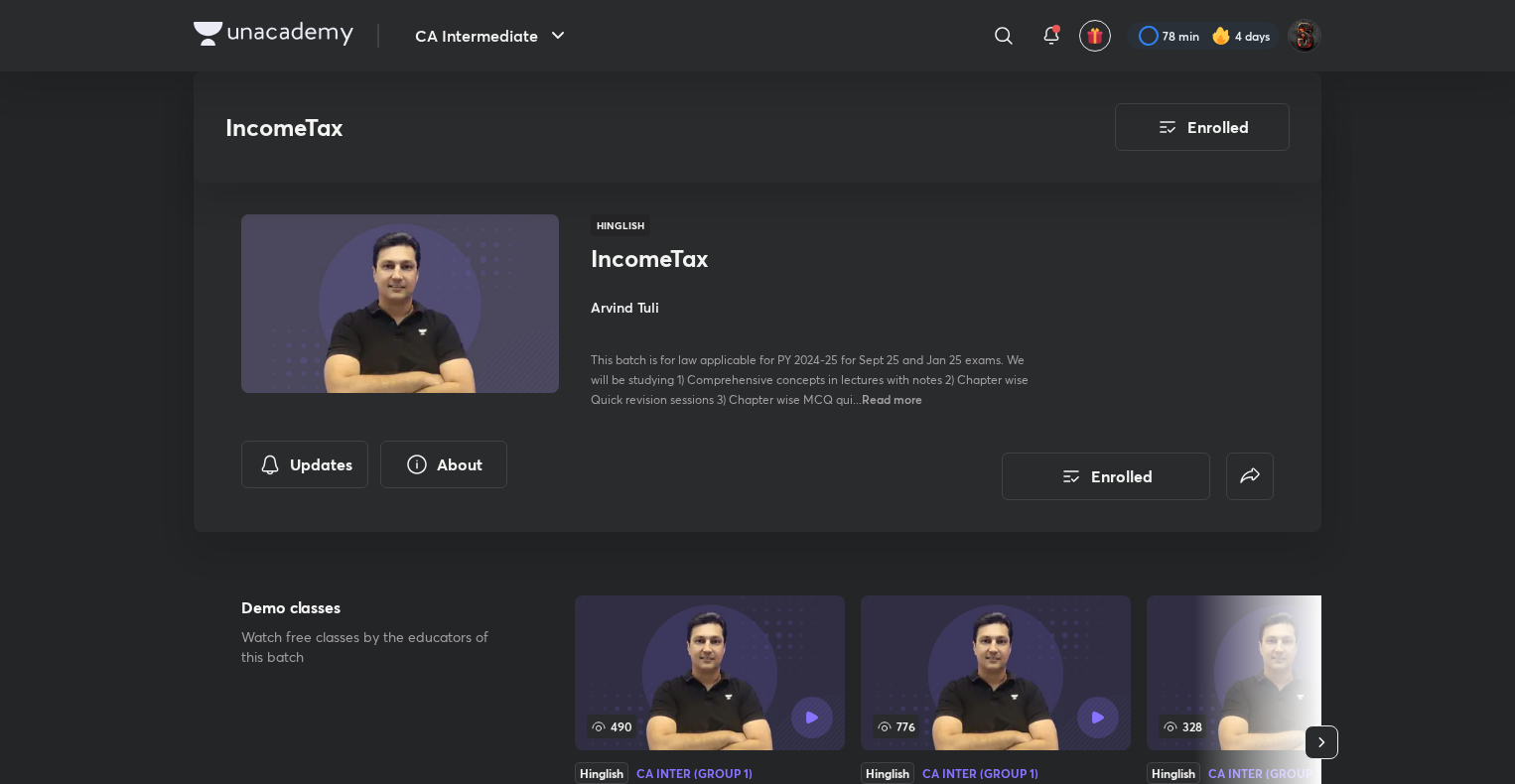 scroll, scrollTop: 7303, scrollLeft: 0, axis: vertical 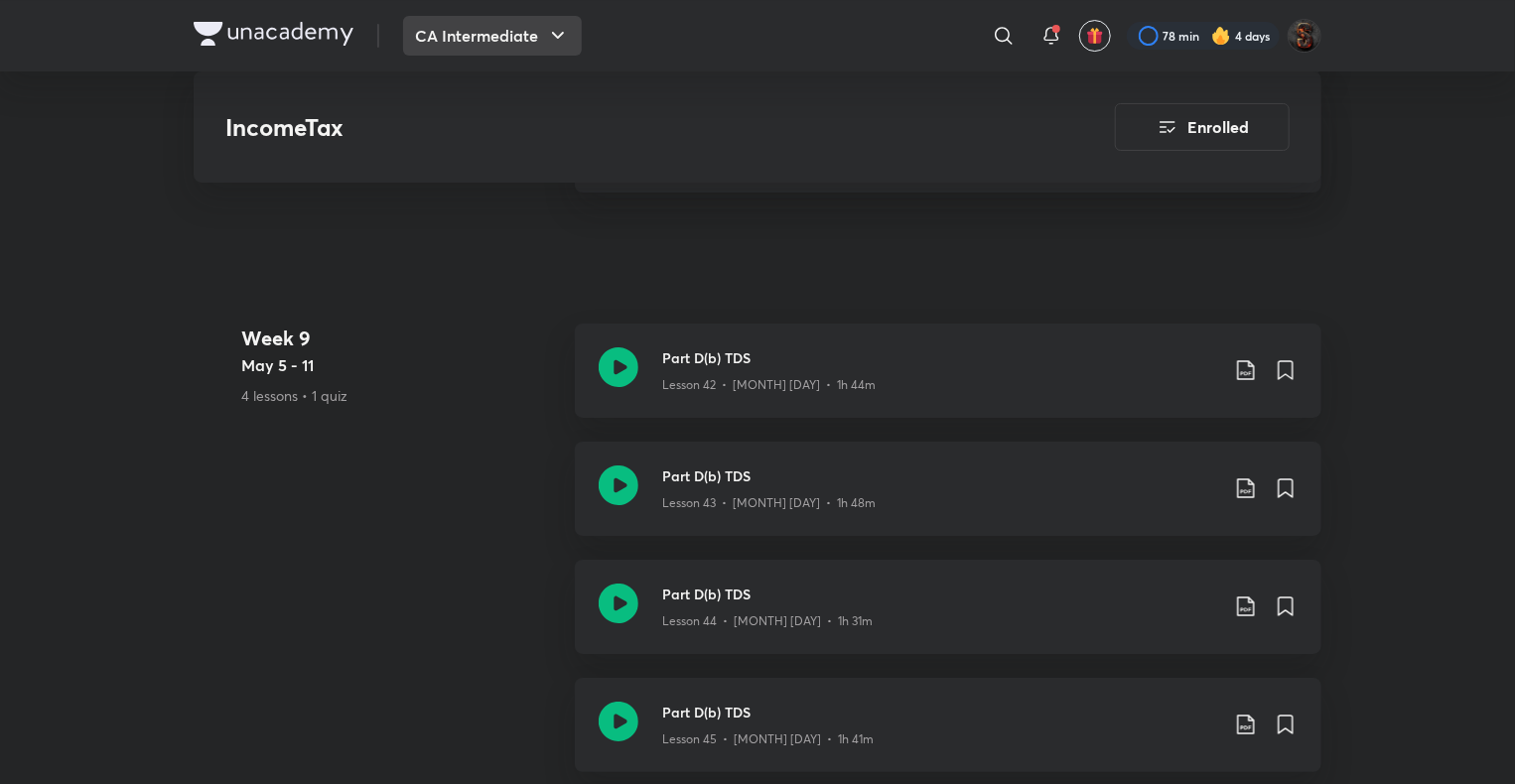 click on "CA Intermediate" at bounding box center [492, 36] 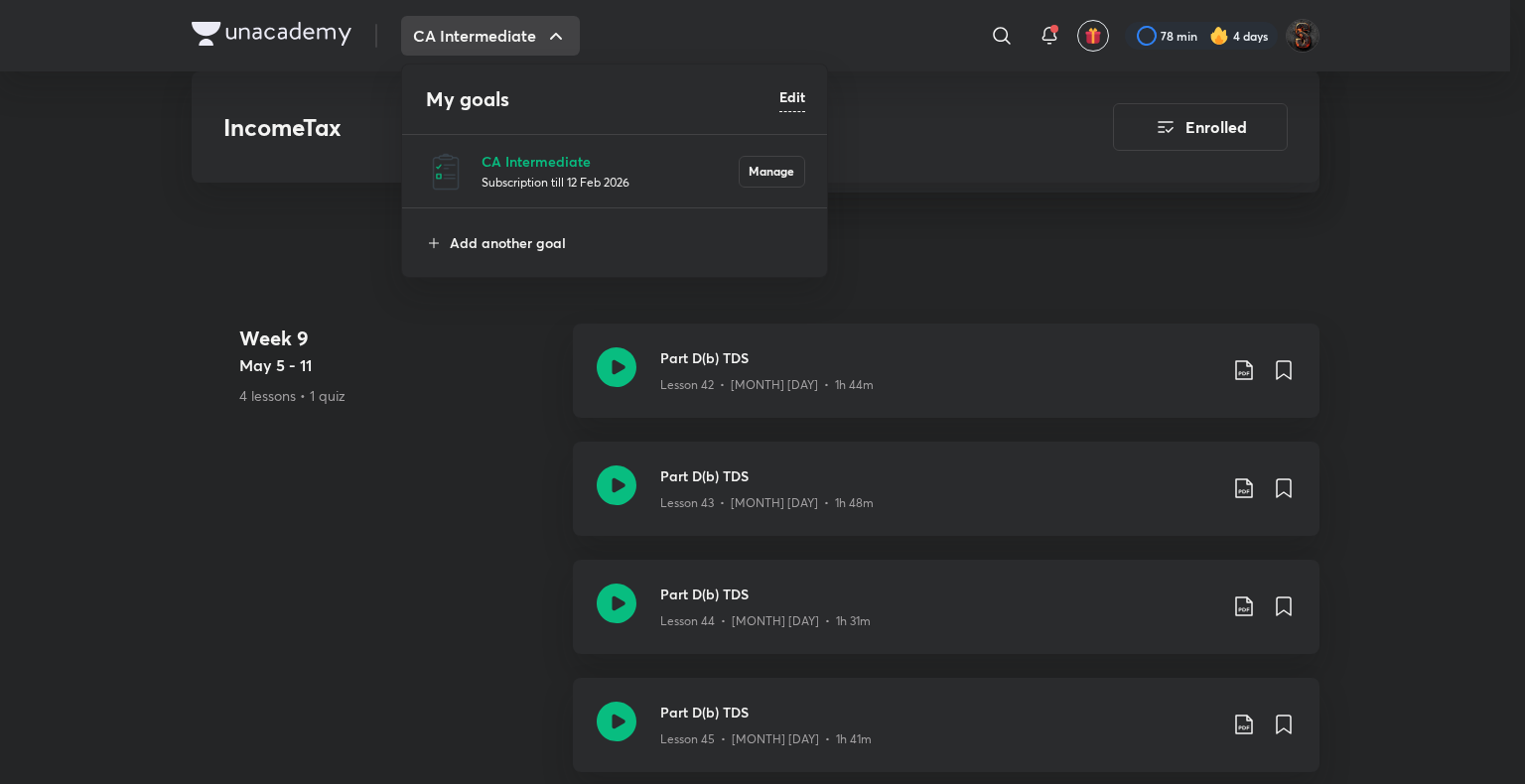 click on "Subscription till 12 Feb 2026" at bounding box center [610, 182] 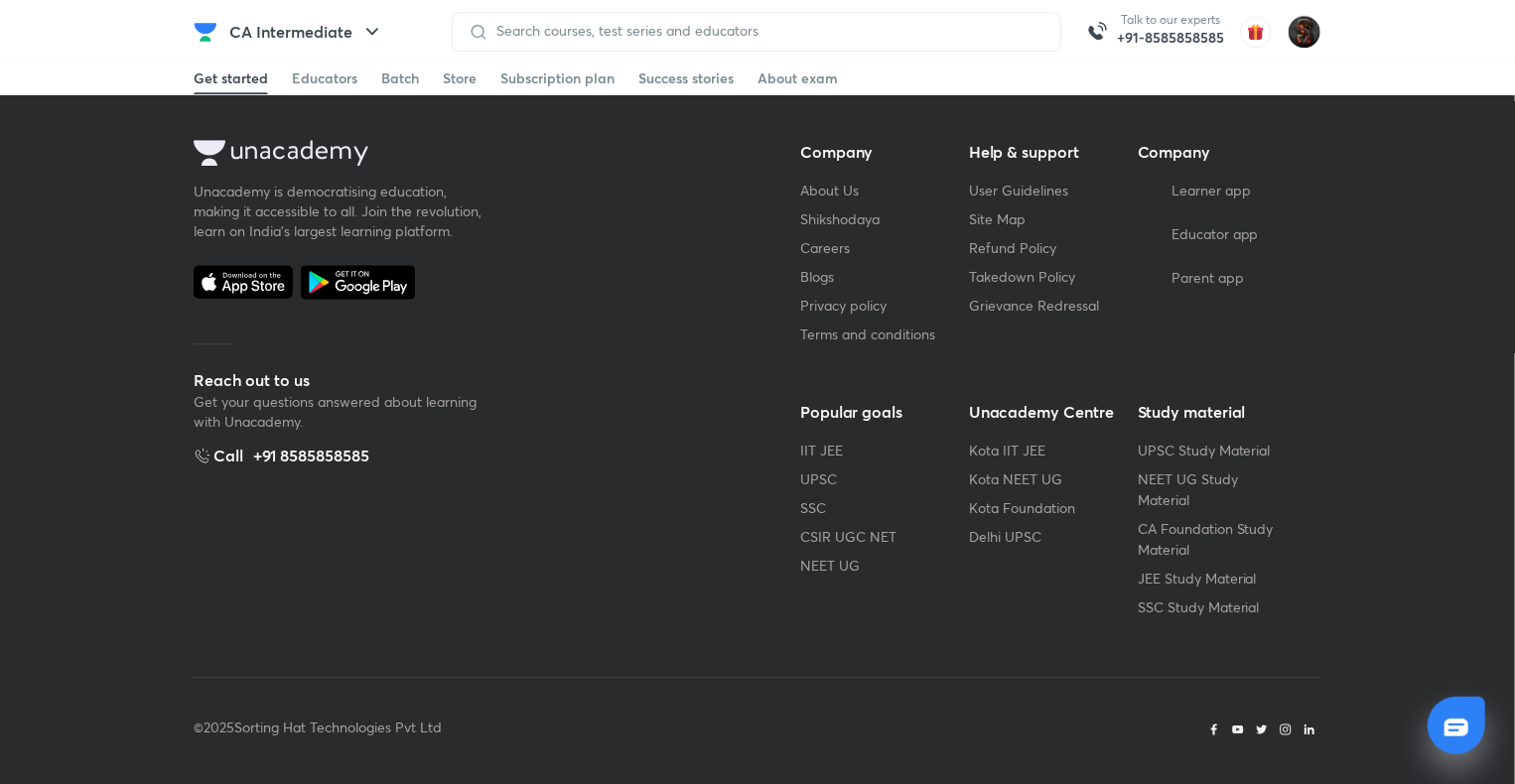 scroll, scrollTop: 0, scrollLeft: 0, axis: both 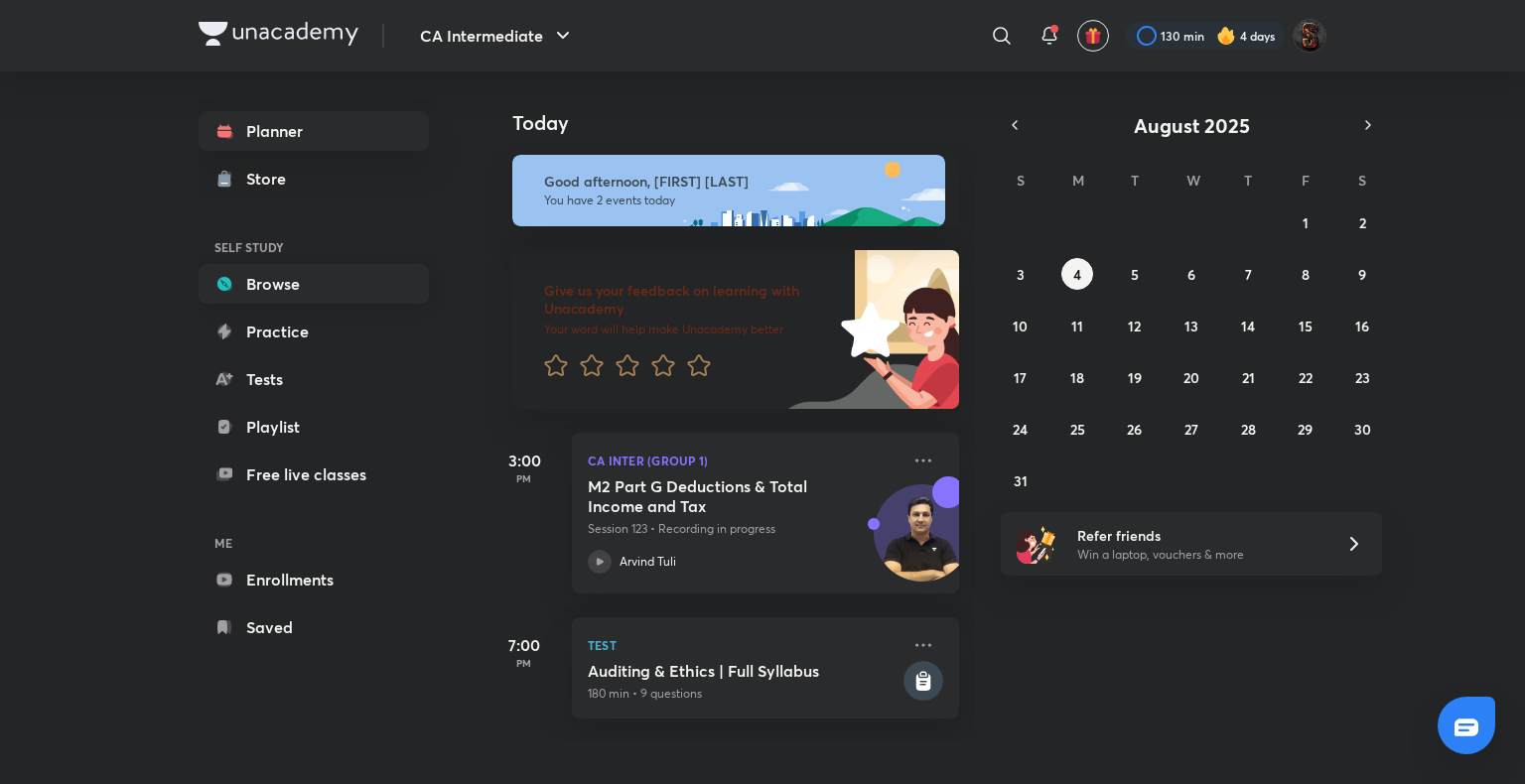 click on "Browse" at bounding box center [314, 284] 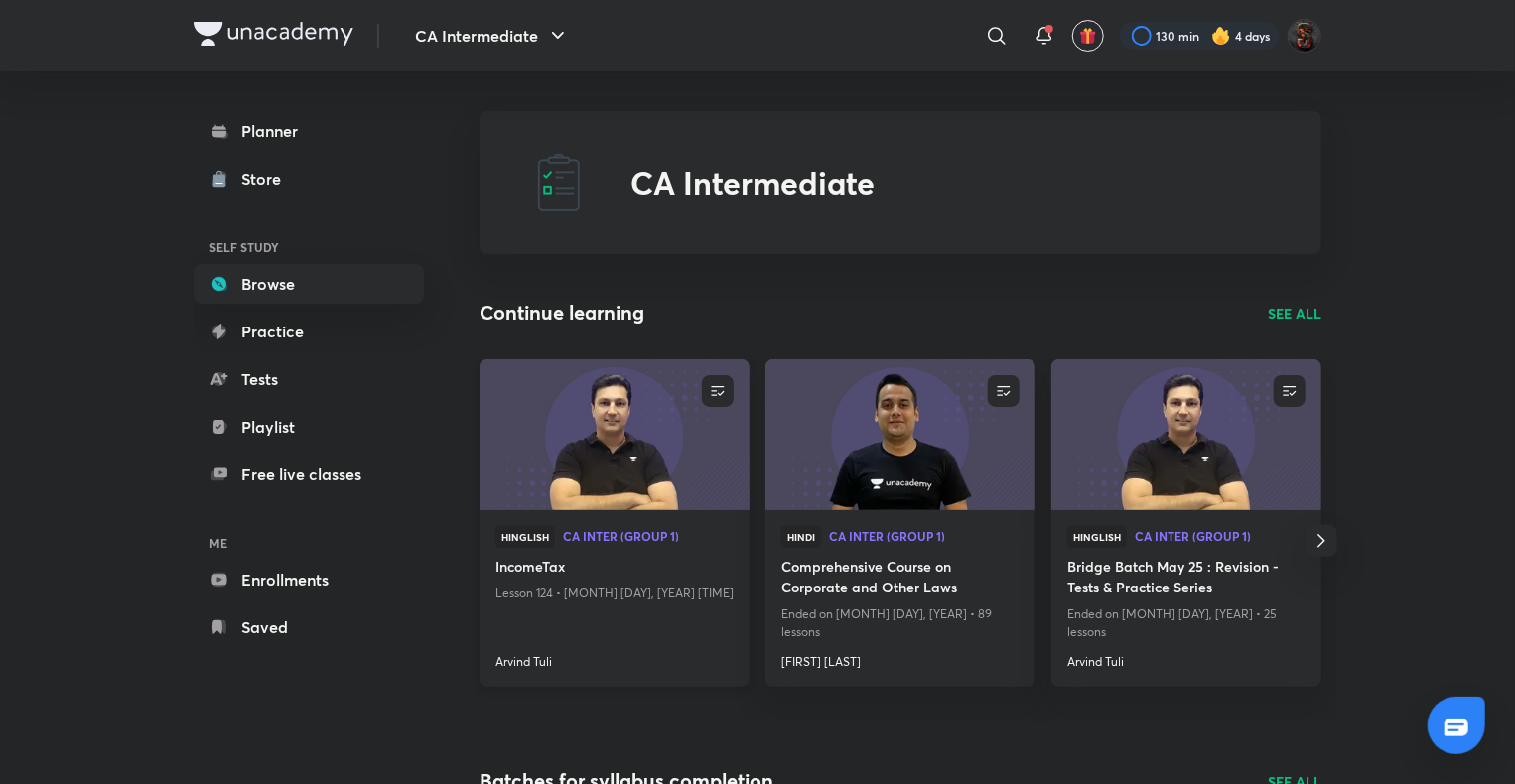 click at bounding box center [614, 434] 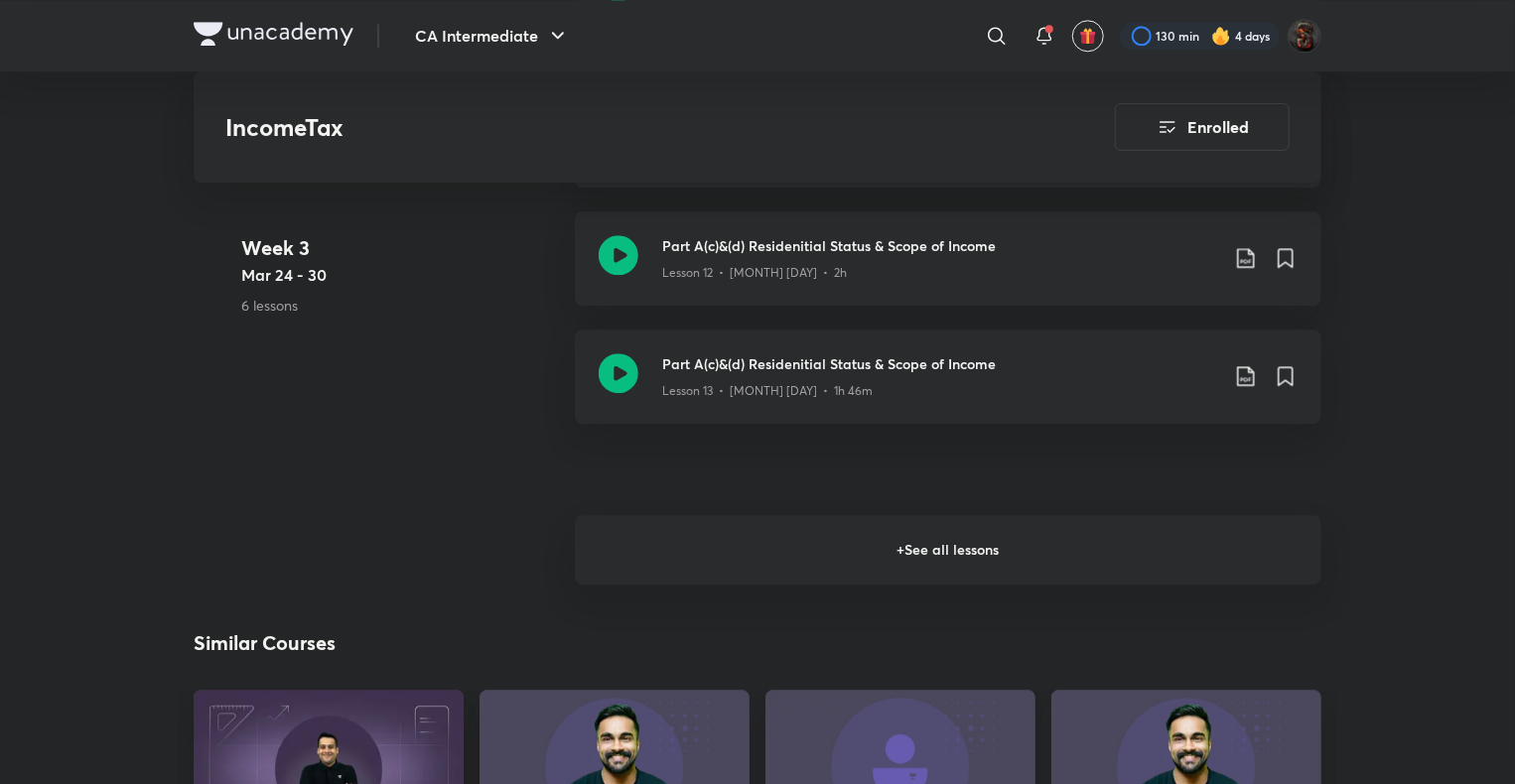 scroll, scrollTop: 2517, scrollLeft: 0, axis: vertical 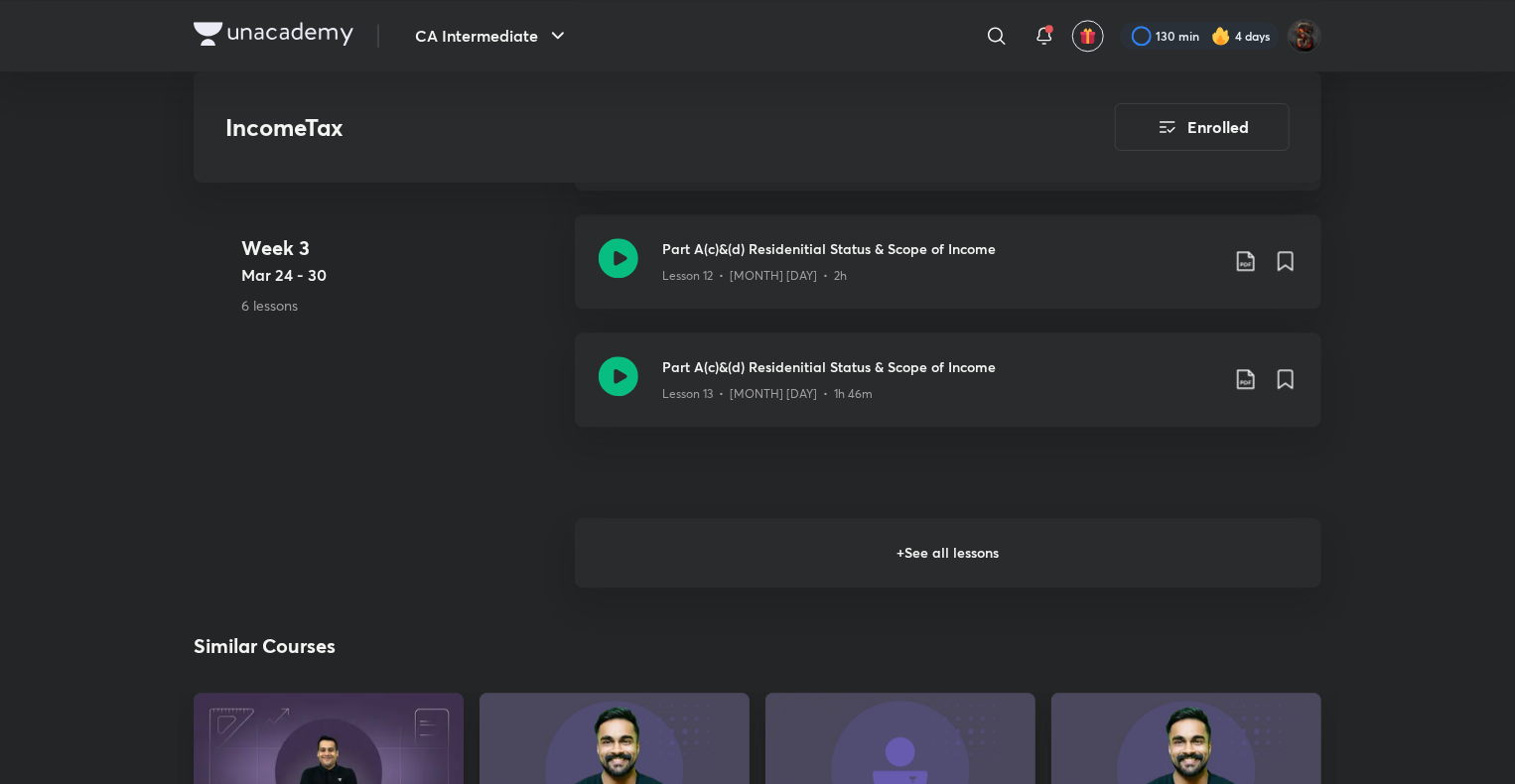 click on "+  See all lessons" at bounding box center (948, 553) 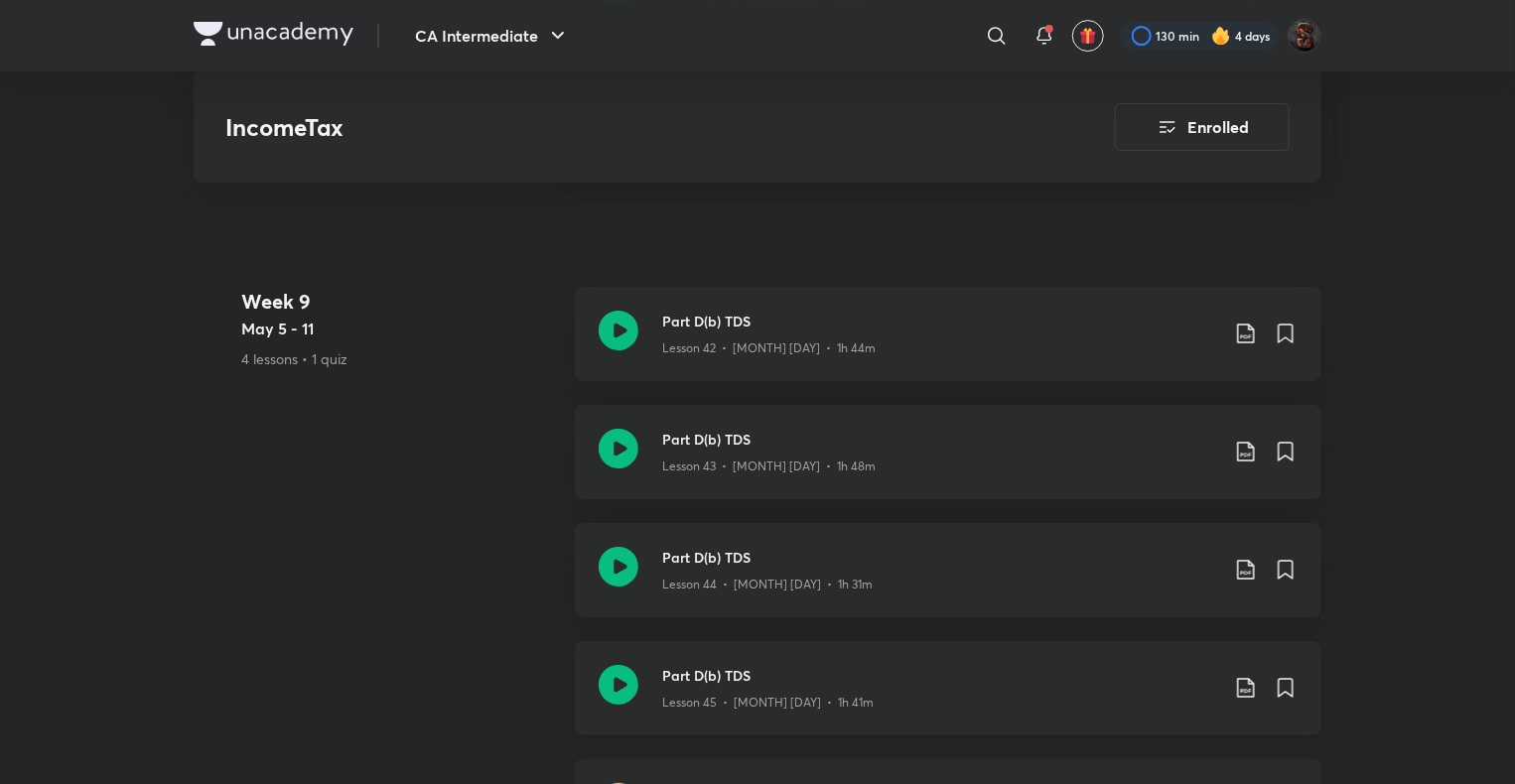 scroll, scrollTop: 7339, scrollLeft: 0, axis: vertical 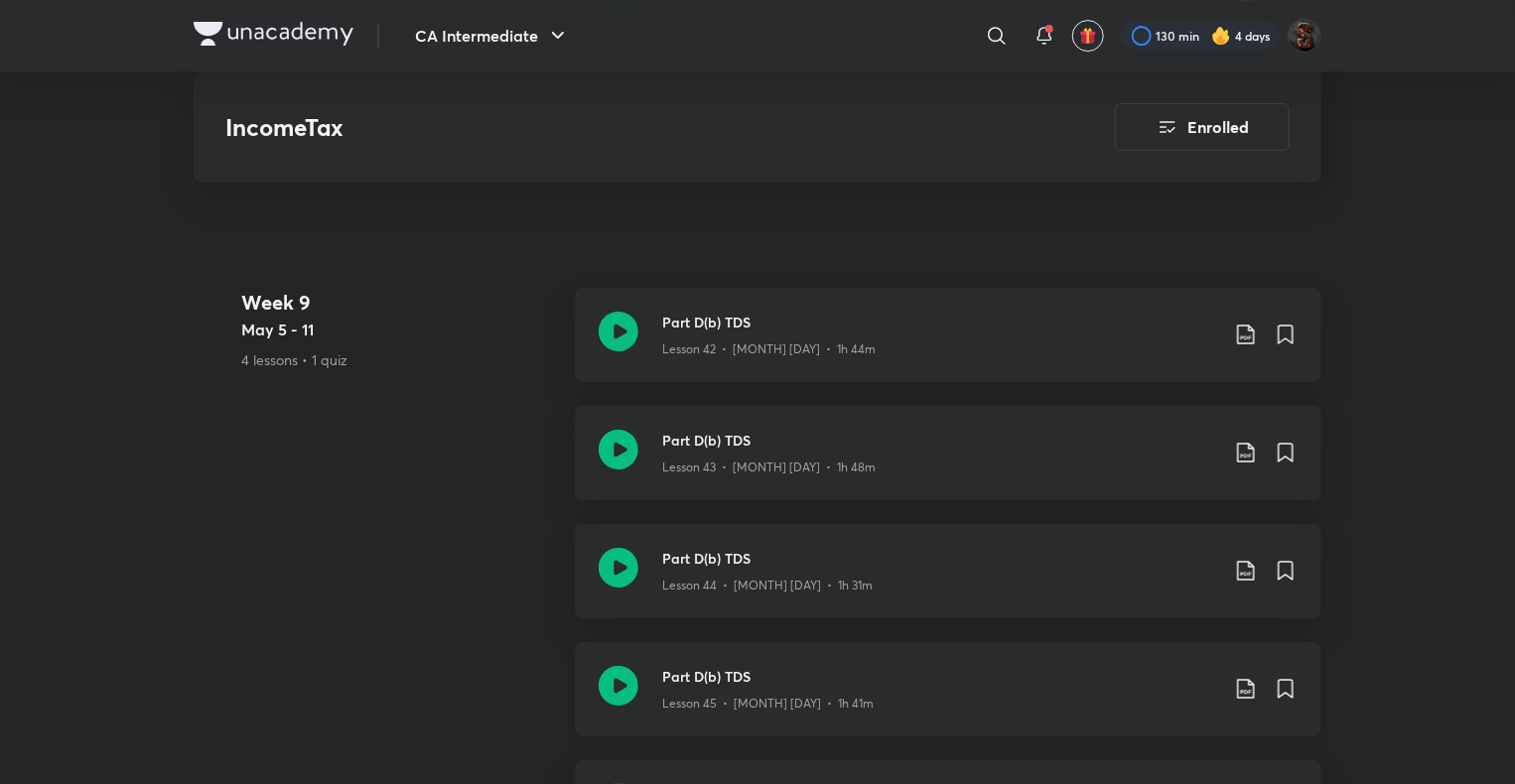 click on "Part D(b) TDS Lesson 44  •  May 7  •  1h 31m" at bounding box center (948, 571) 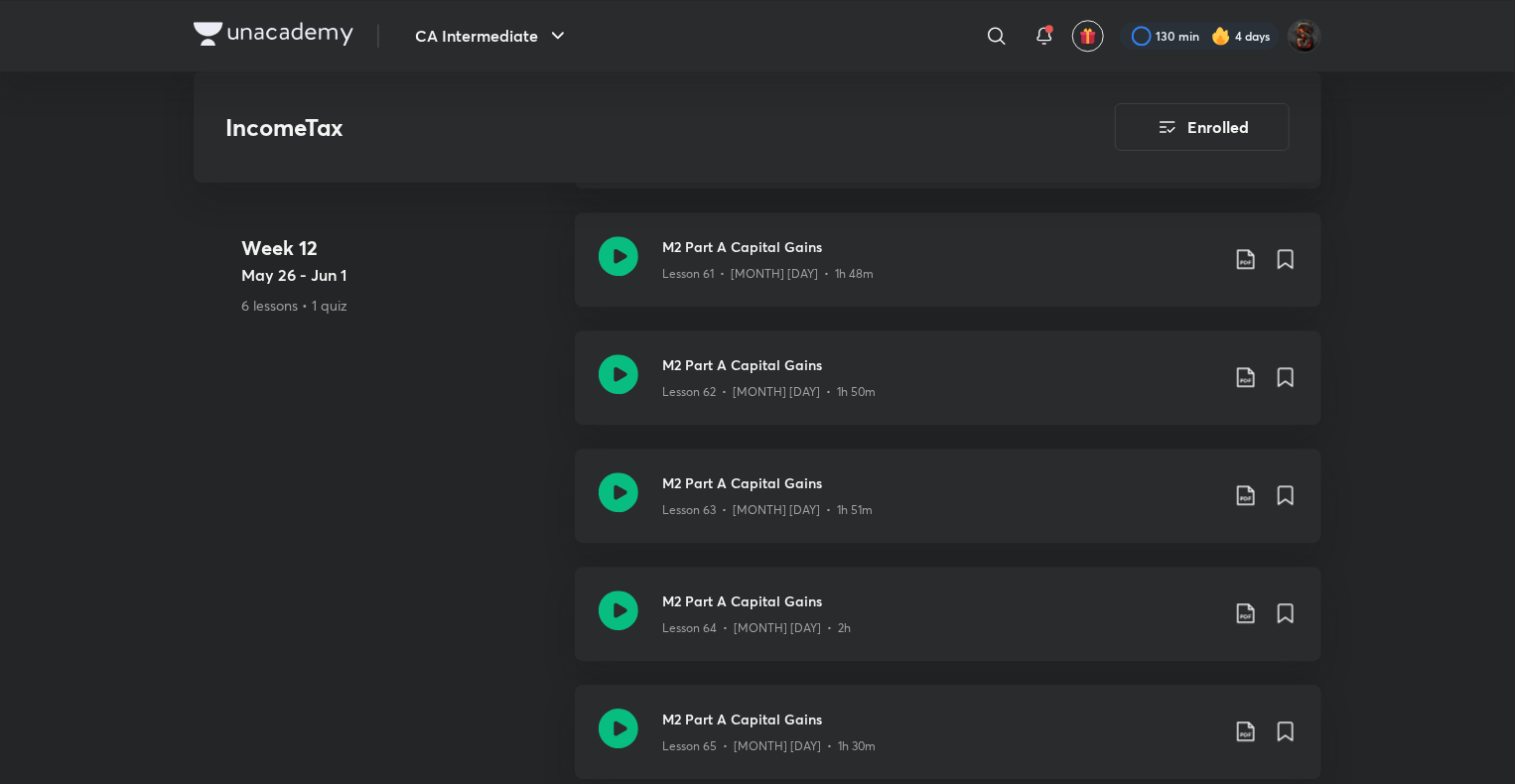 scroll, scrollTop: 10216, scrollLeft: 0, axis: vertical 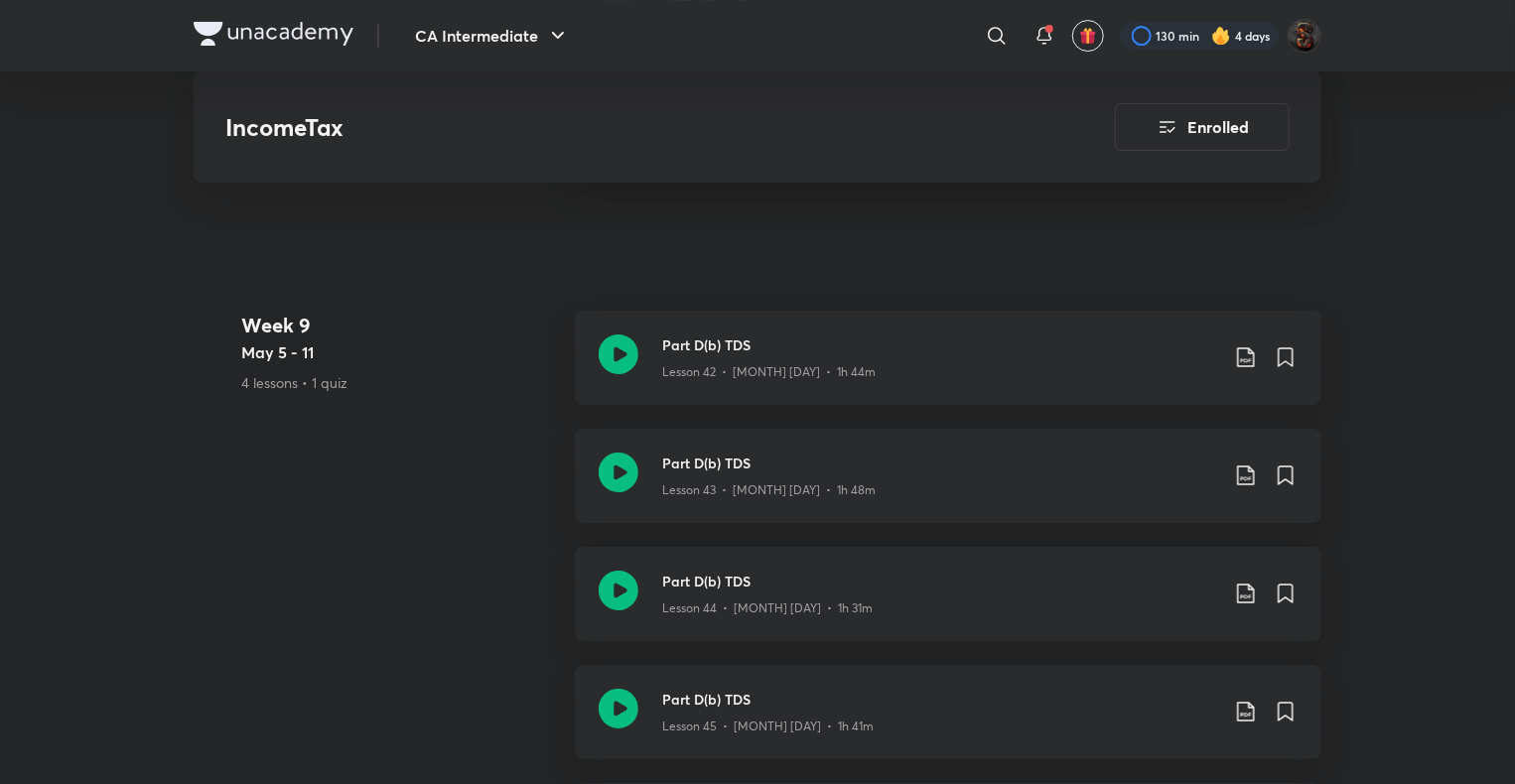 drag, startPoint x: 943, startPoint y: 382, endPoint x: 857, endPoint y: 252, distance: 155.87174 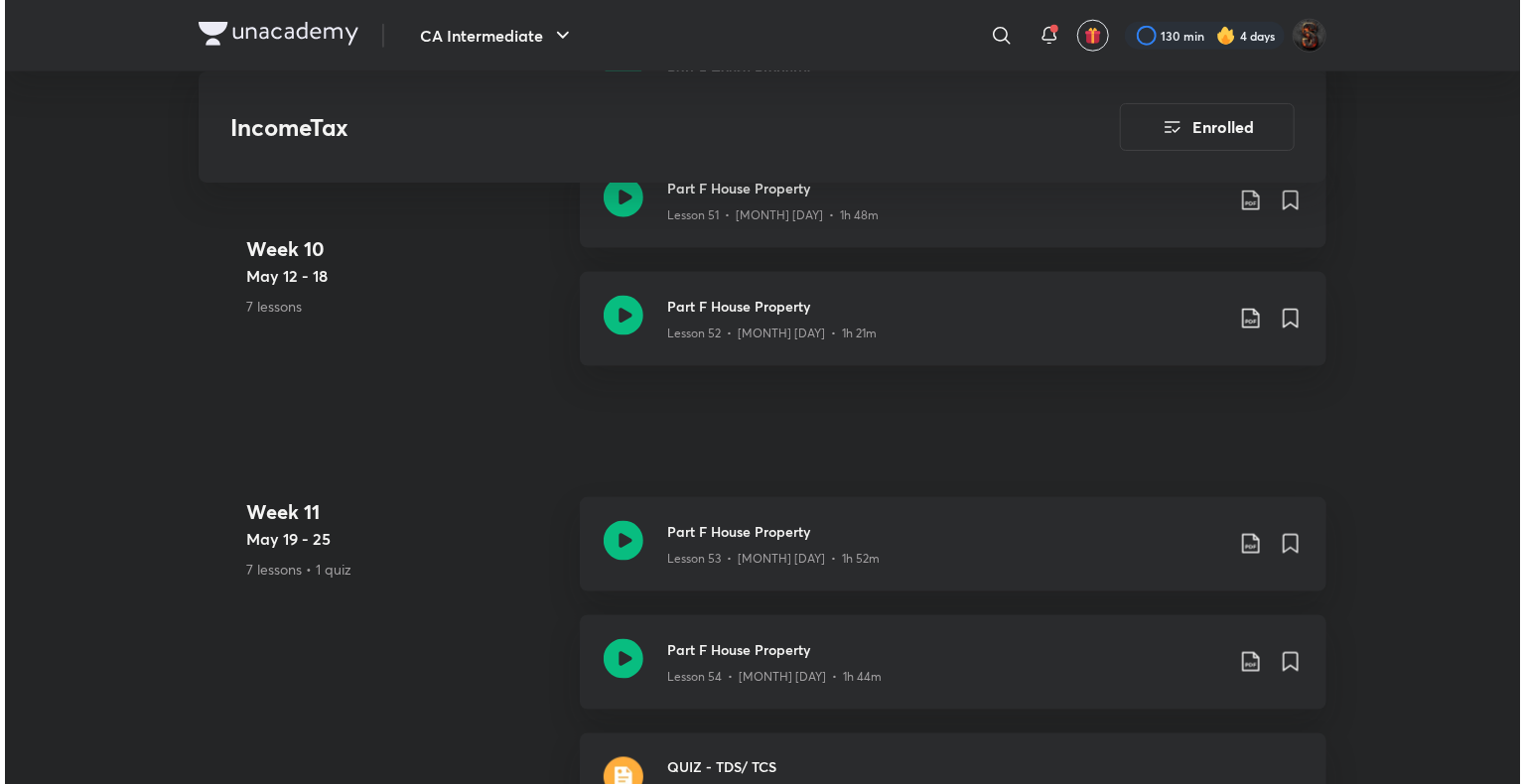 scroll, scrollTop: 8759, scrollLeft: 0, axis: vertical 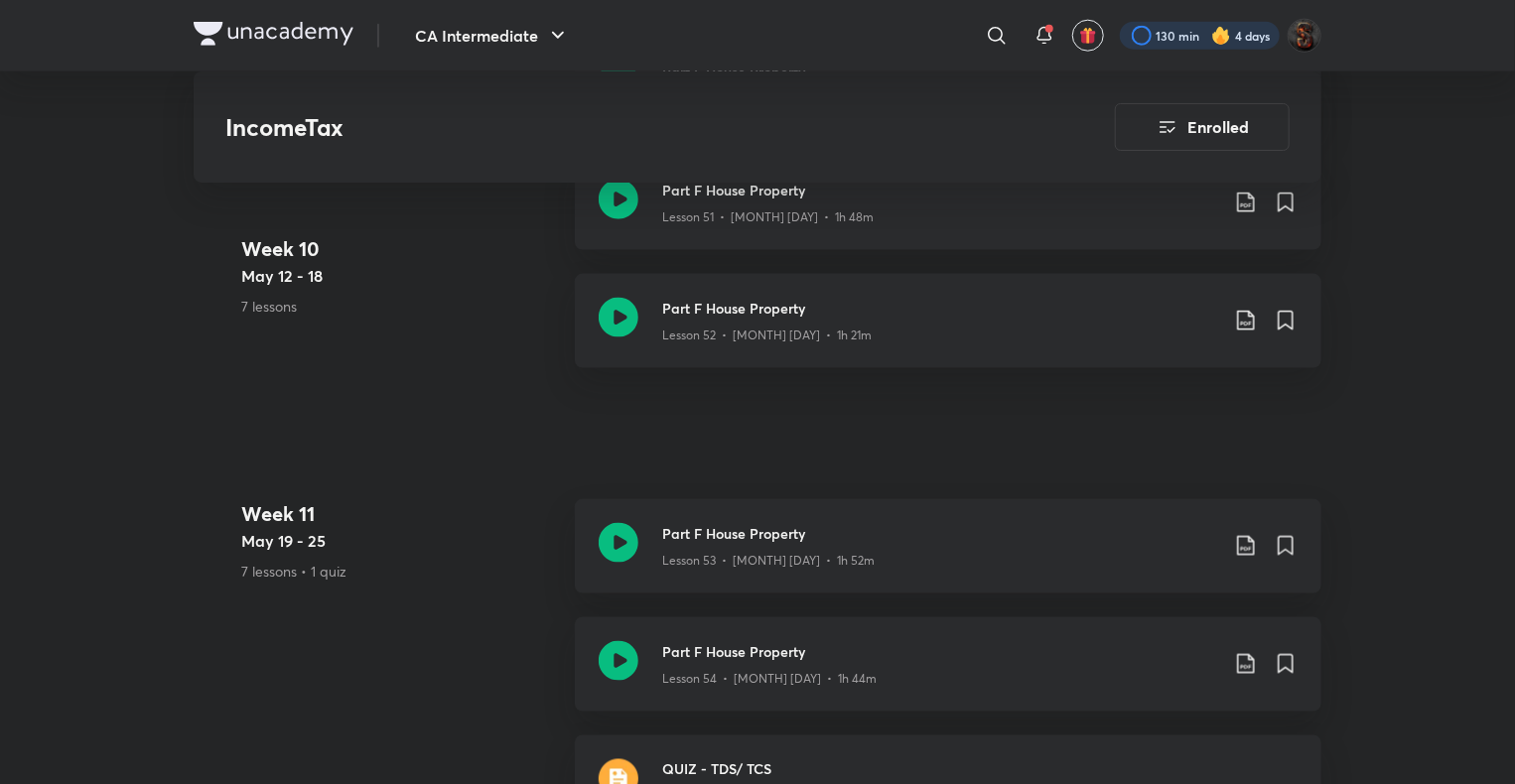 click at bounding box center [1199, 36] 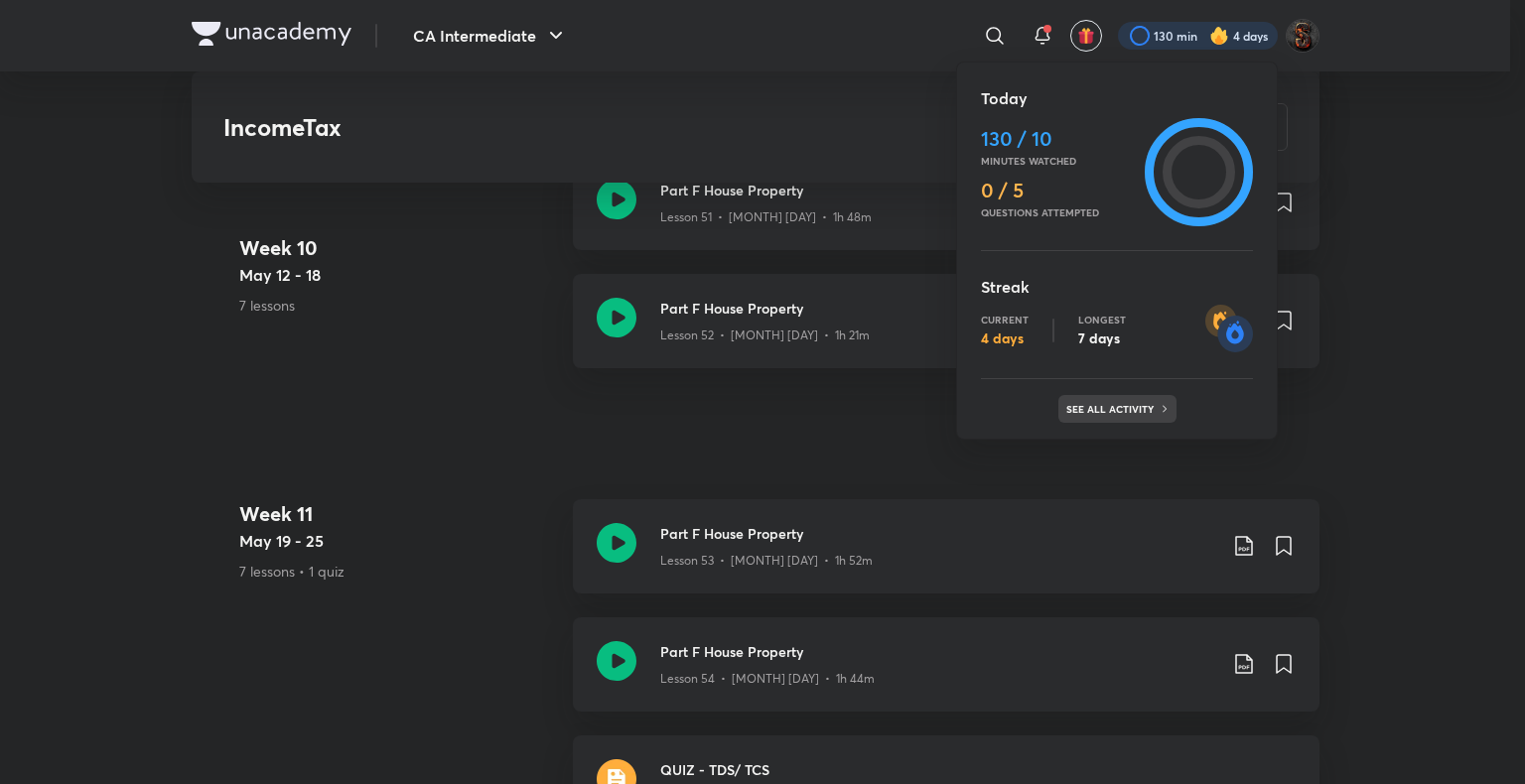 click on "See all activity" at bounding box center (1112, 409) 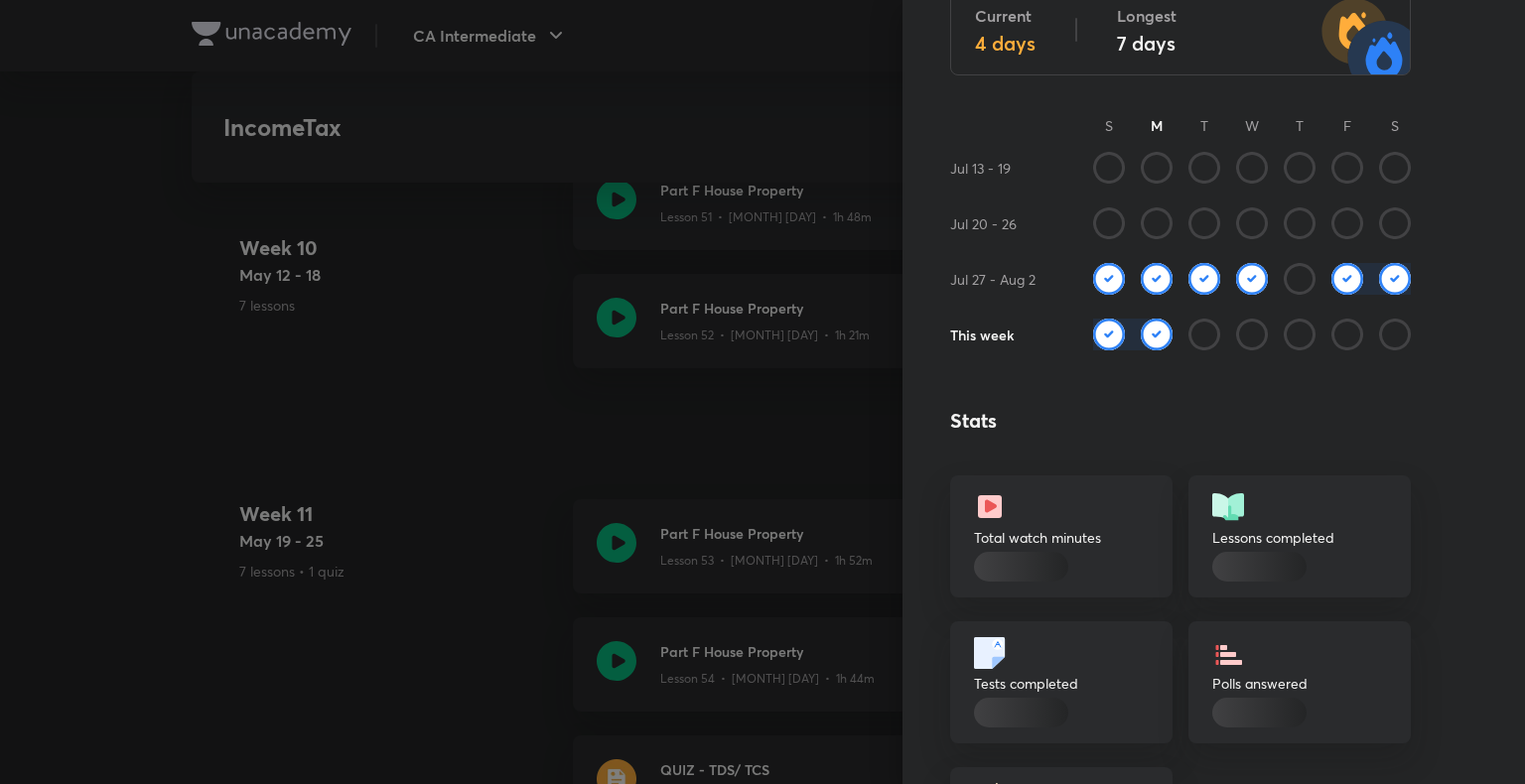 scroll, scrollTop: 205, scrollLeft: 0, axis: vertical 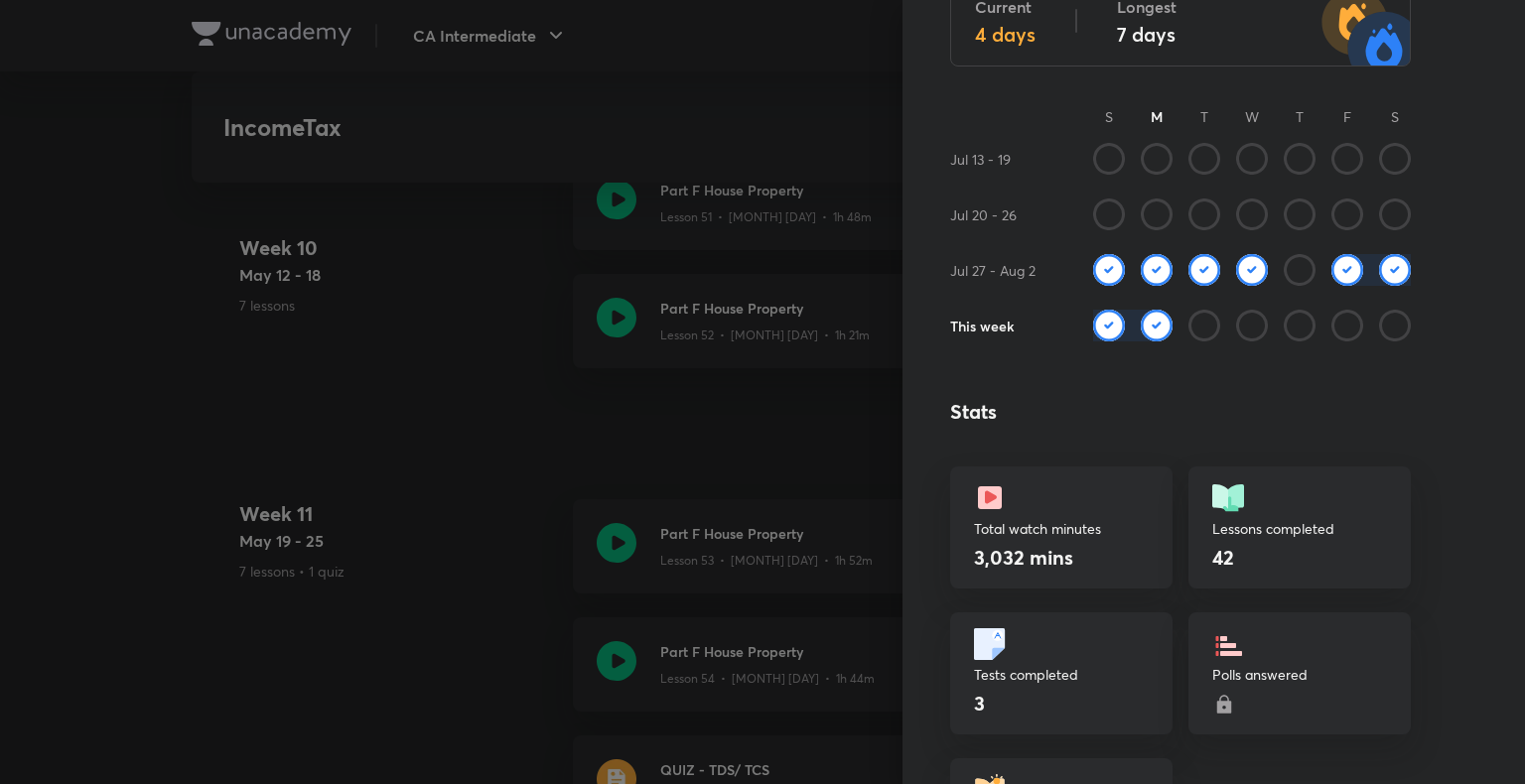 click at bounding box center [762, 392] 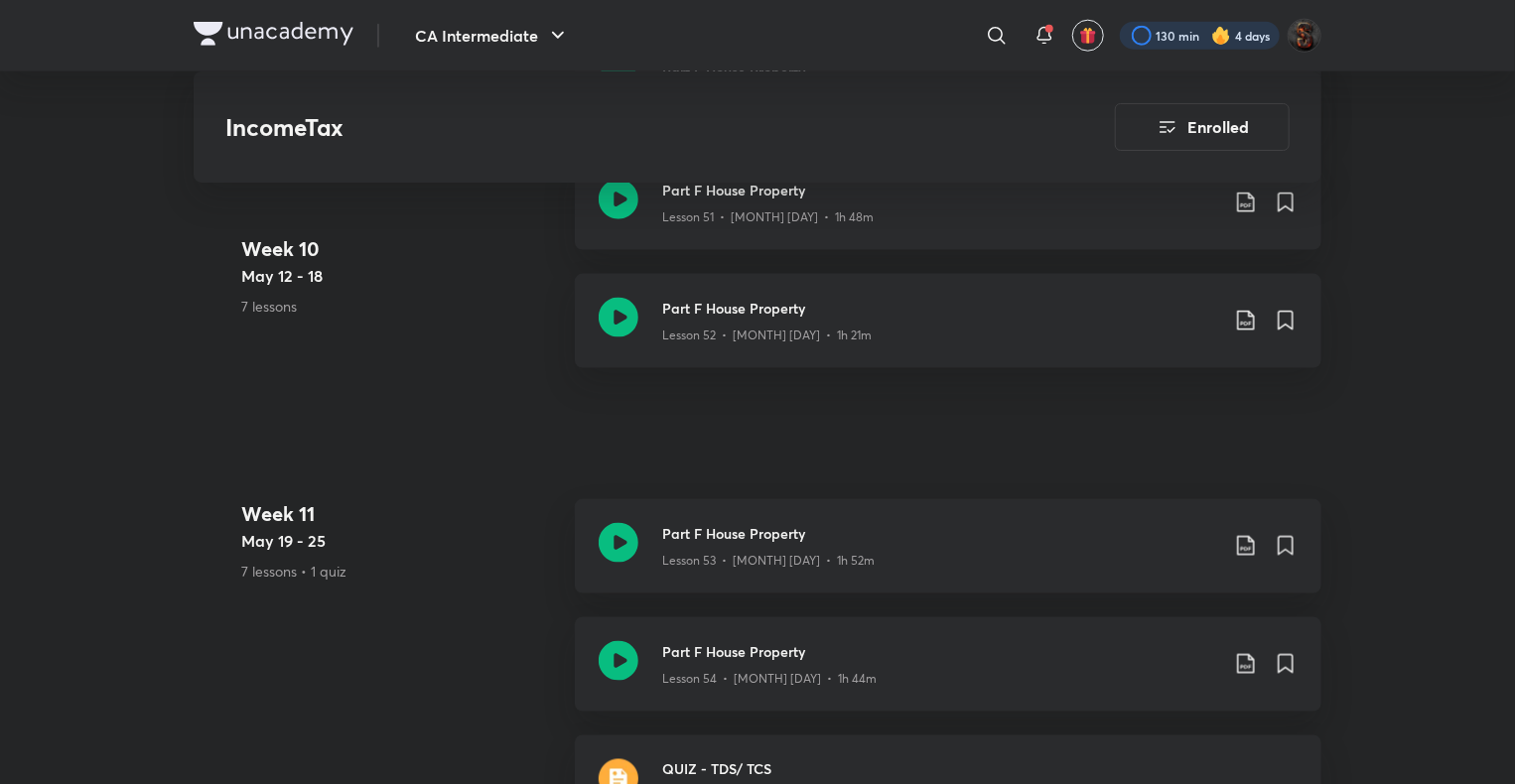 click at bounding box center (1199, 36) 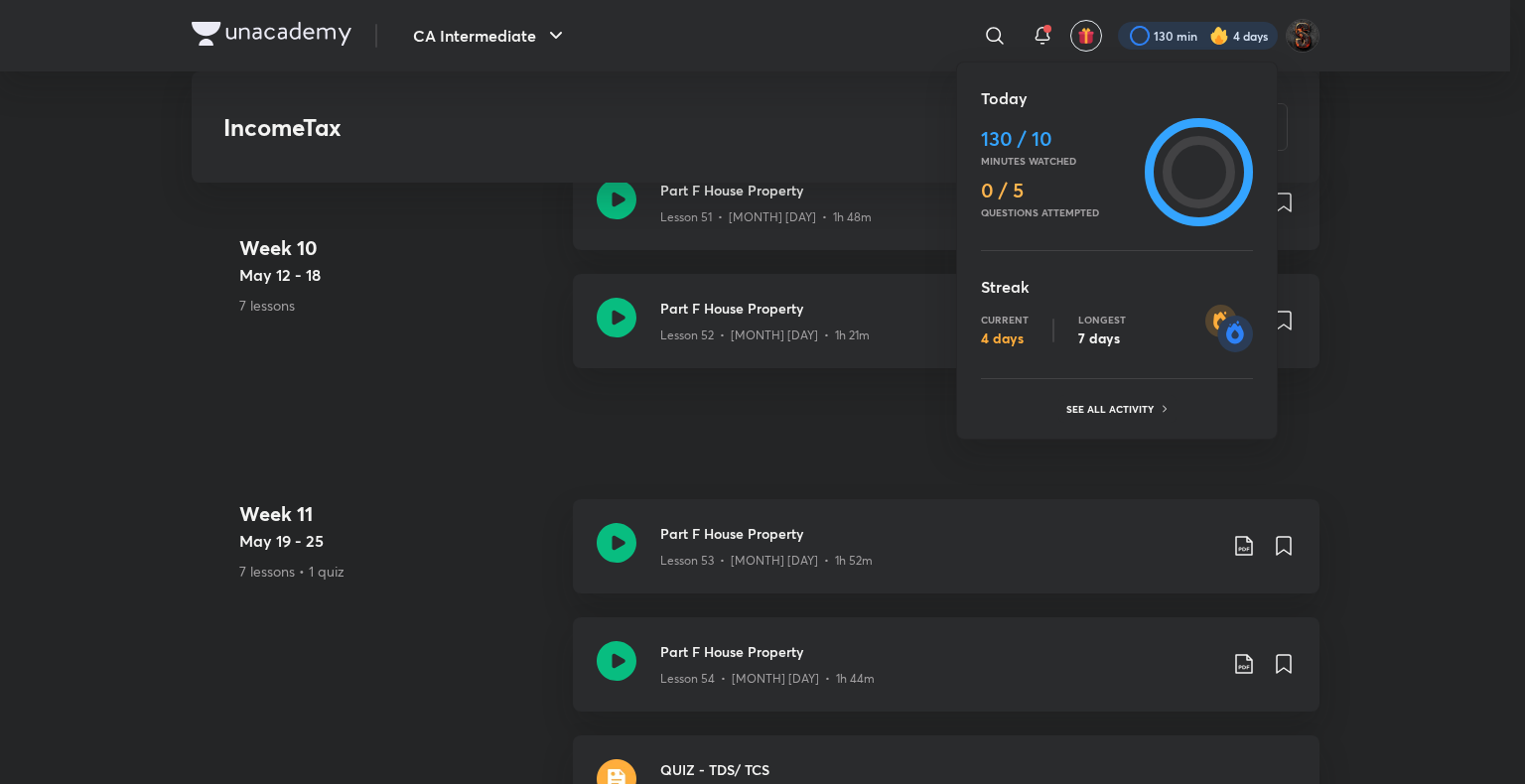 click at bounding box center (762, 392) 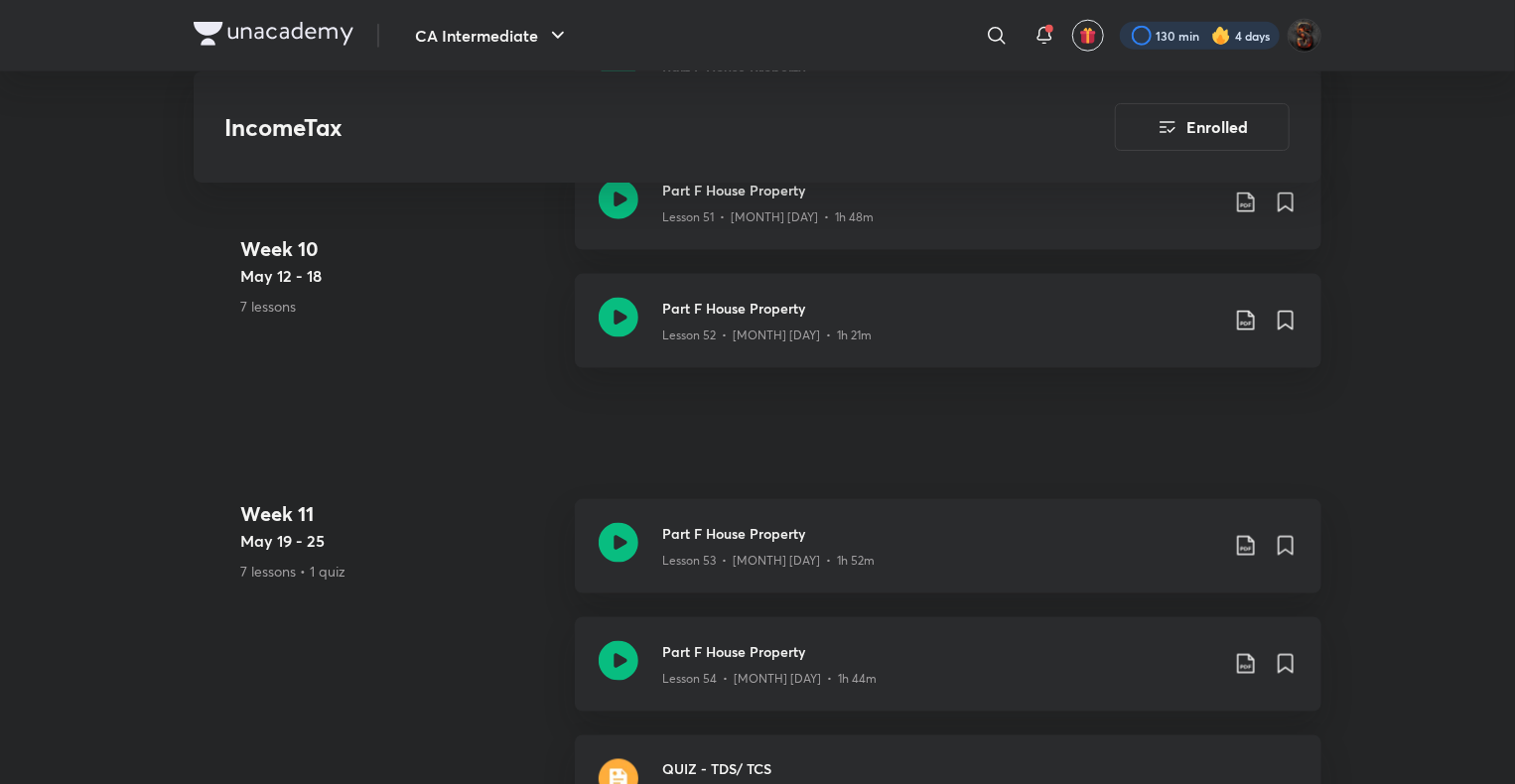 click at bounding box center (1199, 36) 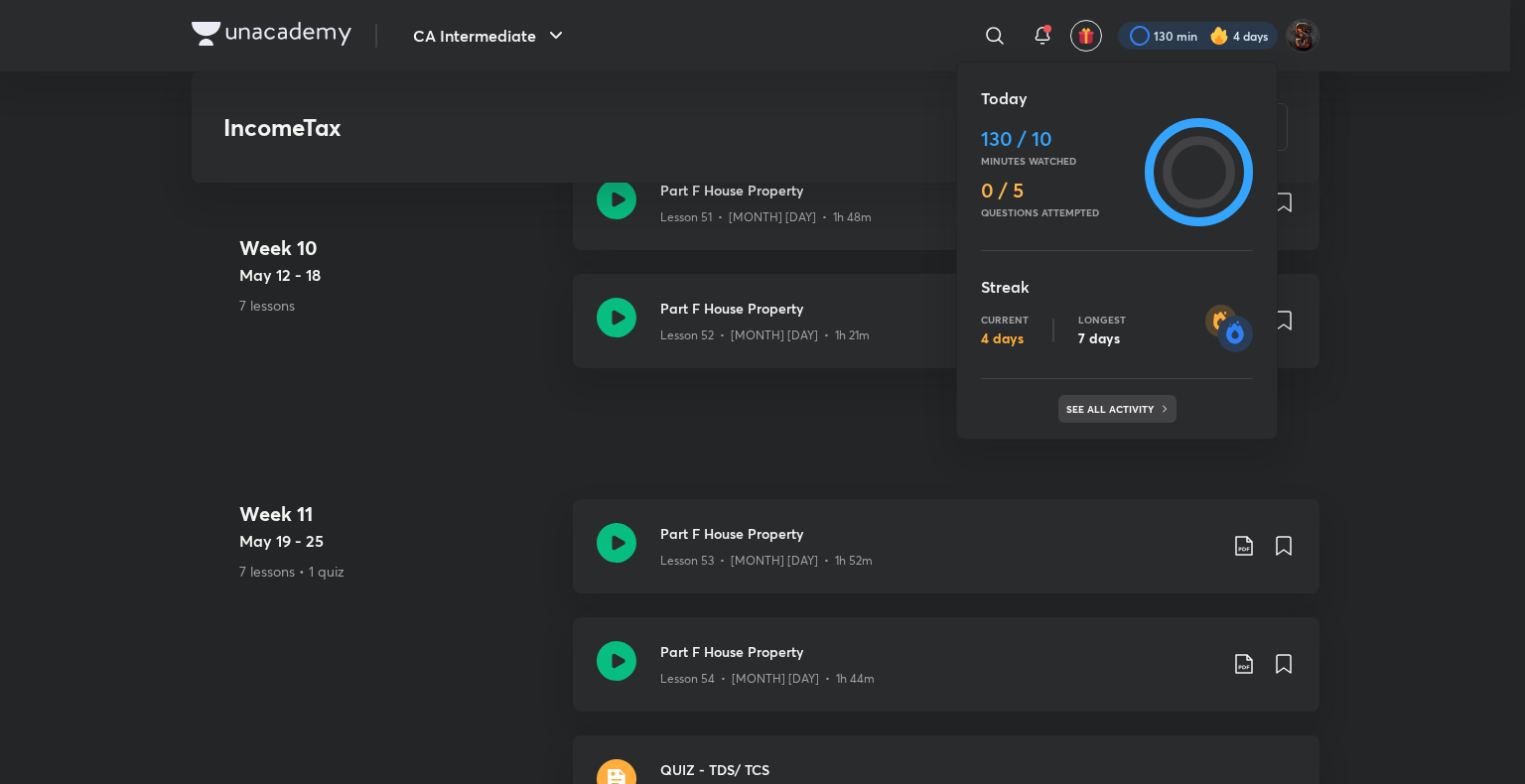 click on "See all activity" at bounding box center [1117, 409] 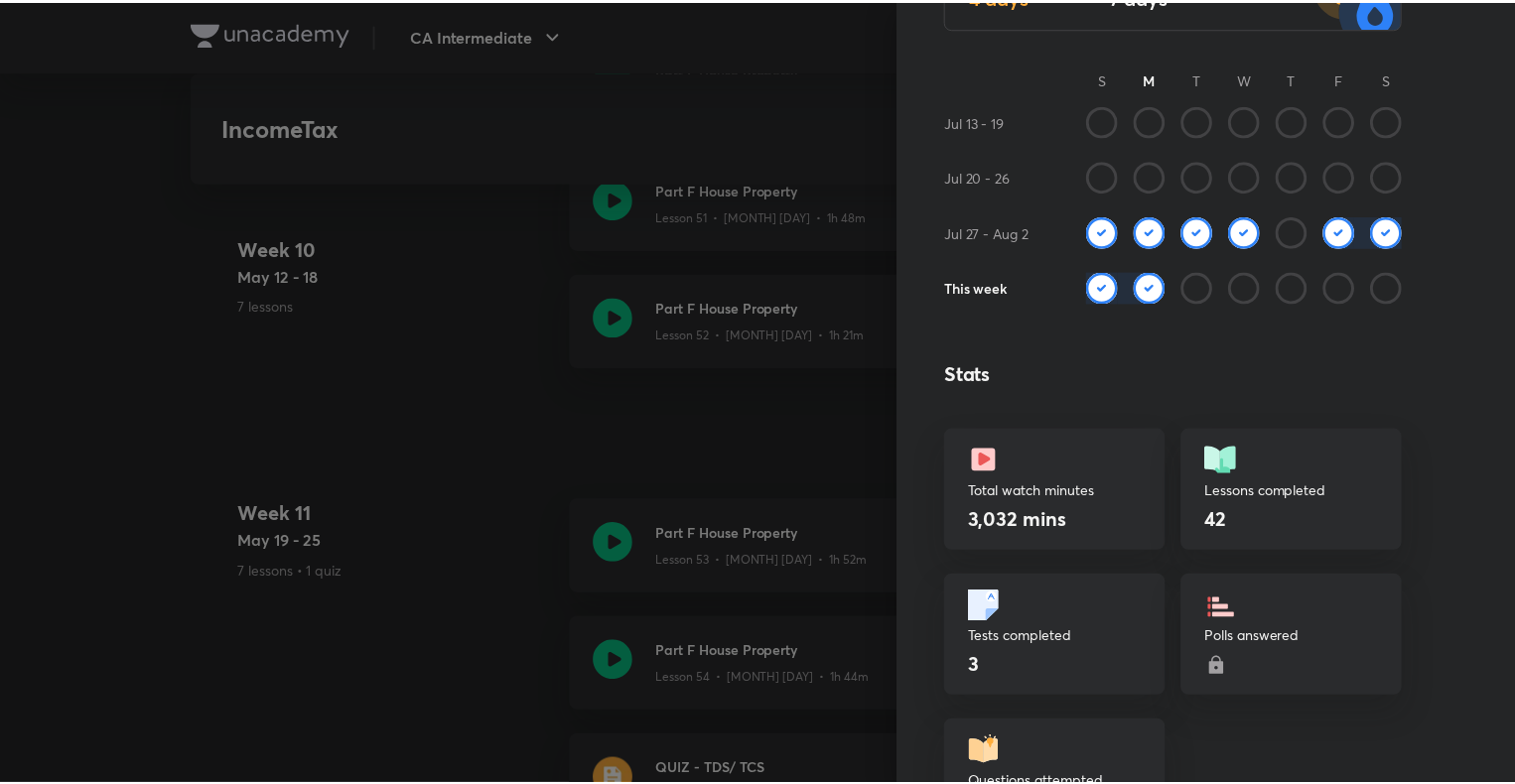 scroll, scrollTop: 246, scrollLeft: 0, axis: vertical 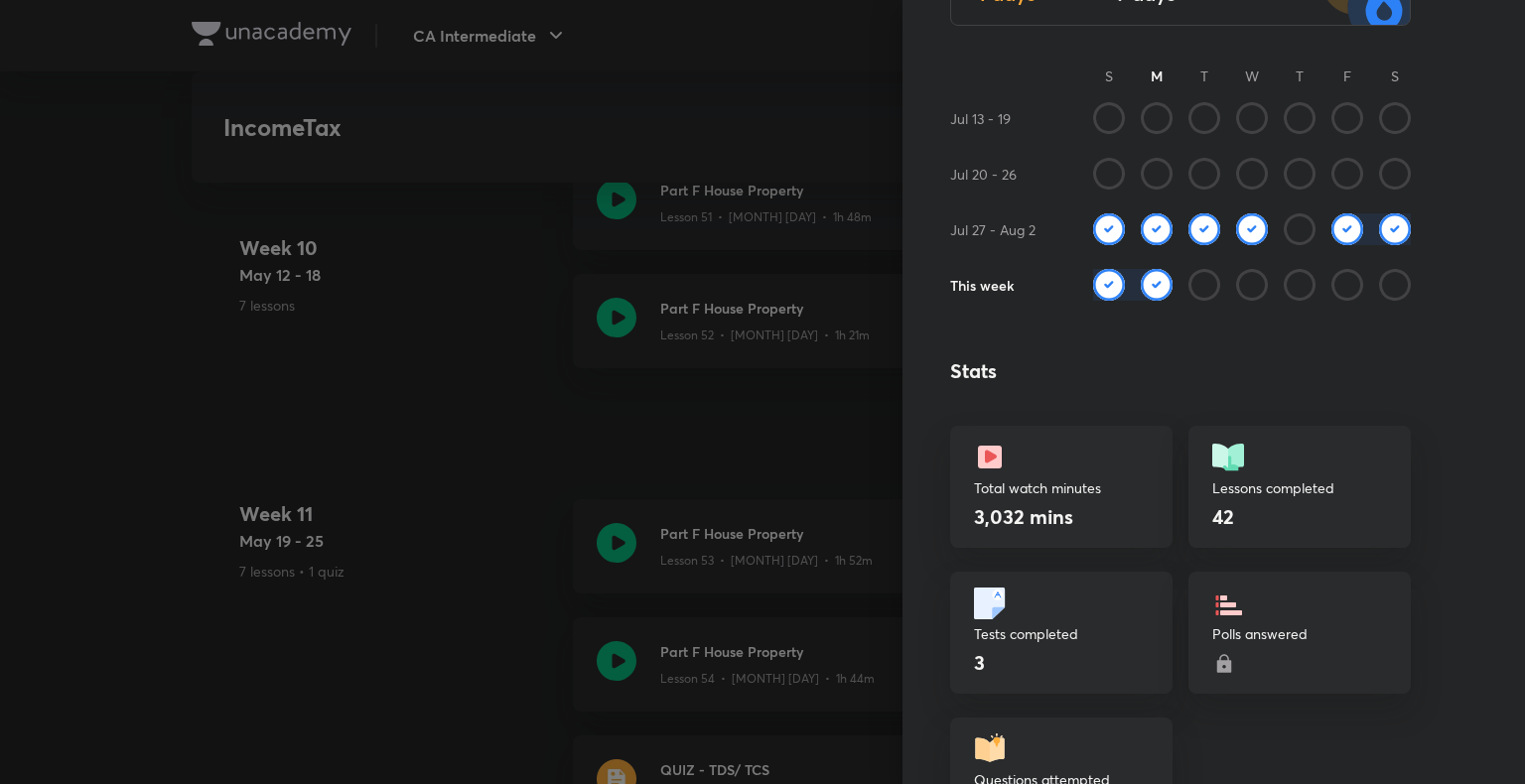 click at bounding box center [762, 392] 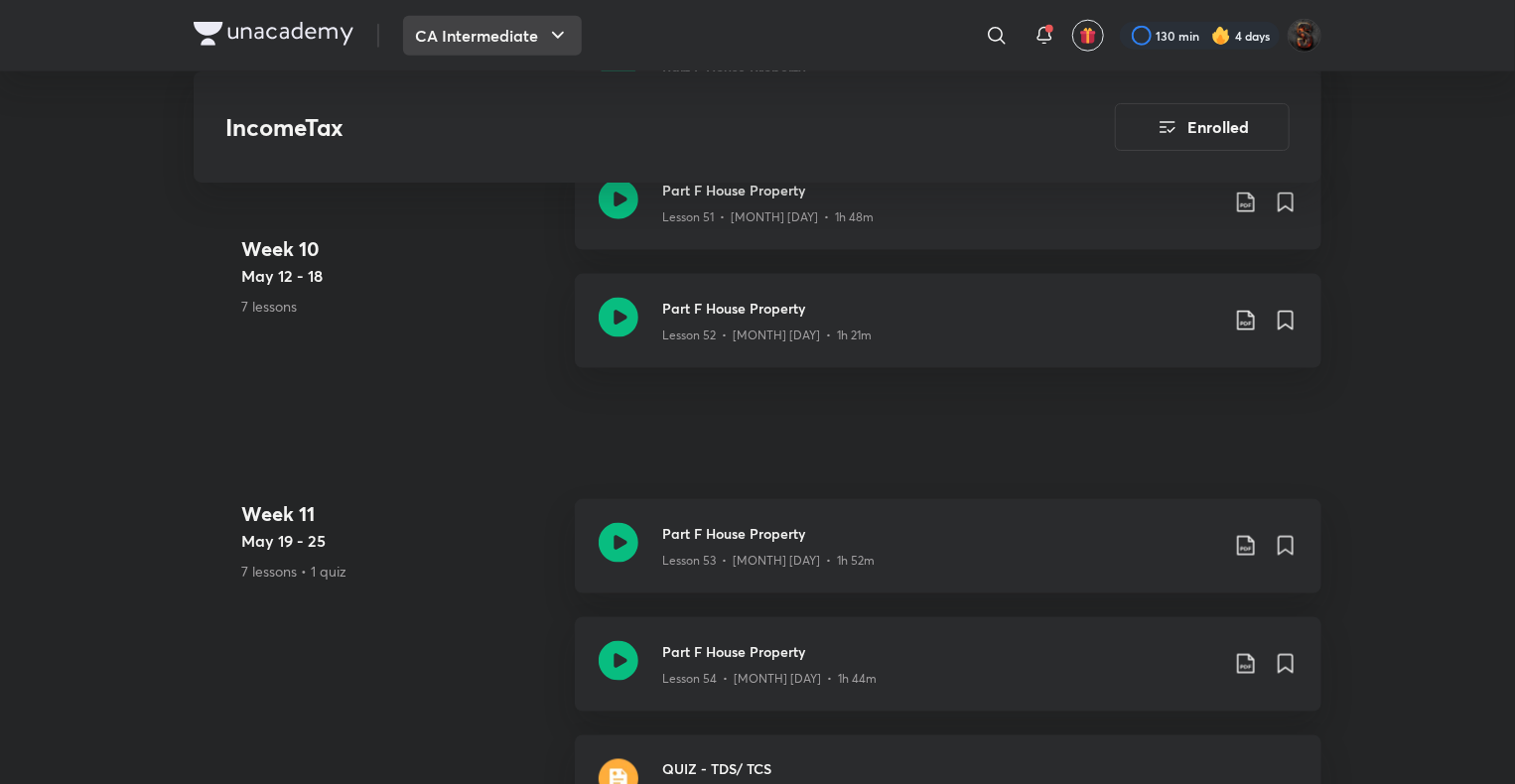 click on "CA Intermediate" at bounding box center [492, 36] 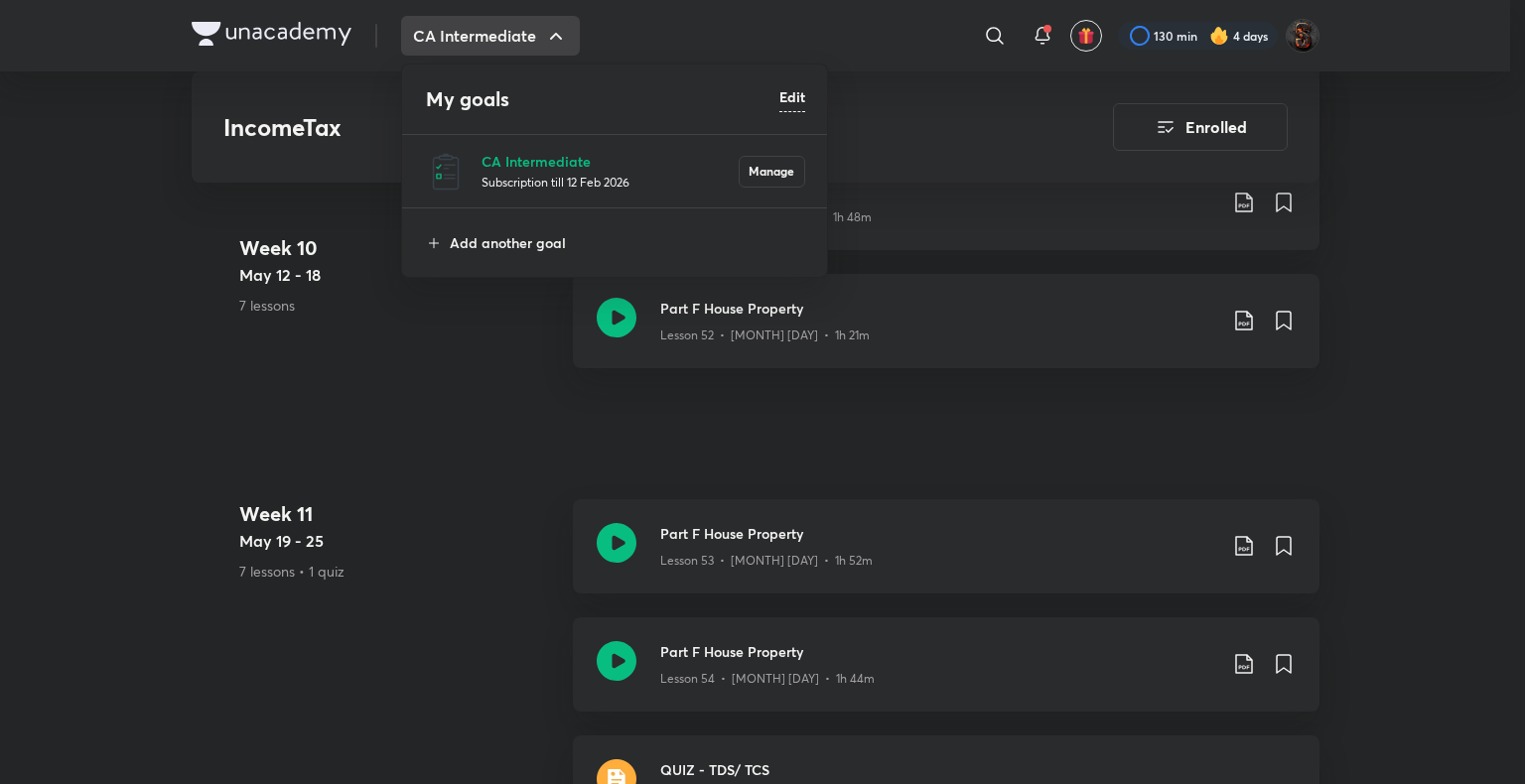 click on "CA Intermediate Subscription till 12 Feb 2026 Manage" at bounding box center [616, 171] 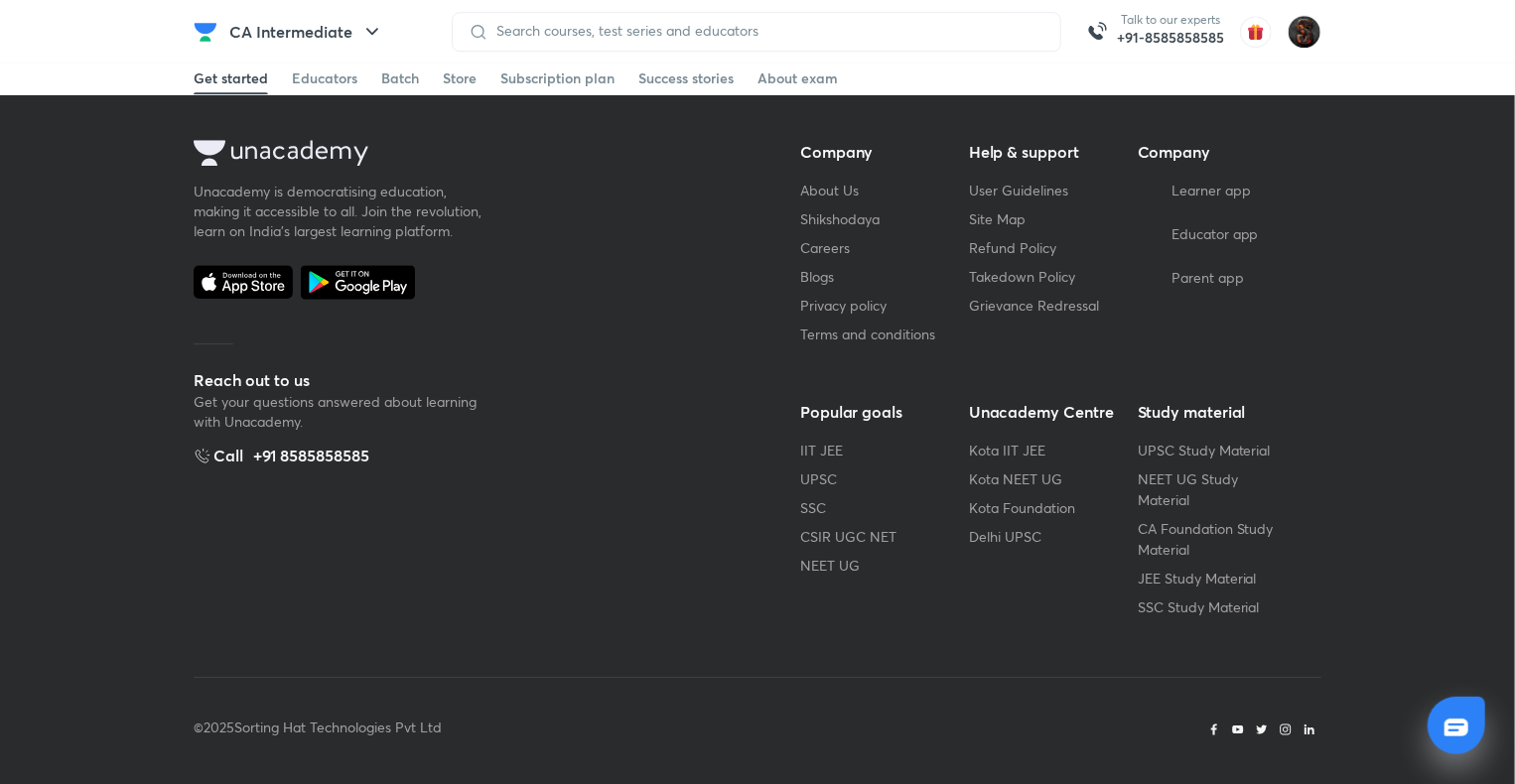scroll, scrollTop: 0, scrollLeft: 0, axis: both 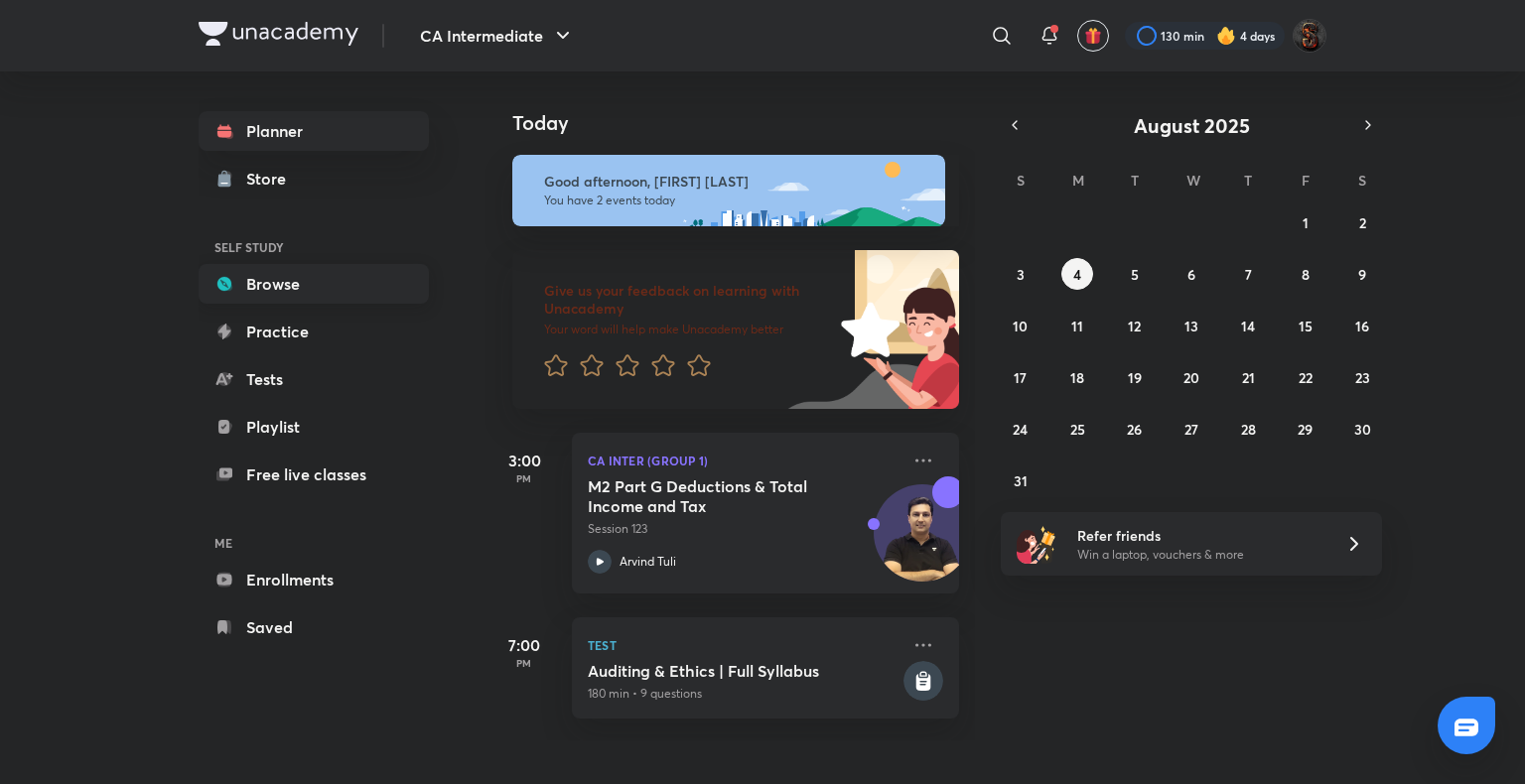 click on "Browse" at bounding box center (314, 284) 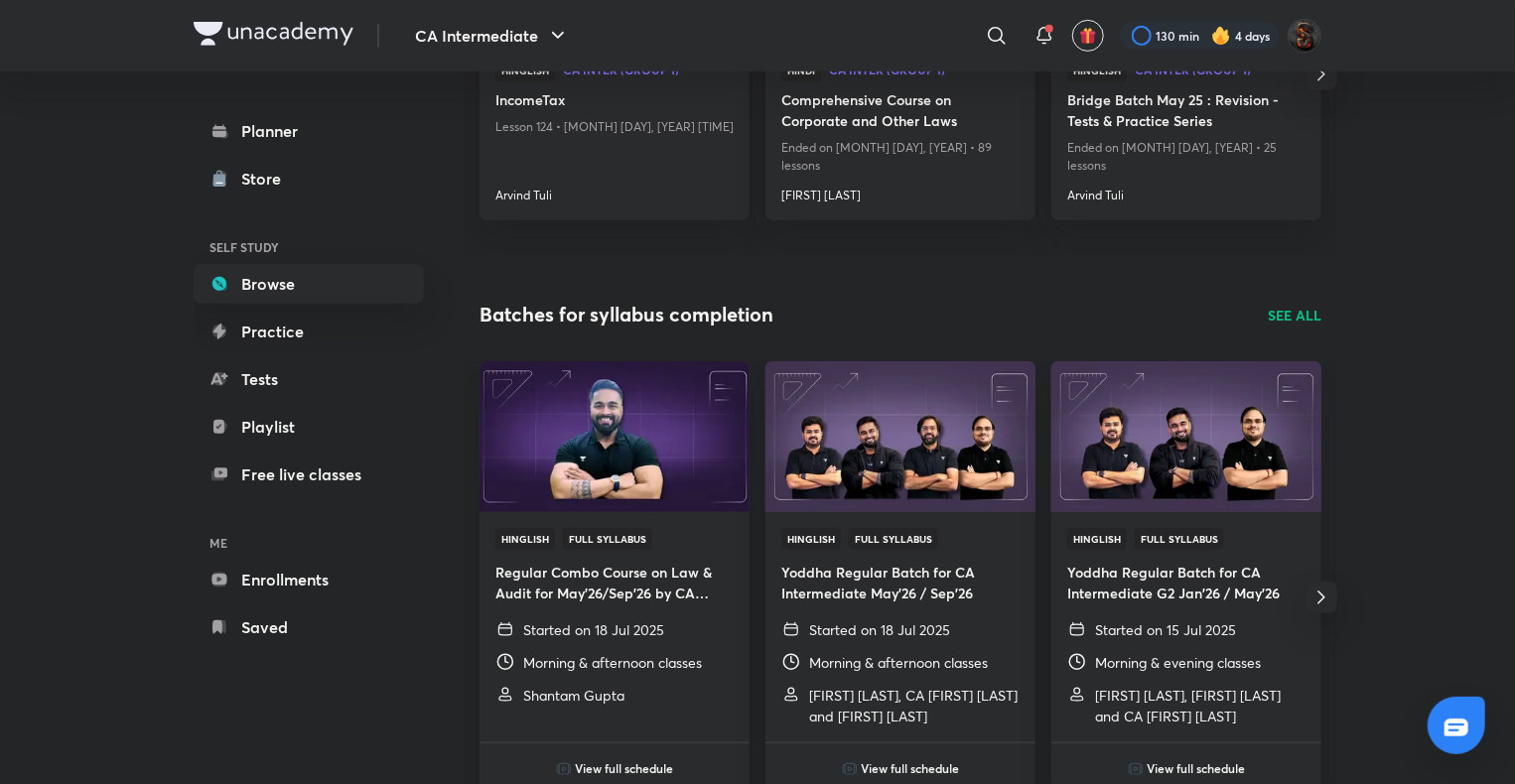 scroll, scrollTop: 468, scrollLeft: 0, axis: vertical 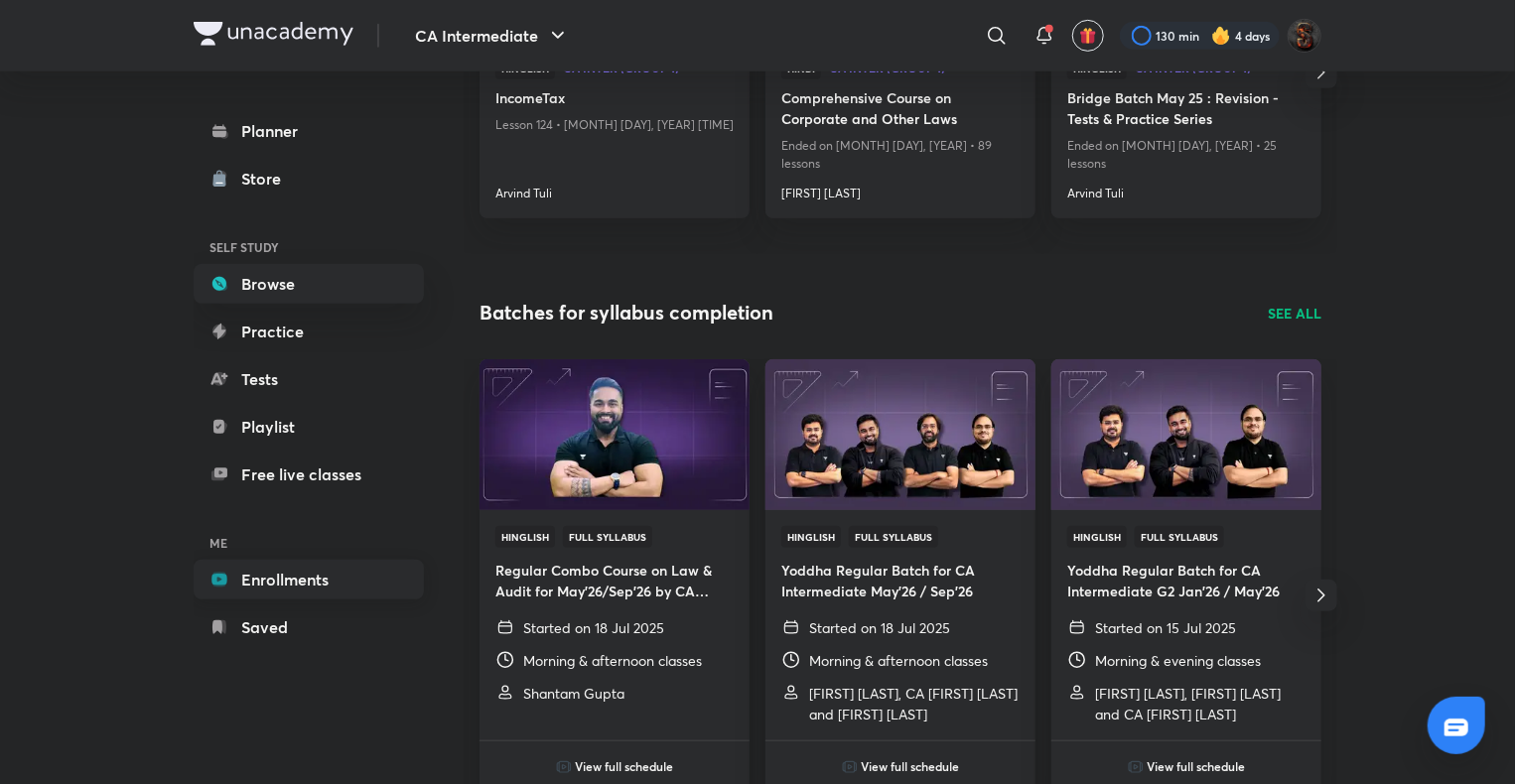 click on "Enrollments" at bounding box center [309, 580] 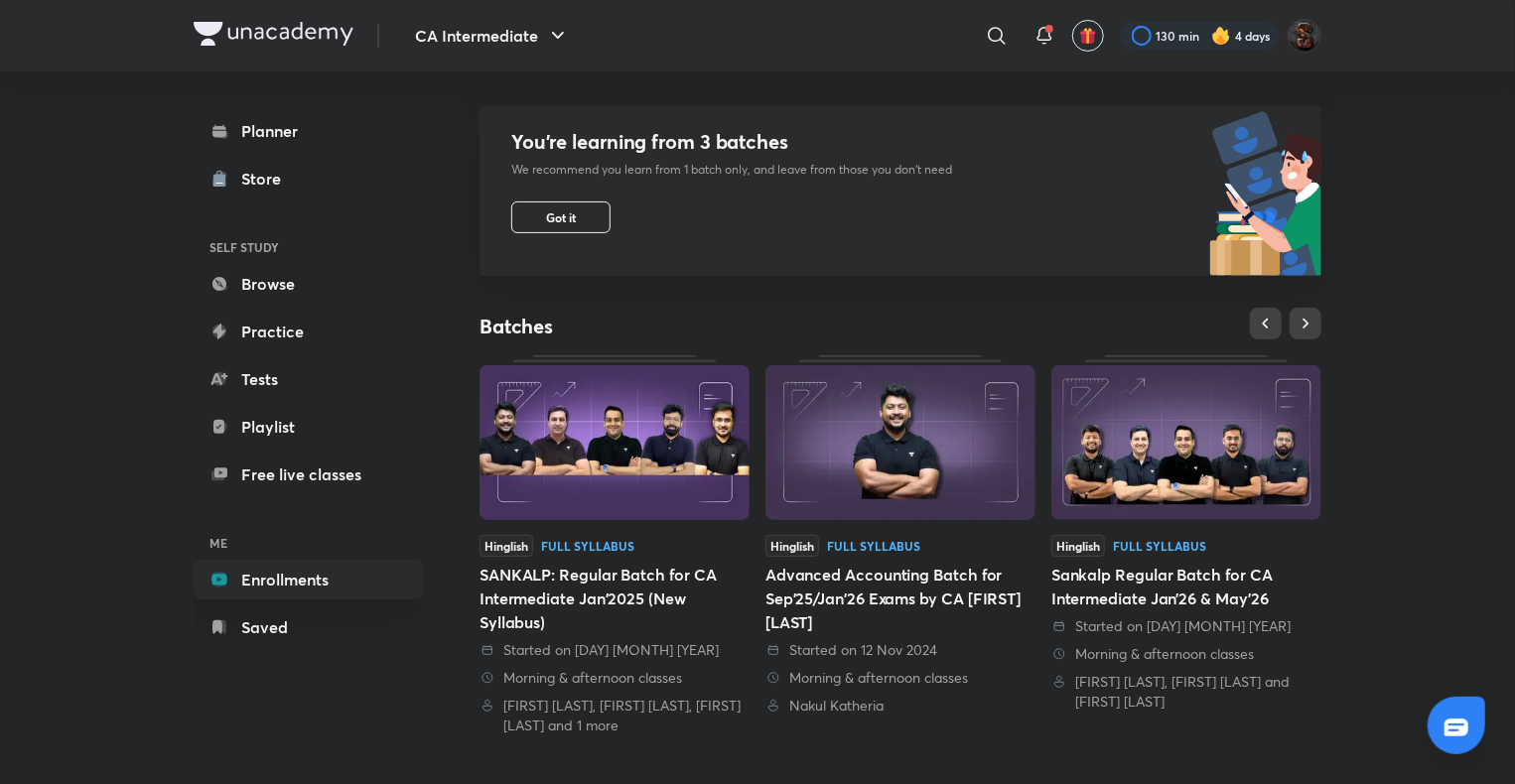 scroll, scrollTop: 171, scrollLeft: 0, axis: vertical 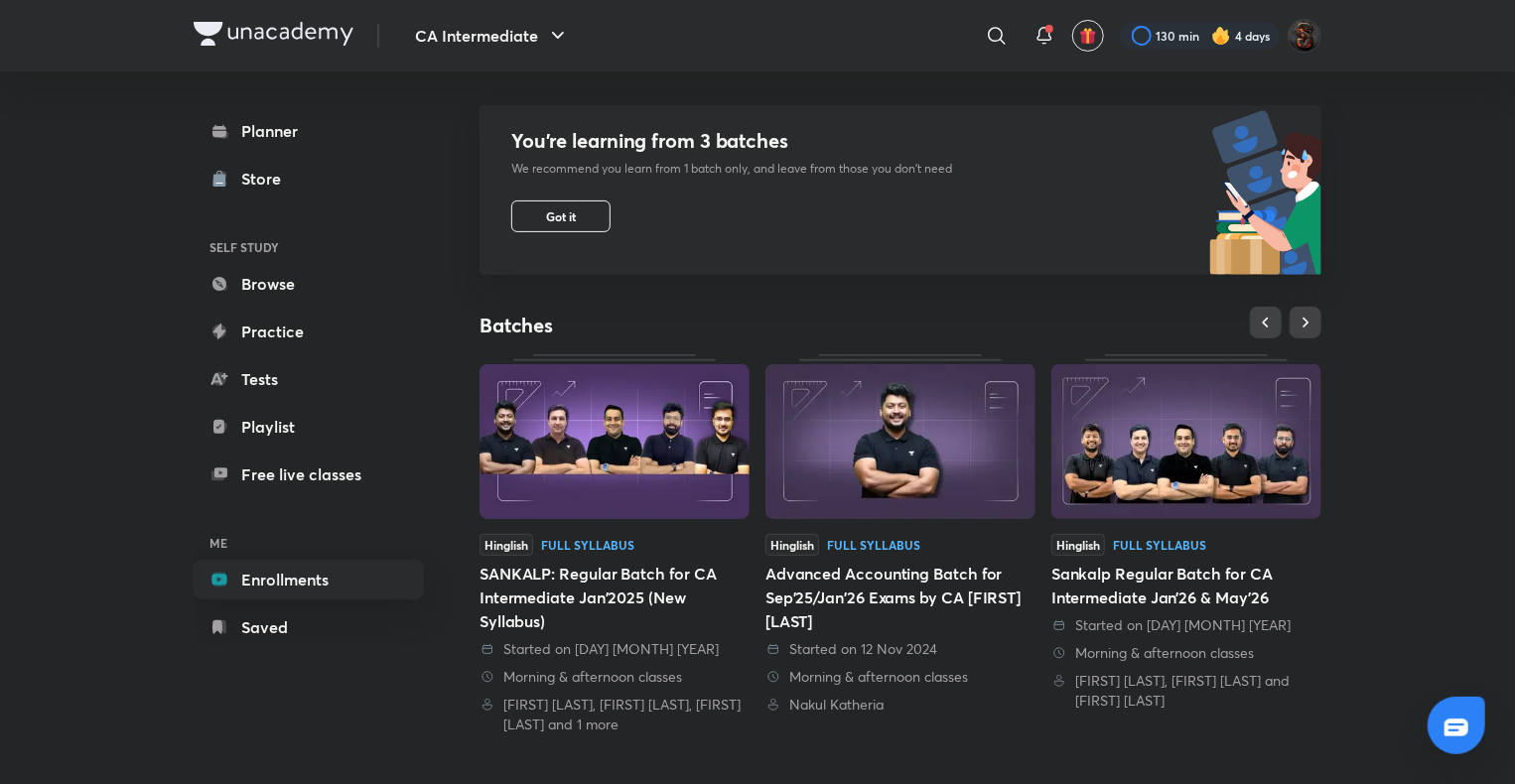 click at bounding box center [615, 442] 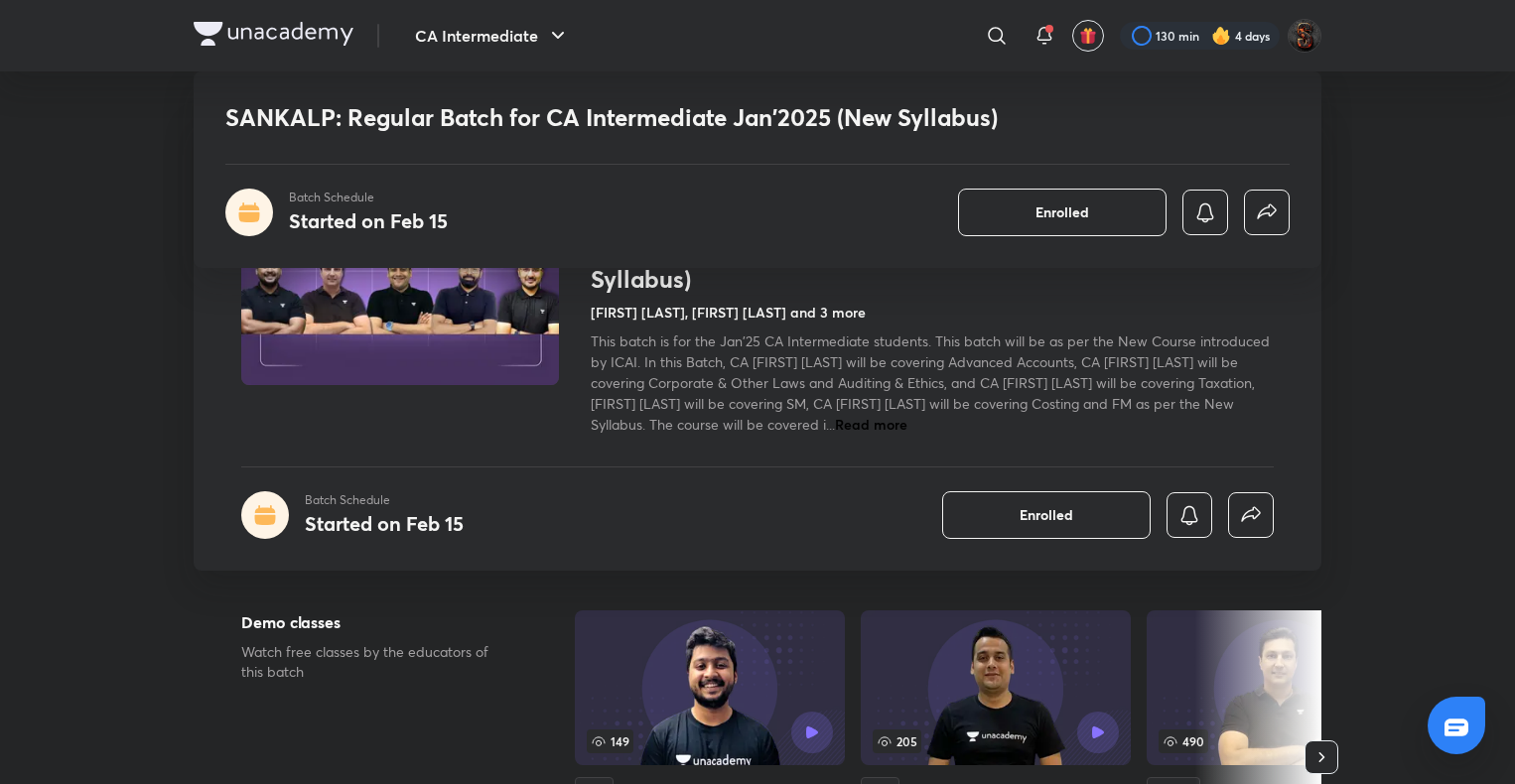 scroll, scrollTop: 601, scrollLeft: 0, axis: vertical 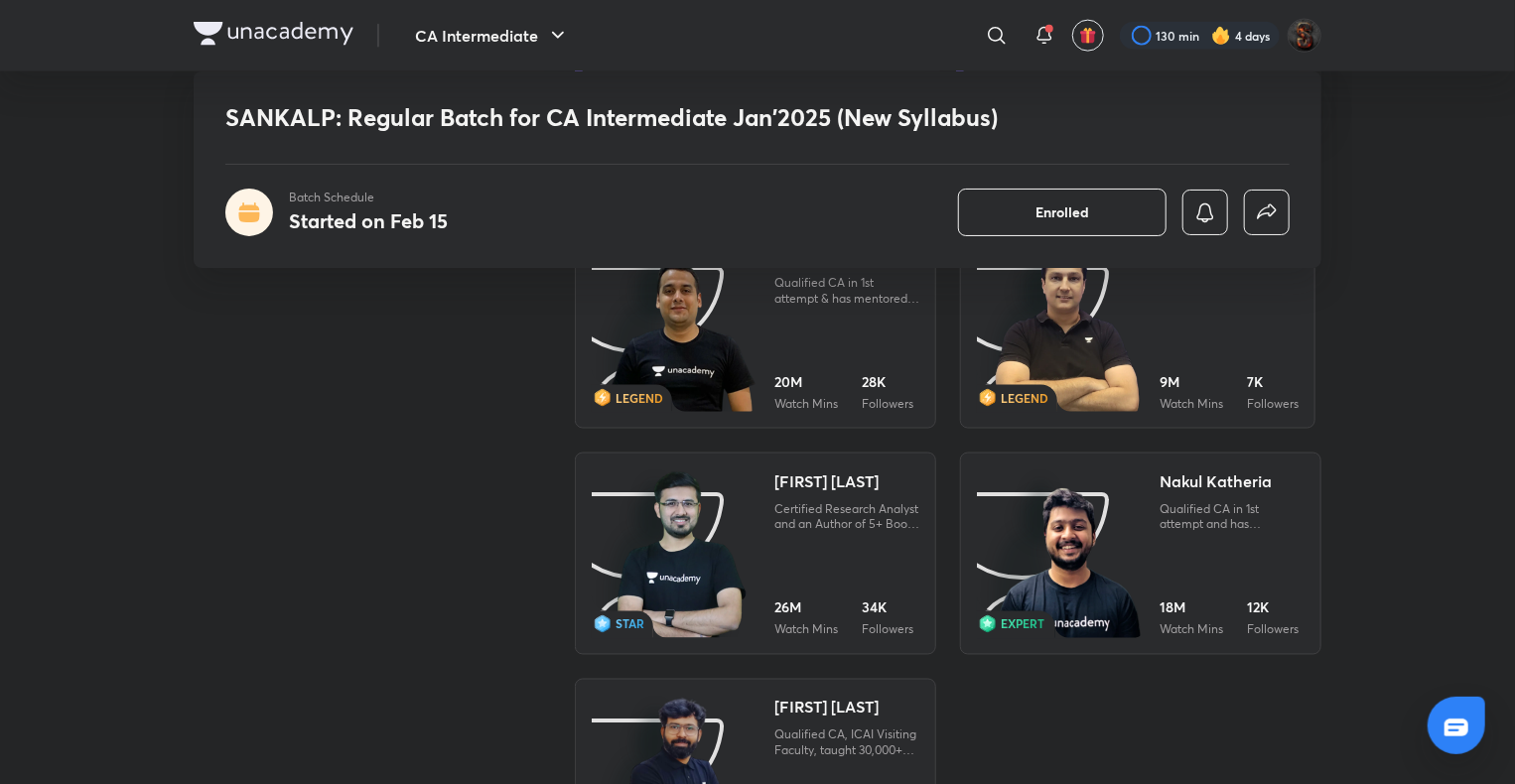click at bounding box center (682, 335) 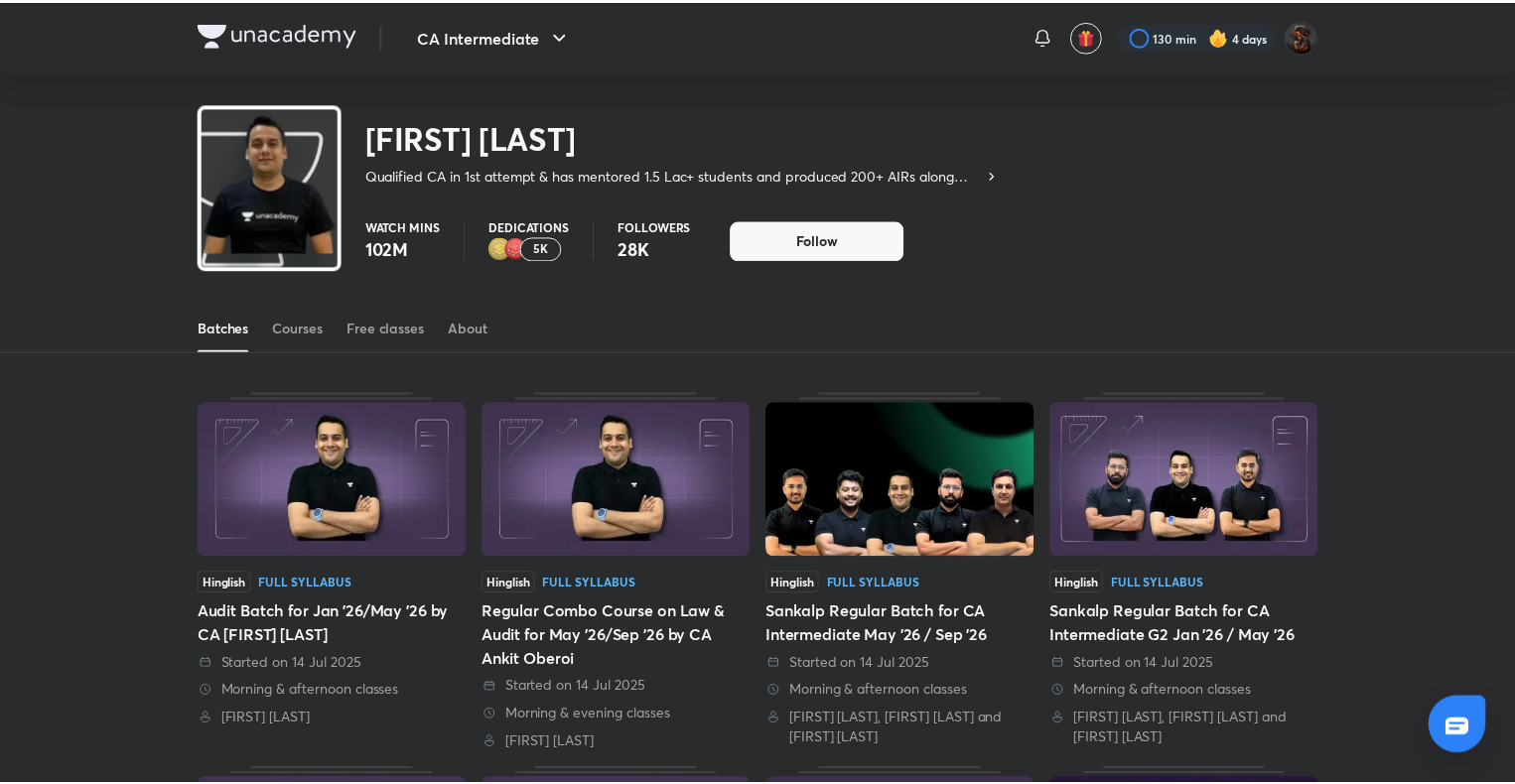 scroll, scrollTop: 0, scrollLeft: 0, axis: both 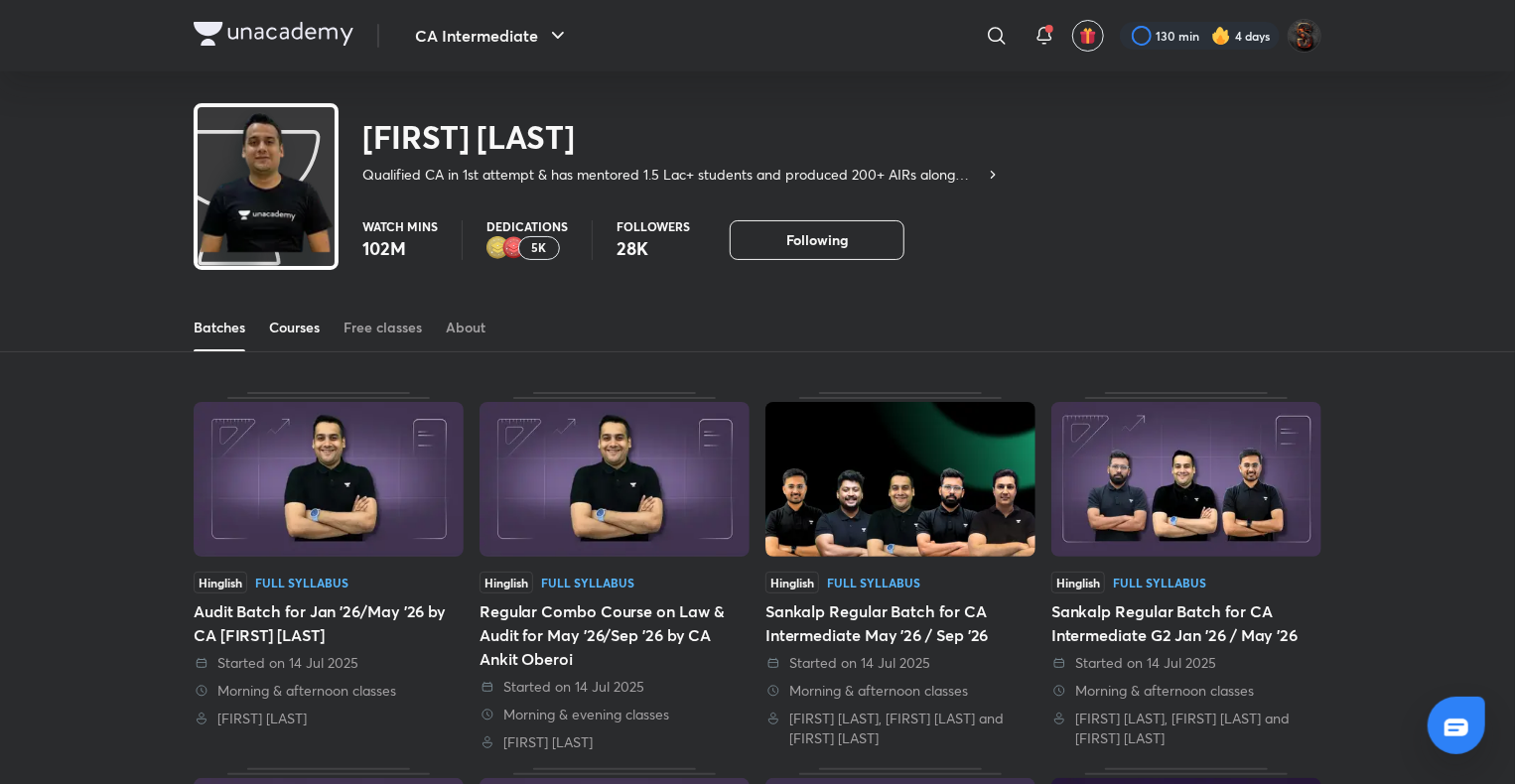 click on "Courses" at bounding box center [294, 327] 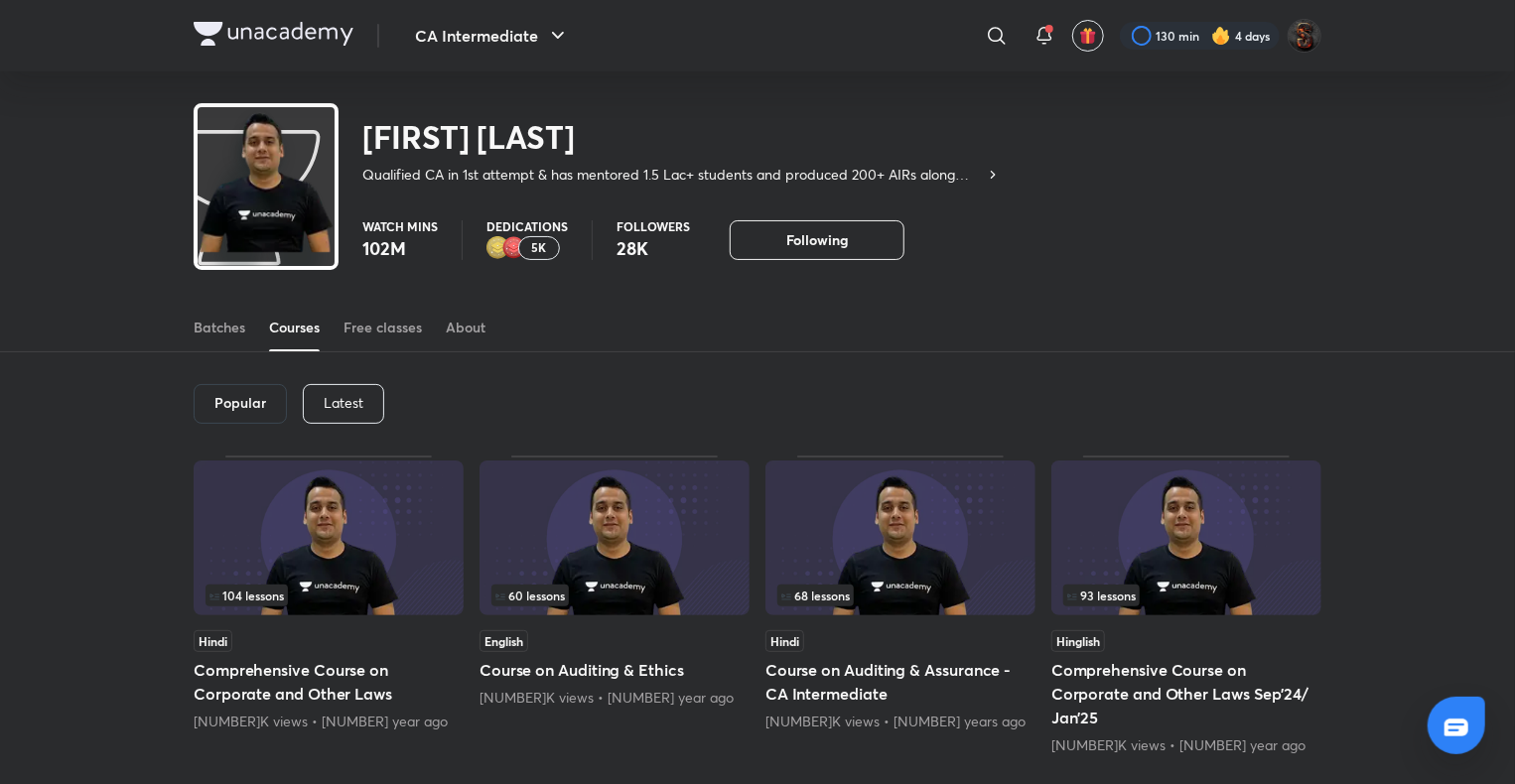 click on "Latest" at bounding box center (344, 403) 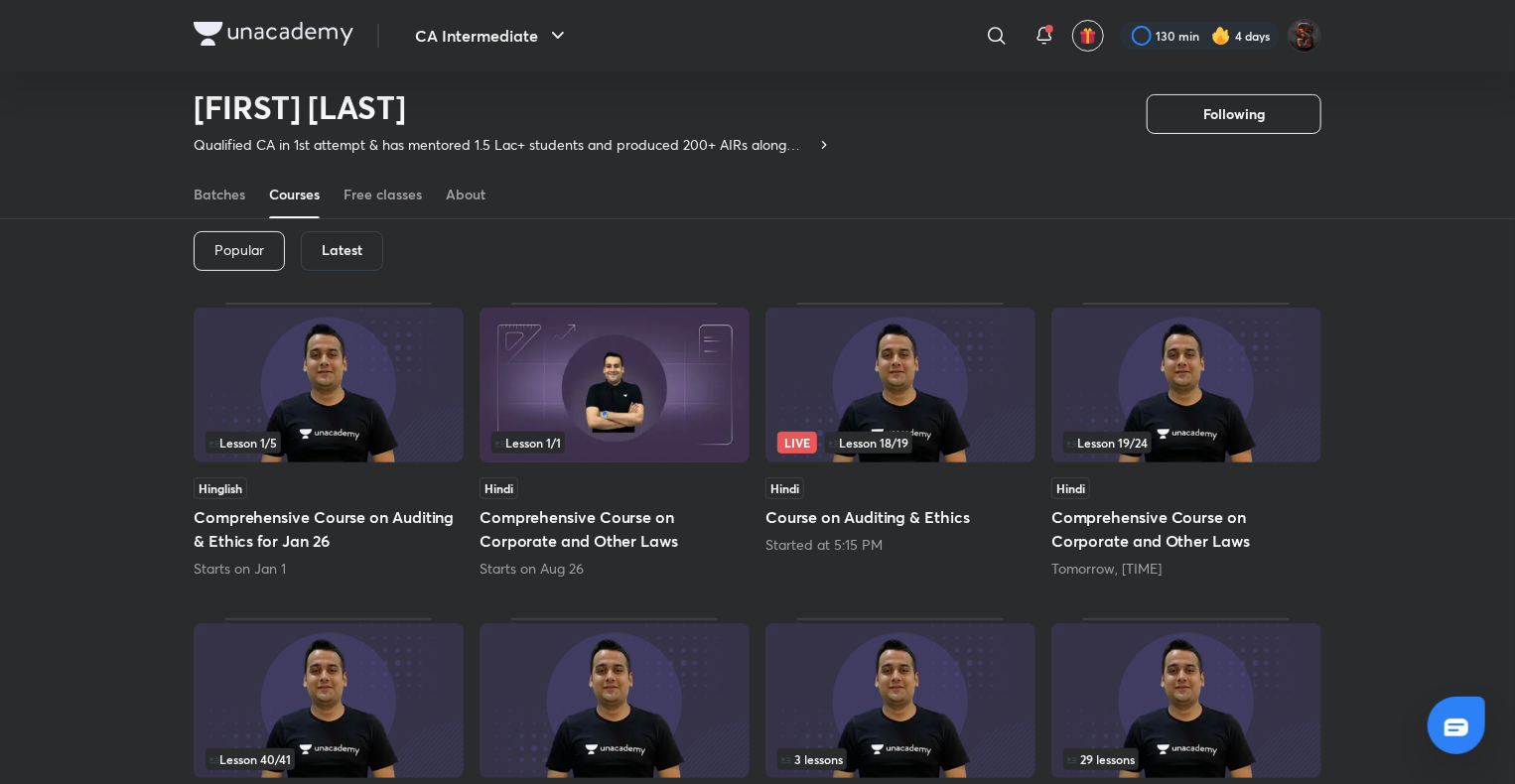 scroll, scrollTop: 0, scrollLeft: 0, axis: both 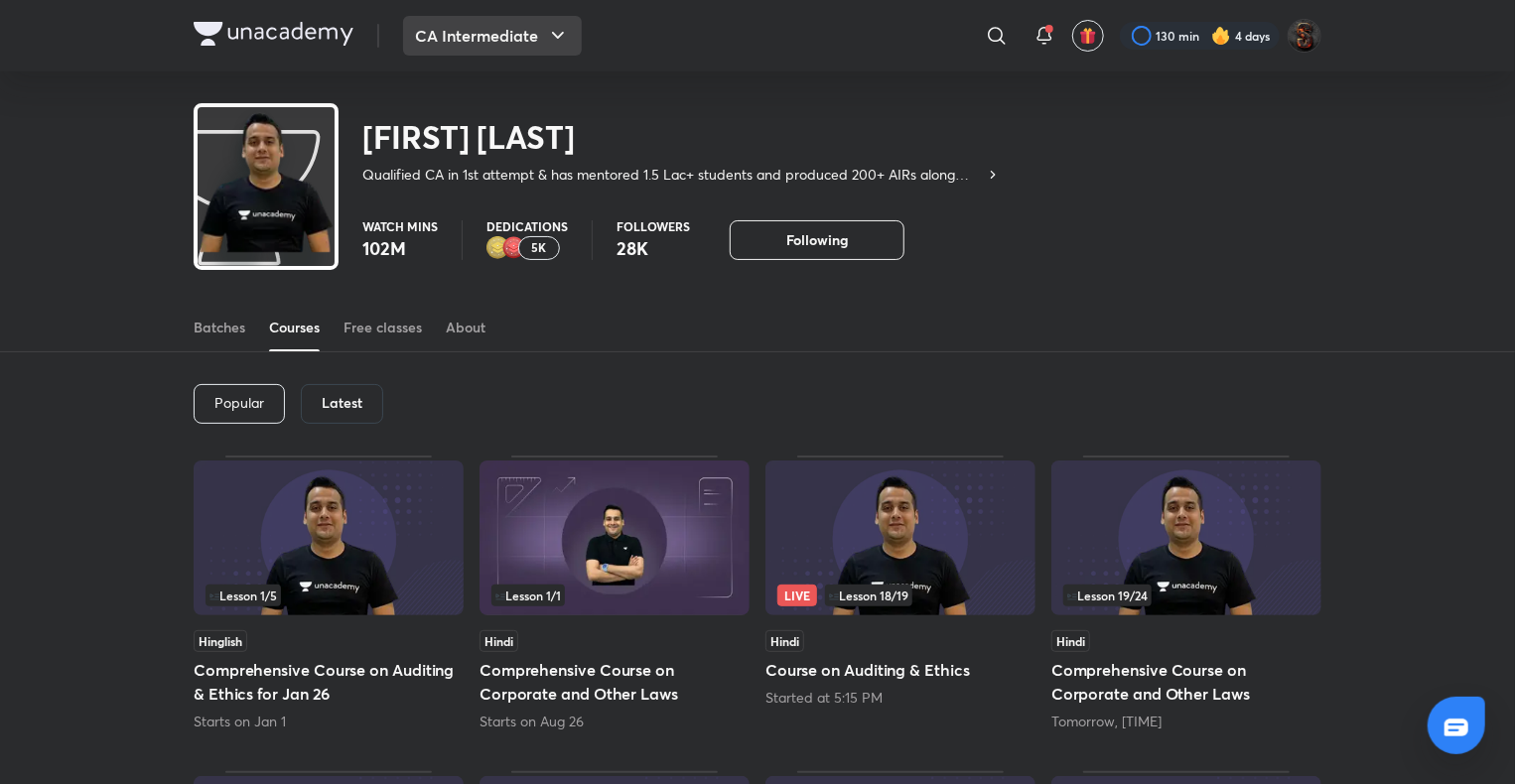 click on "CA Intermediate" at bounding box center [492, 36] 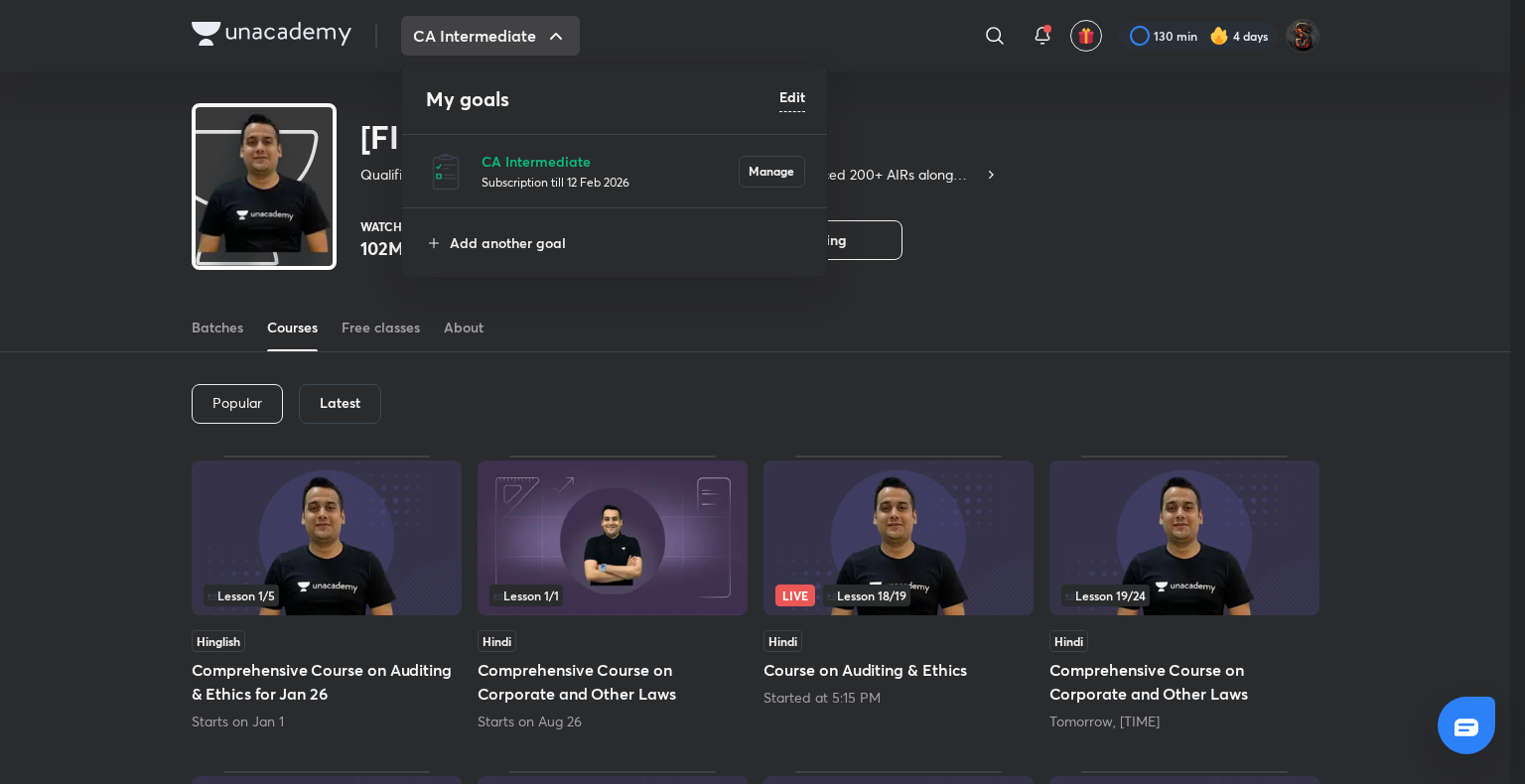 click on "CA Intermediate Subscription till 12 Feb 2026 Manage" at bounding box center [616, 171] 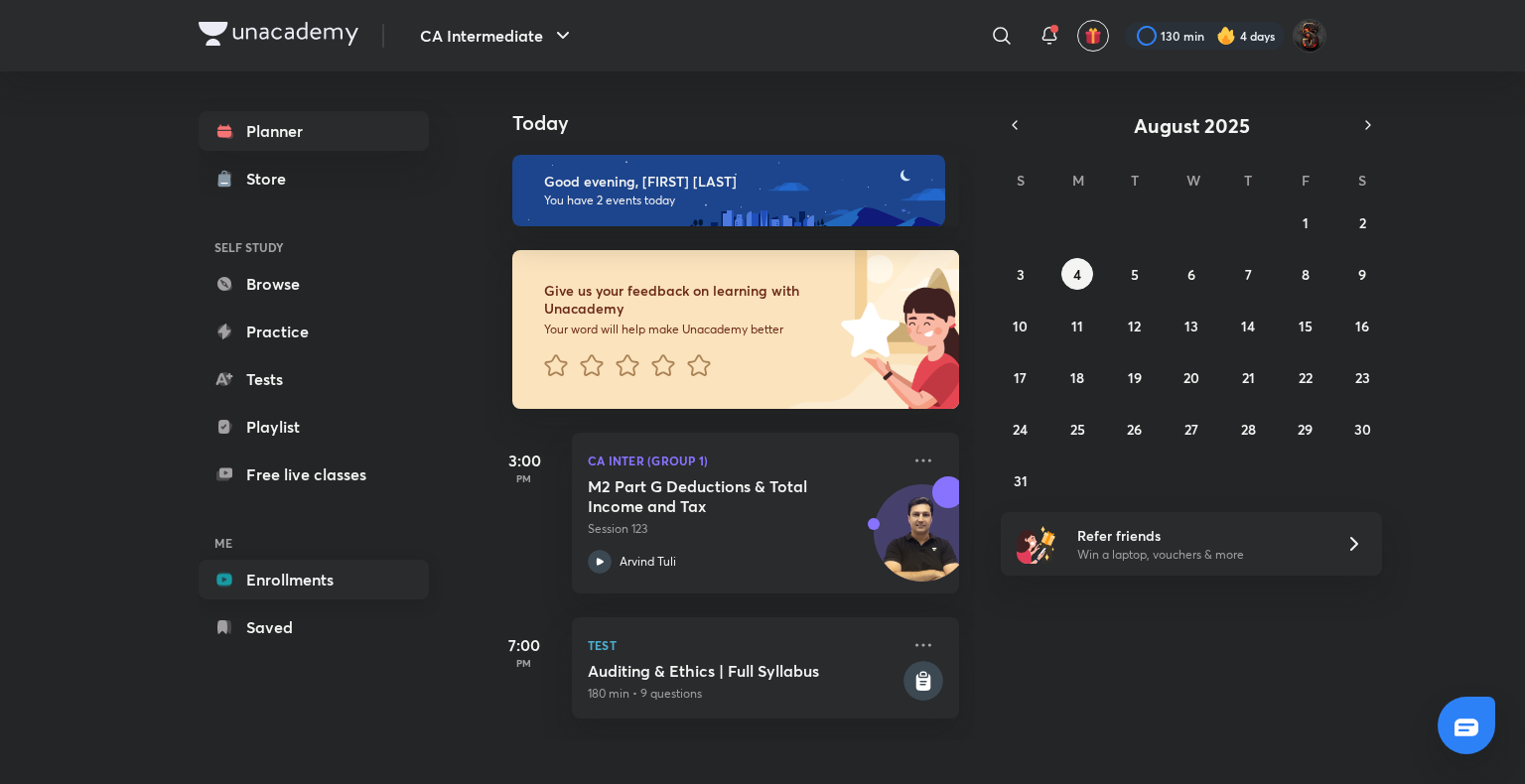 click on "Enrollments" at bounding box center (314, 580) 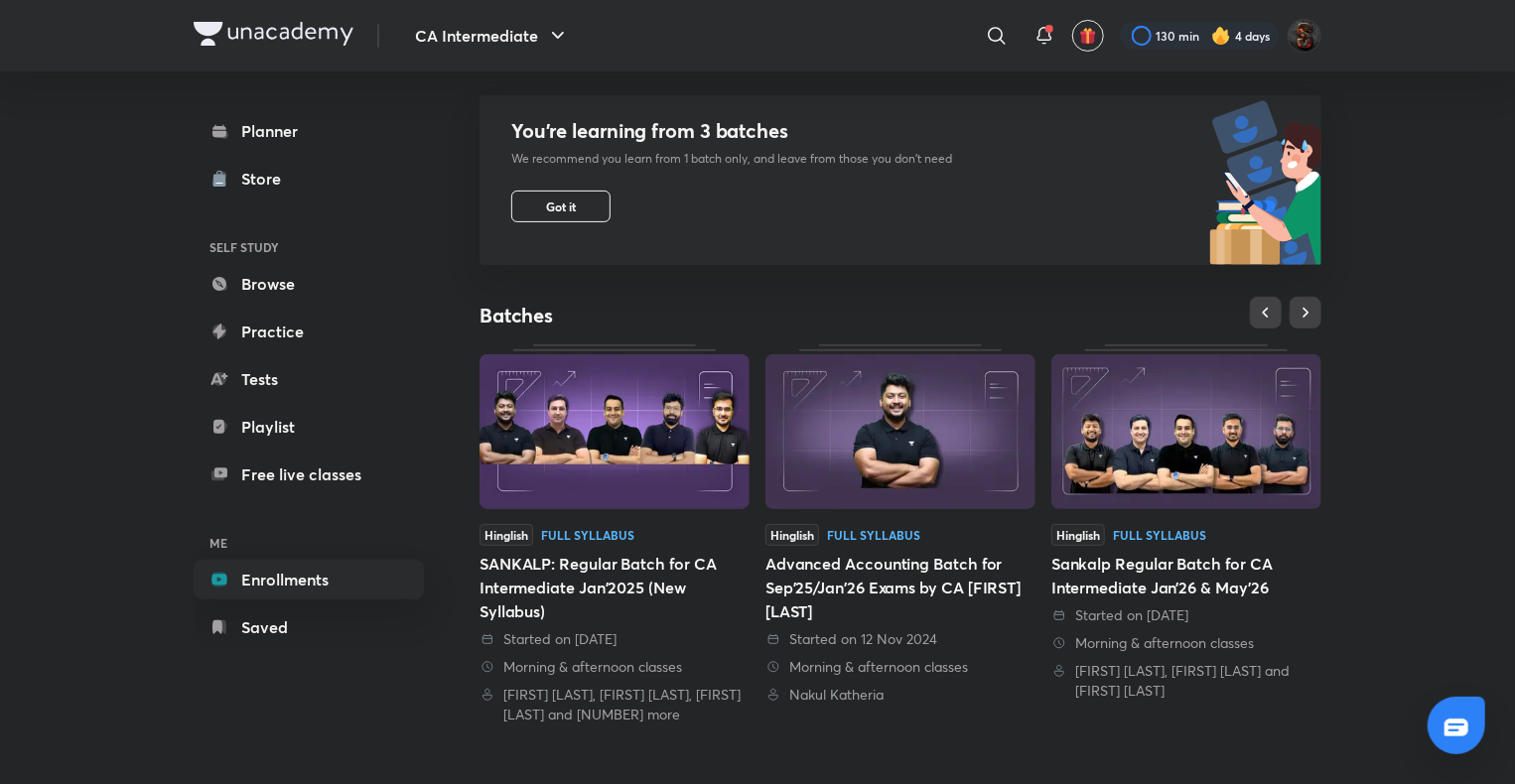 scroll, scrollTop: 179, scrollLeft: 0, axis: vertical 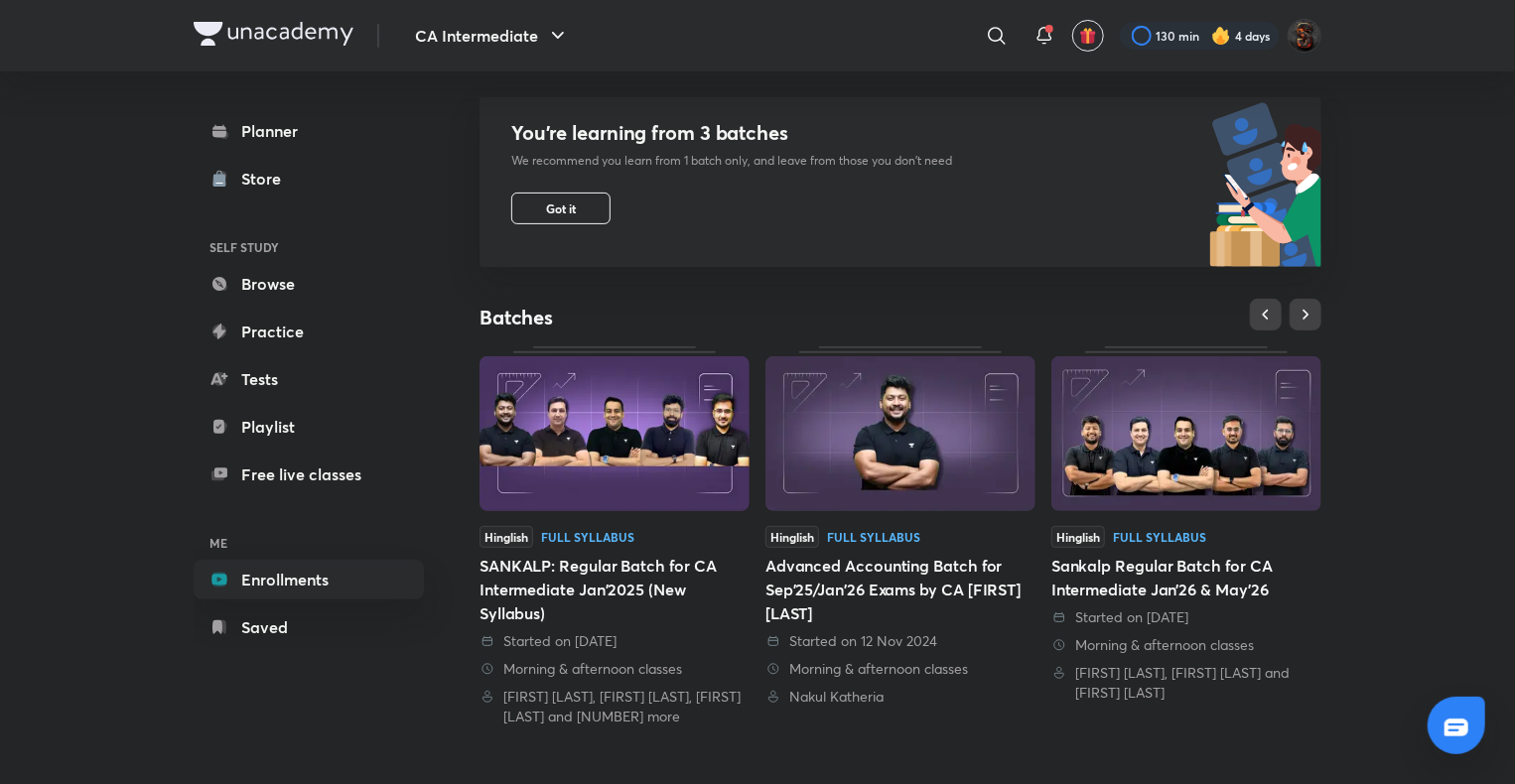 click at bounding box center [615, 434] 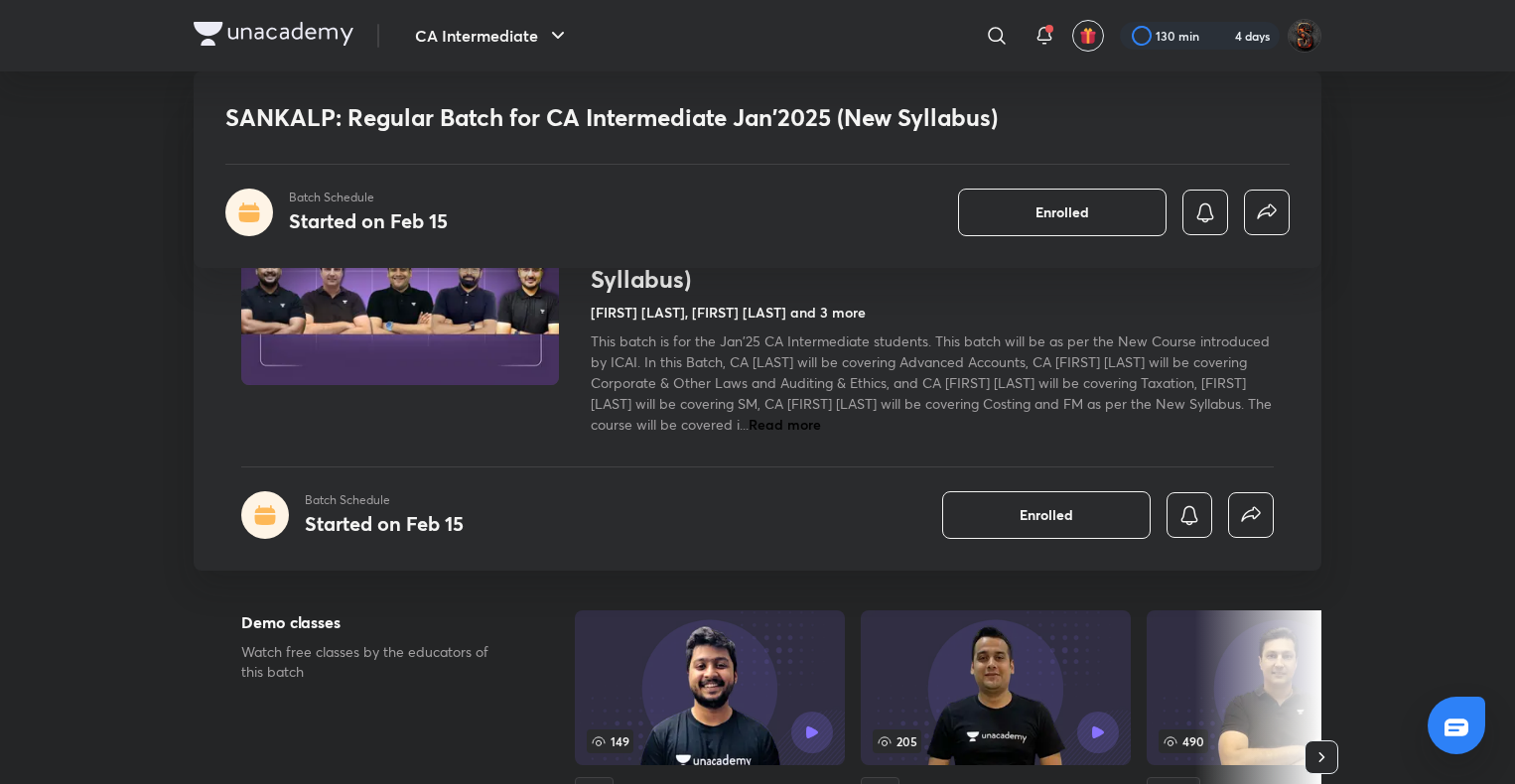 scroll, scrollTop: 536, scrollLeft: 0, axis: vertical 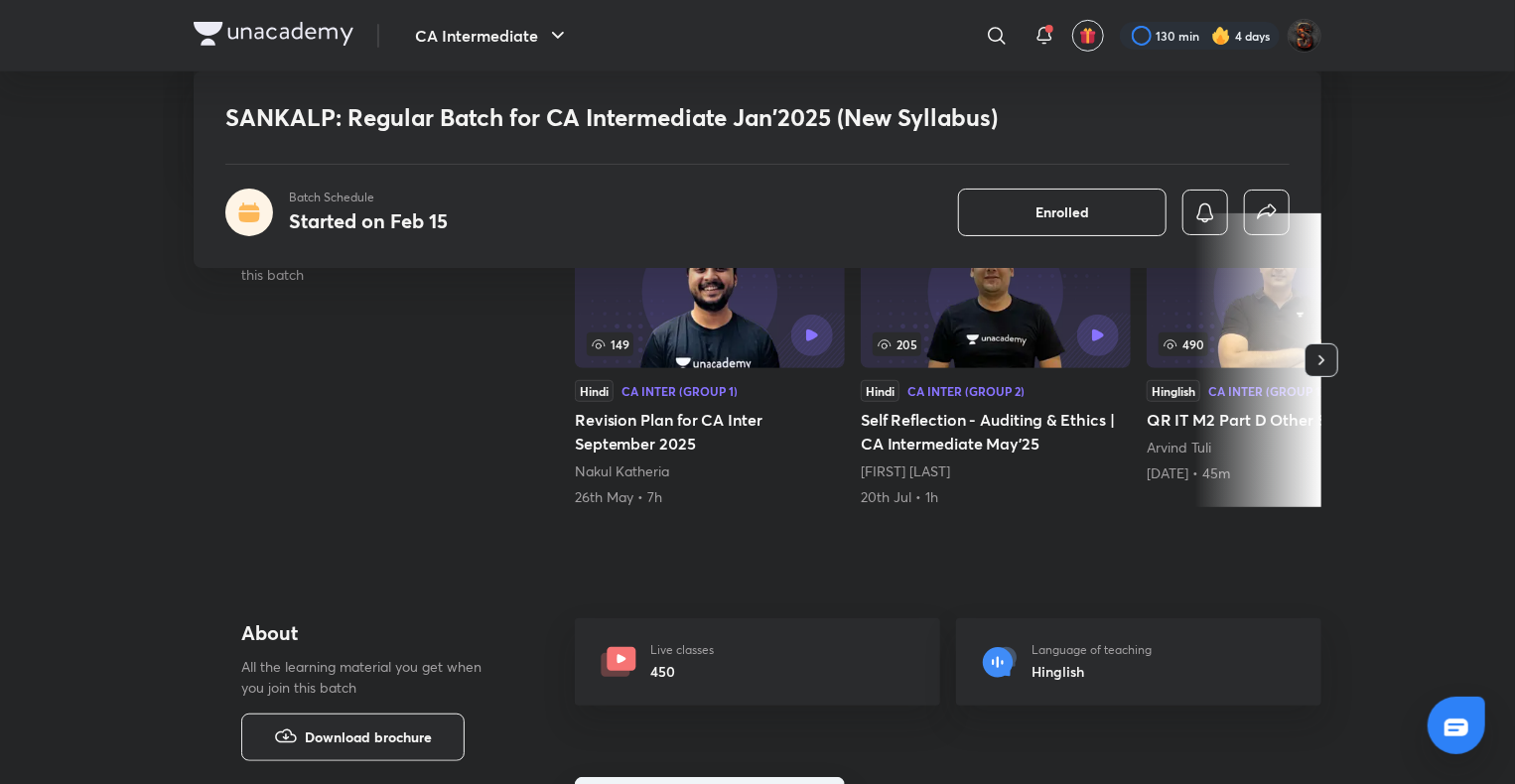 click on "Live classes" at bounding box center [682, 650] 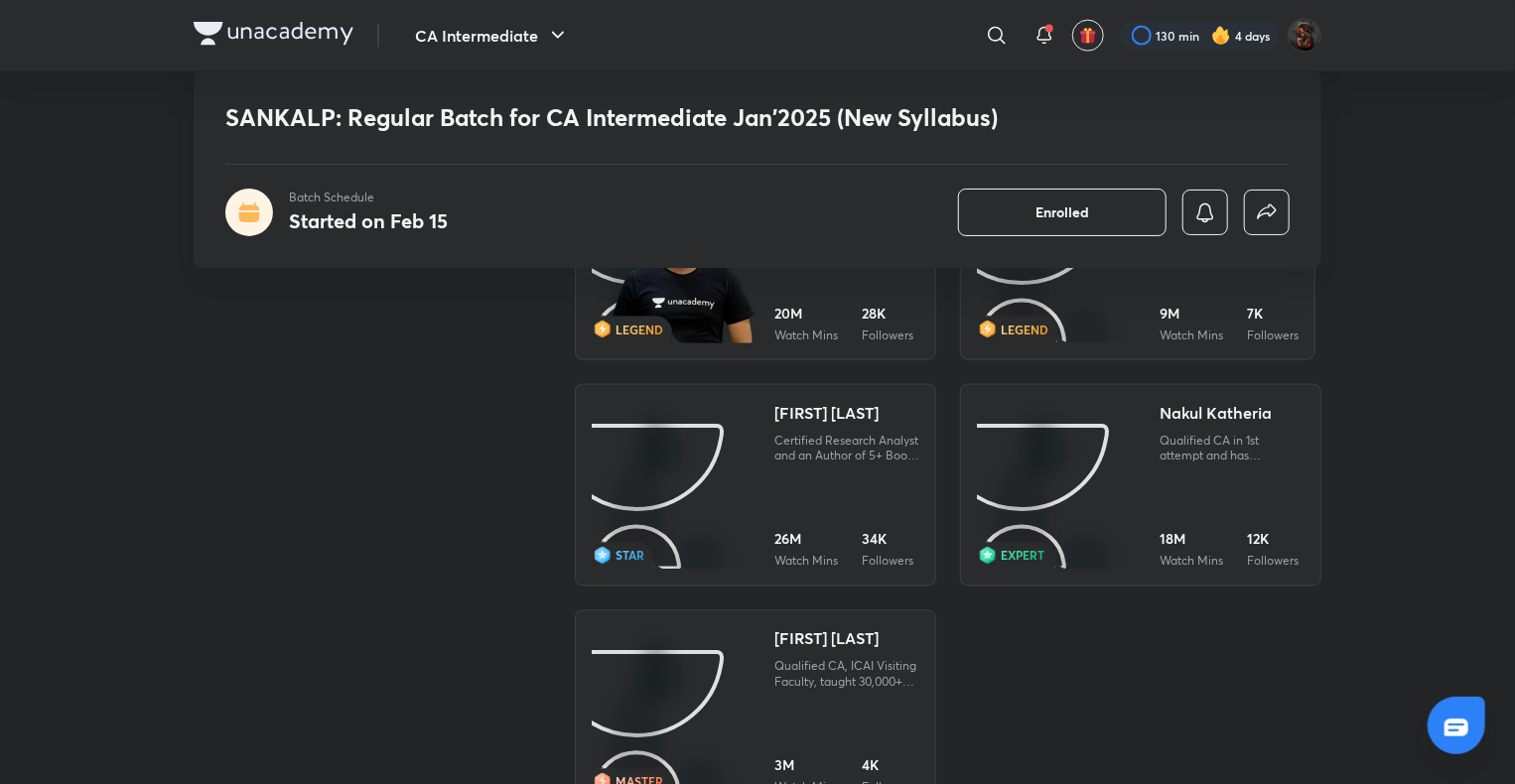 scroll, scrollTop: 1500, scrollLeft: 0, axis: vertical 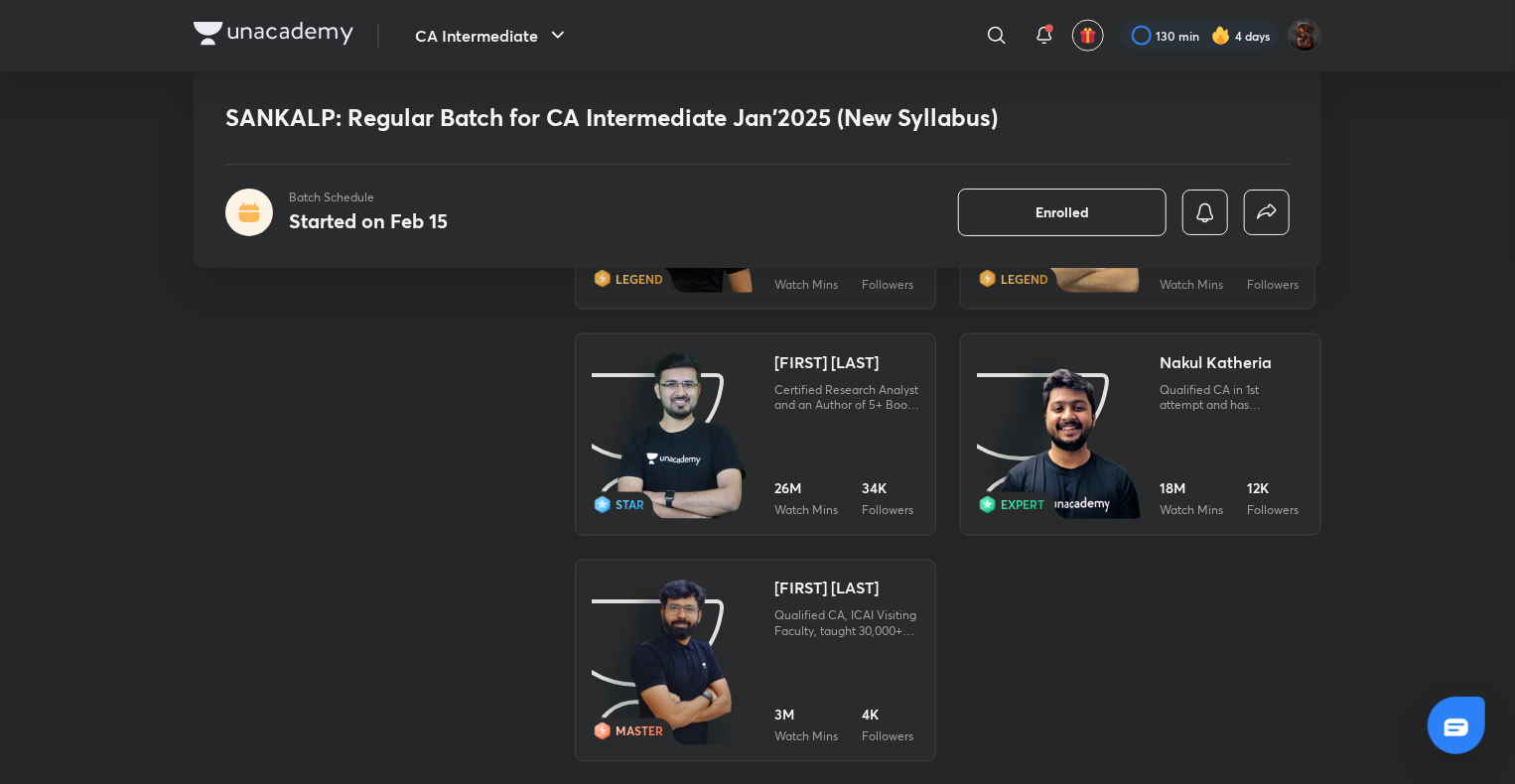 click at bounding box center [681, 662] 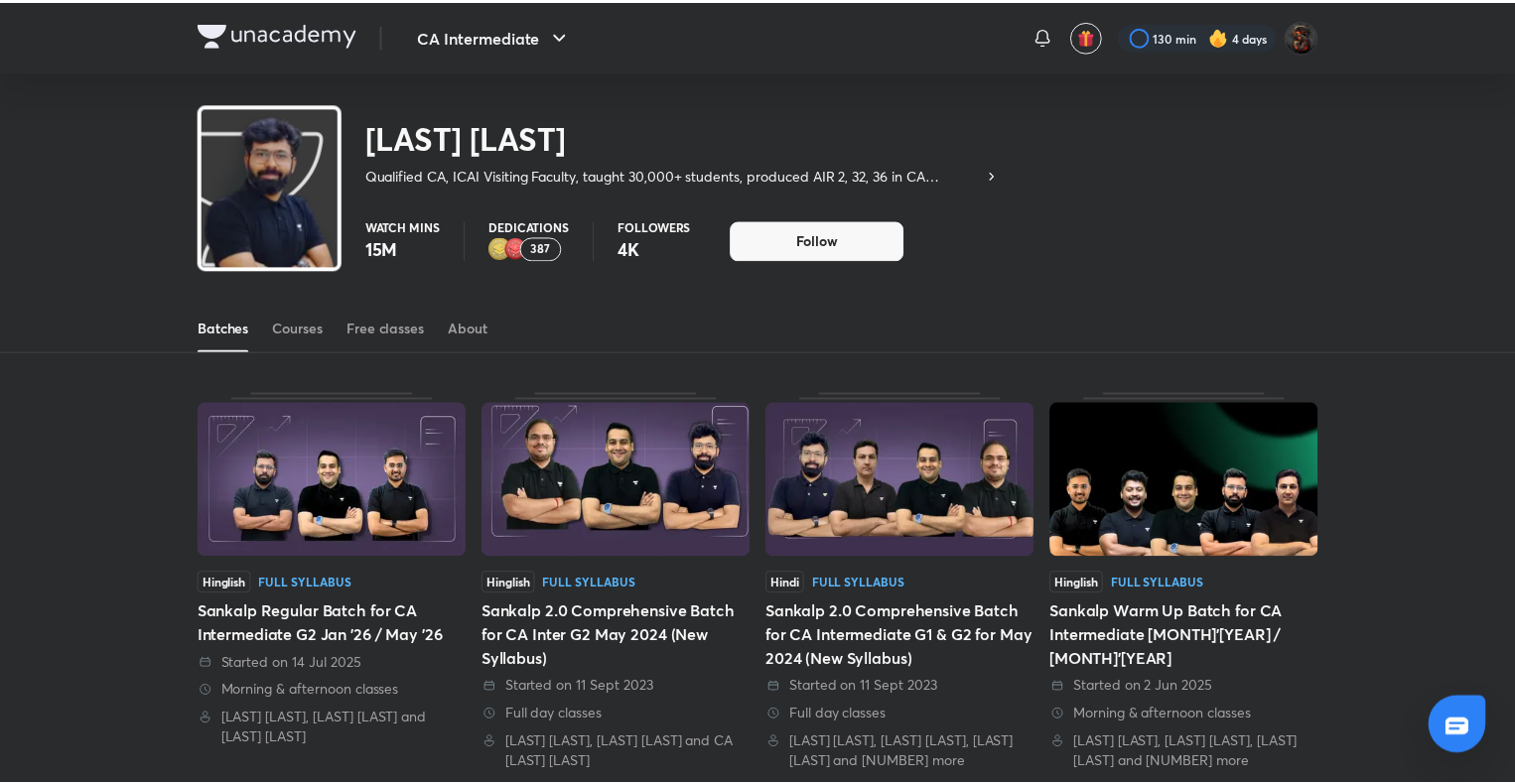 scroll, scrollTop: 0, scrollLeft: 0, axis: both 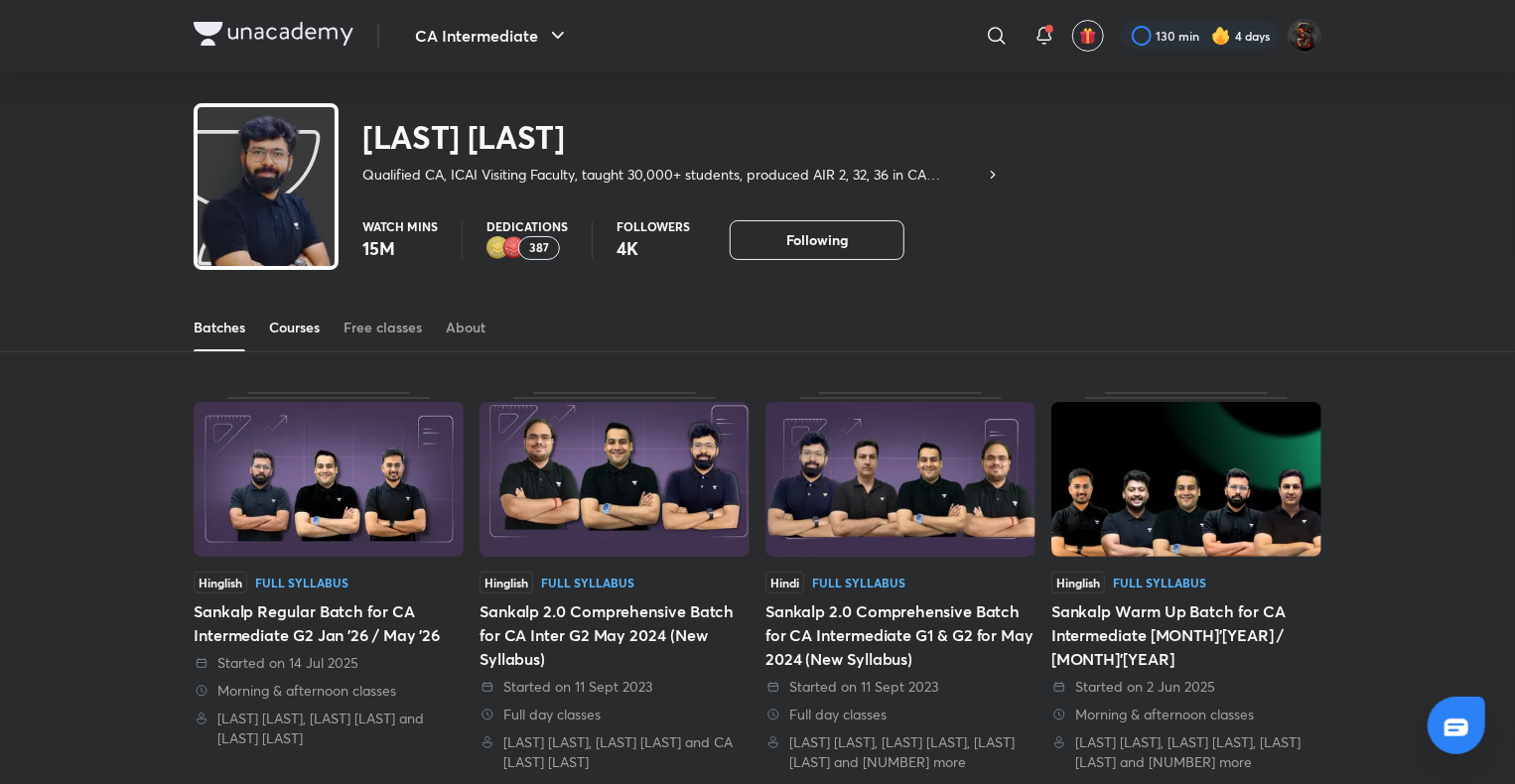 click on "Courses" at bounding box center [294, 327] 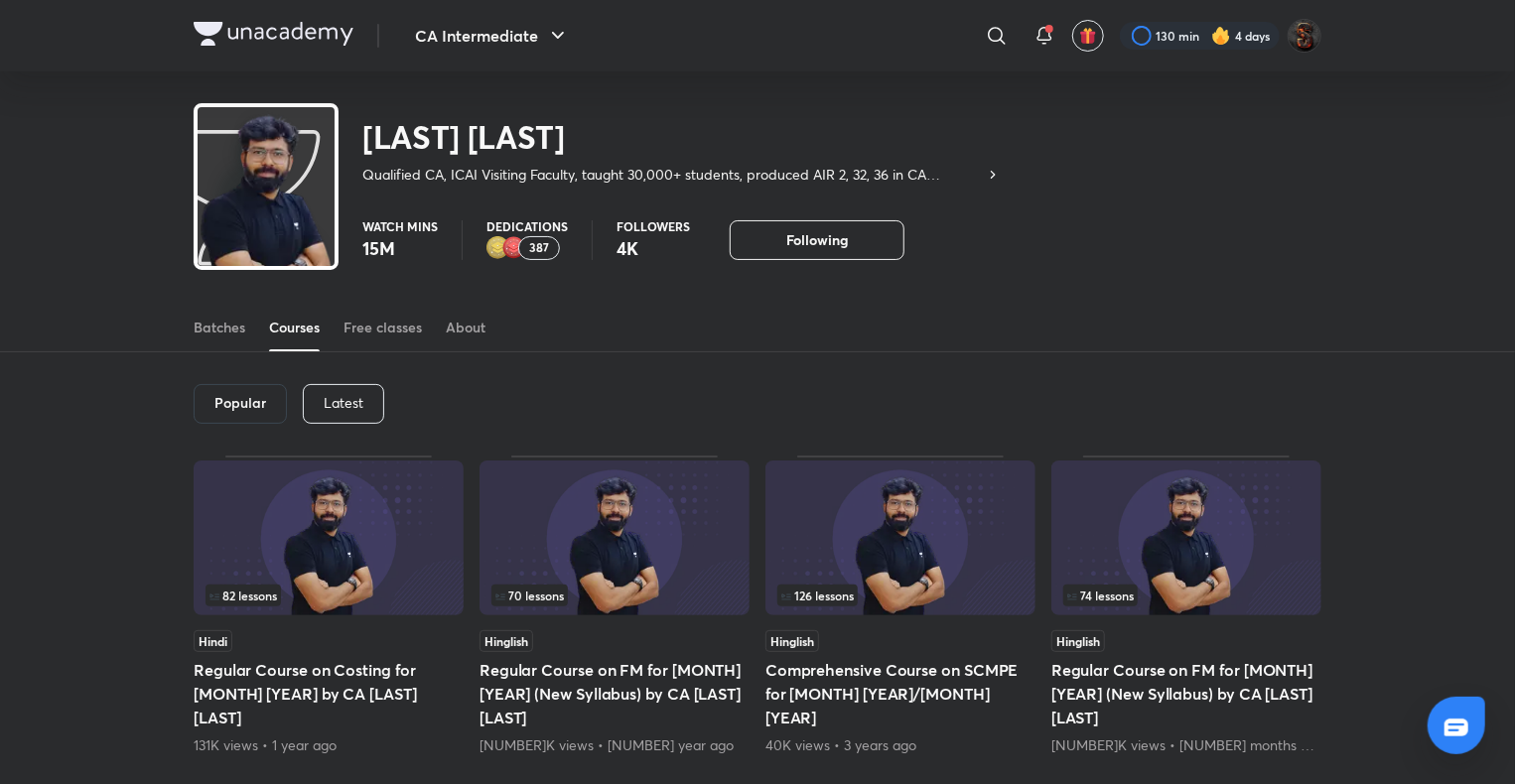 click on "Latest" at bounding box center [344, 403] 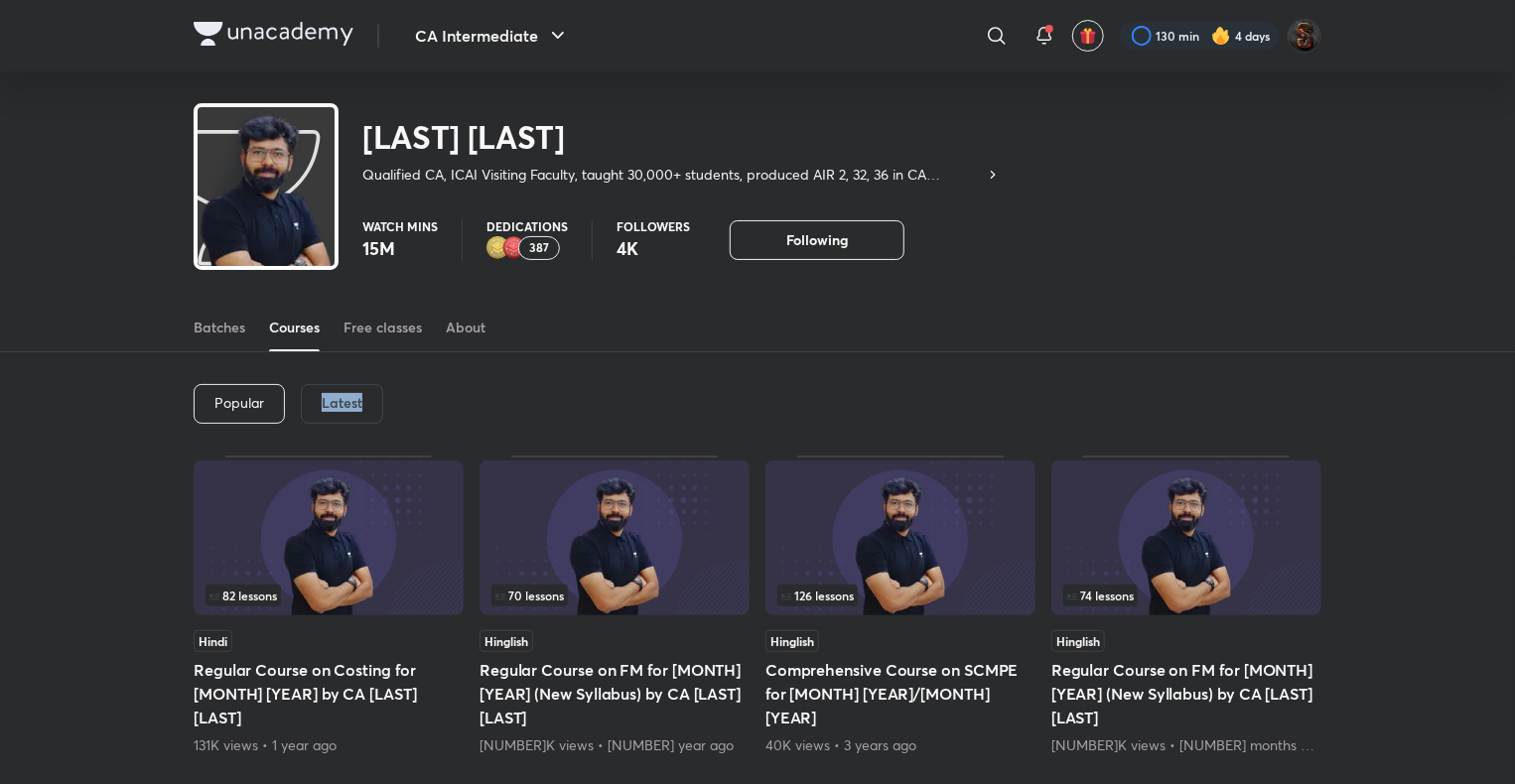 click on "Latest" at bounding box center (342, 403) 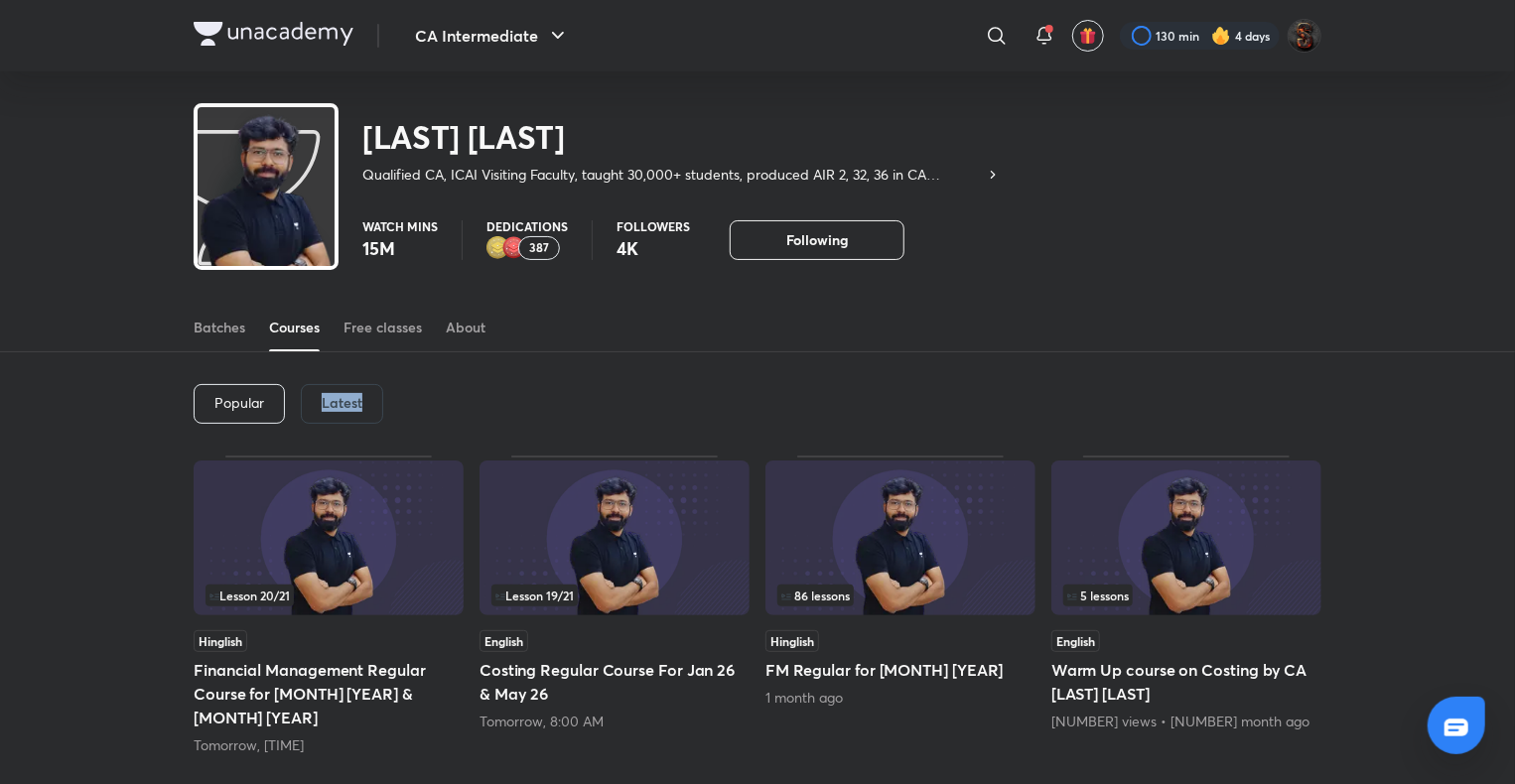 click on "Popular Latest" at bounding box center (758, 404) 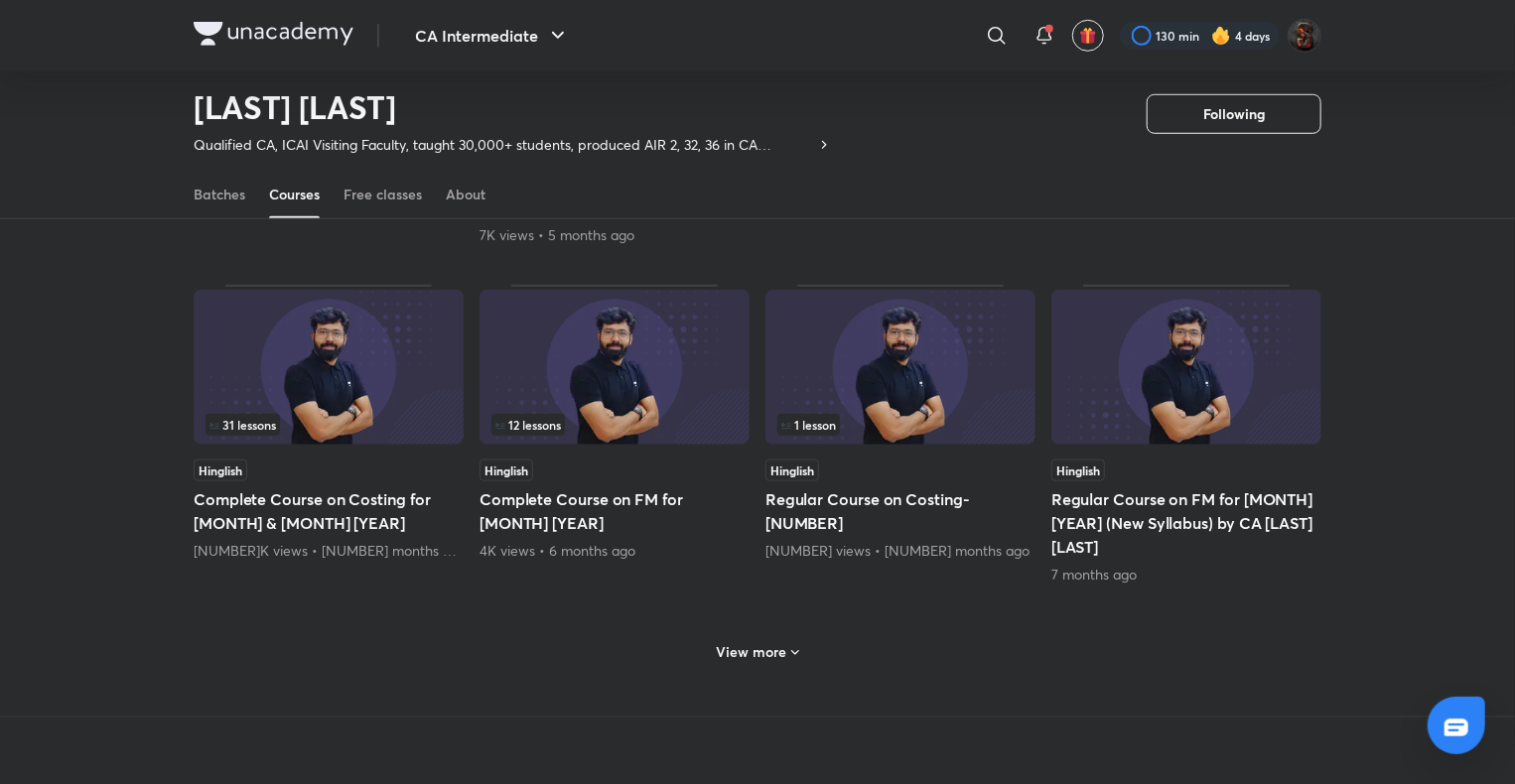 scroll, scrollTop: 768, scrollLeft: 0, axis: vertical 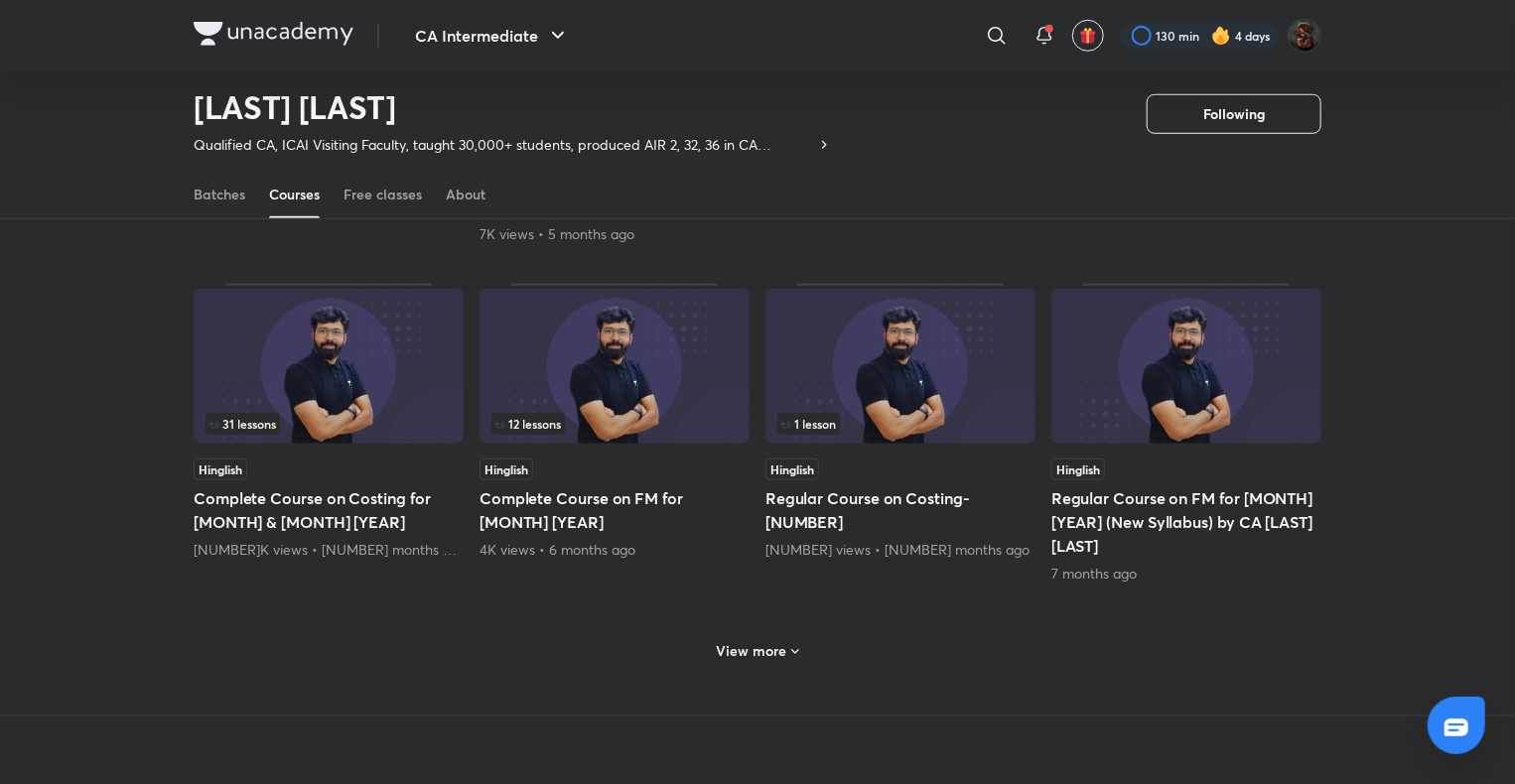 click on "View more" at bounding box center (752, 651) 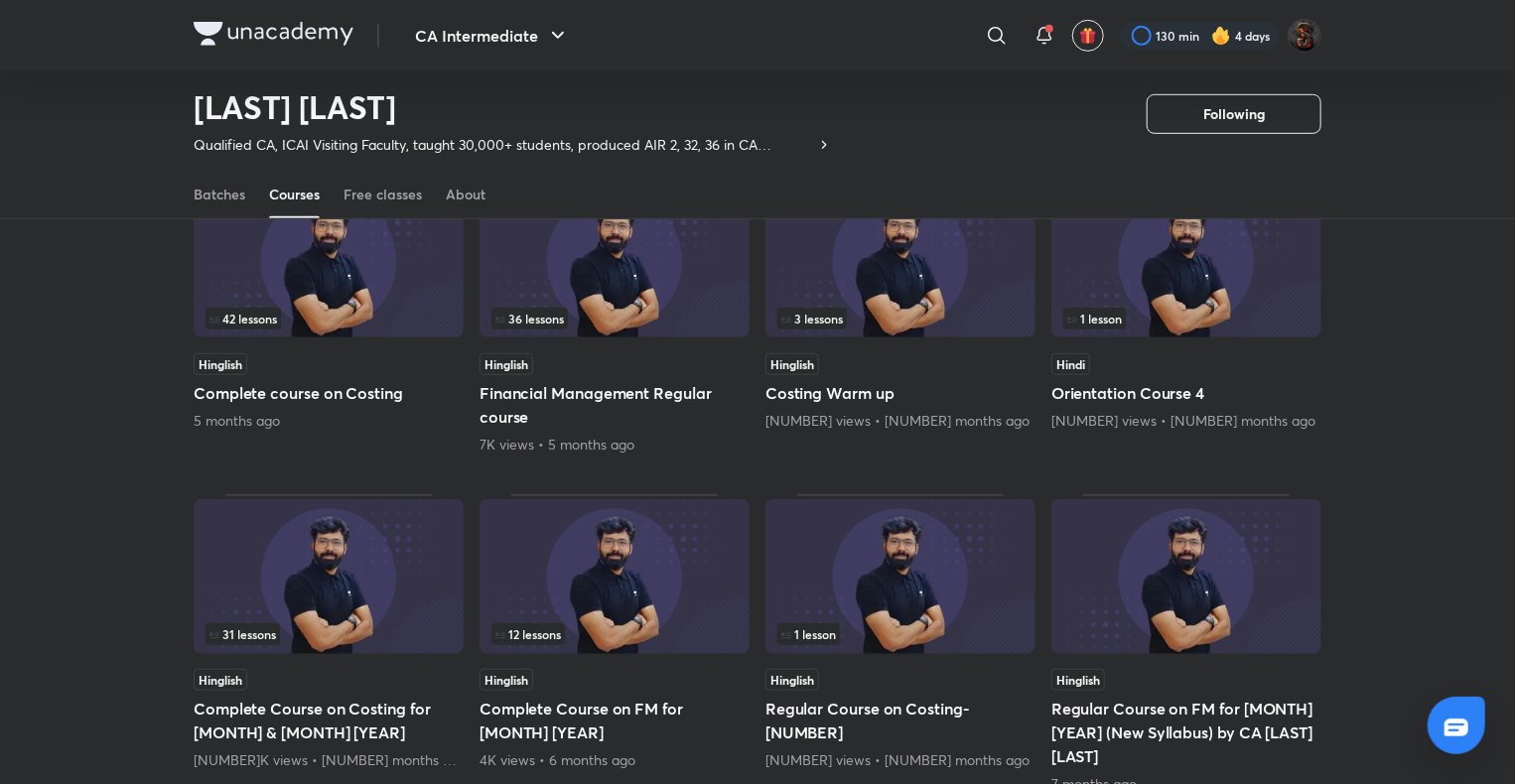 scroll, scrollTop: 0, scrollLeft: 0, axis: both 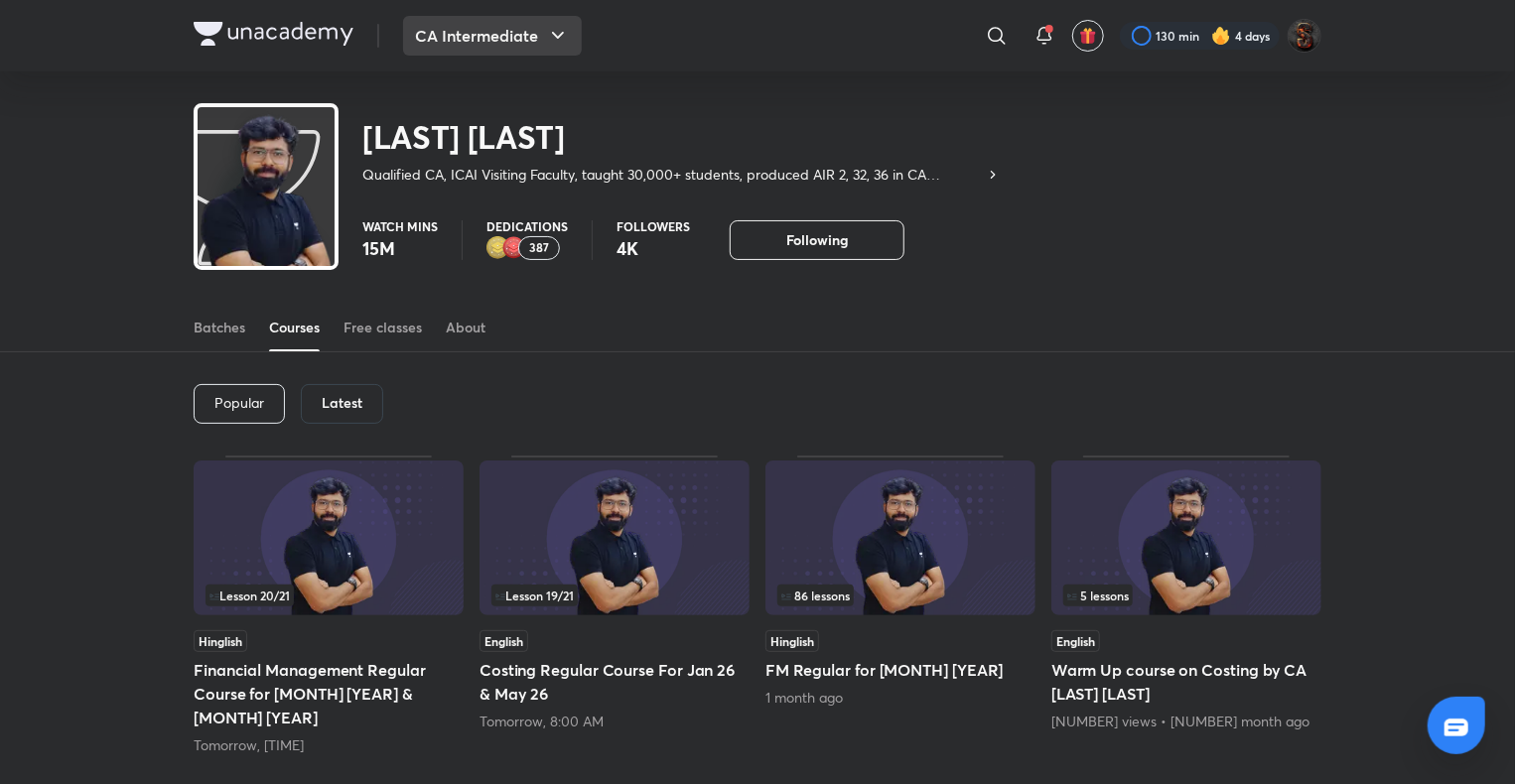 click on "CA Intermediate" at bounding box center (492, 36) 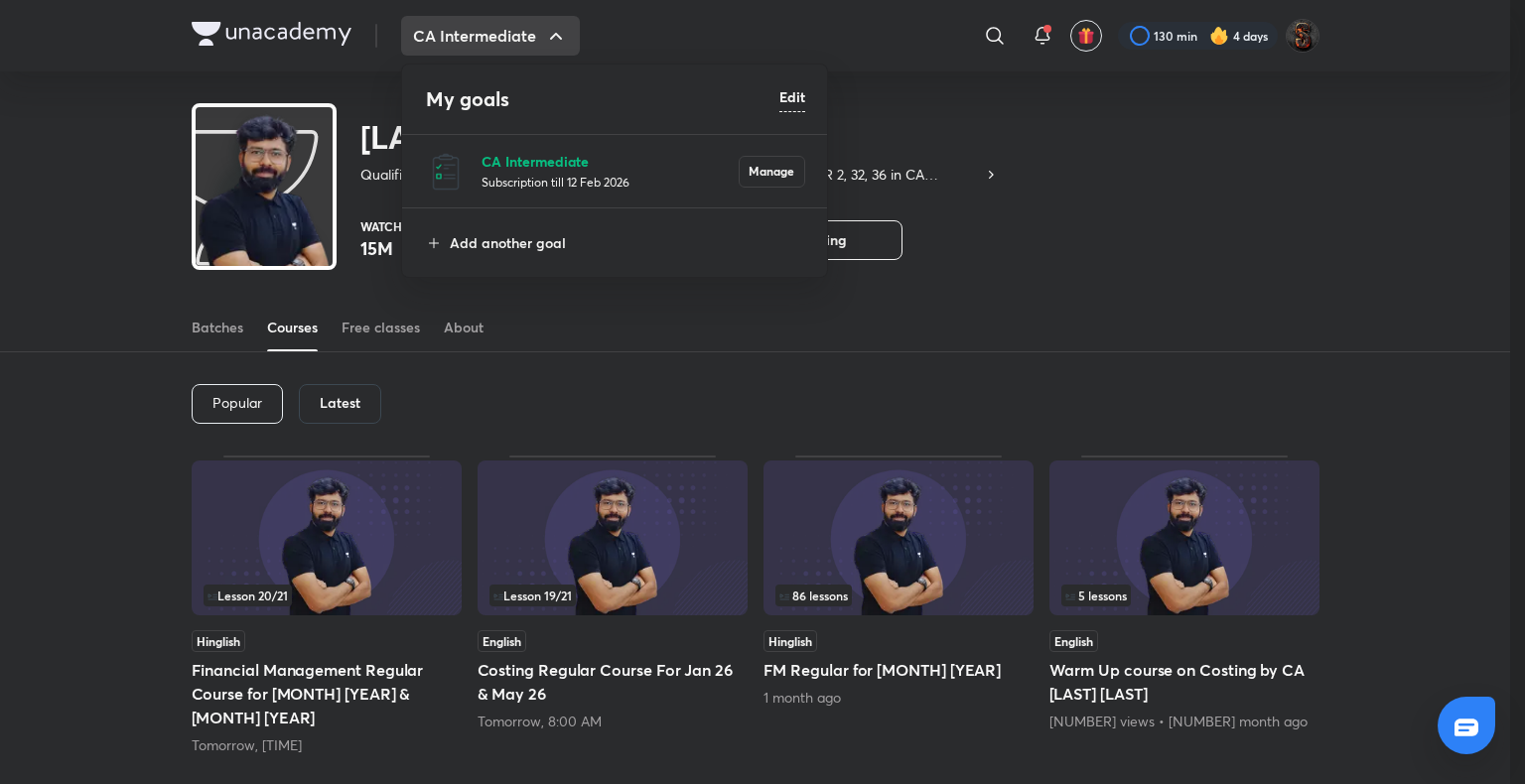click on "CA Intermediate" at bounding box center (610, 161) 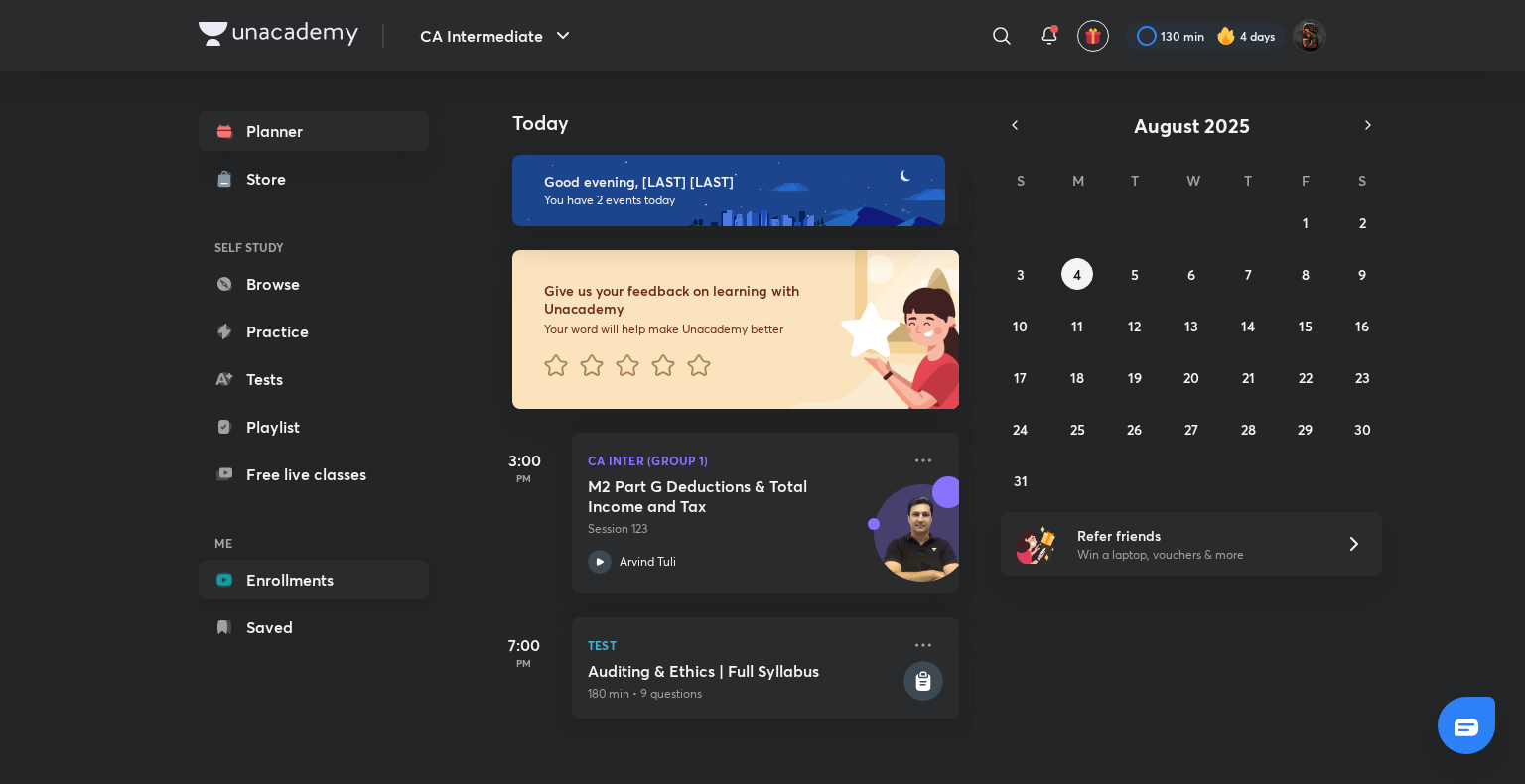 click on "Enrollments" at bounding box center (314, 580) 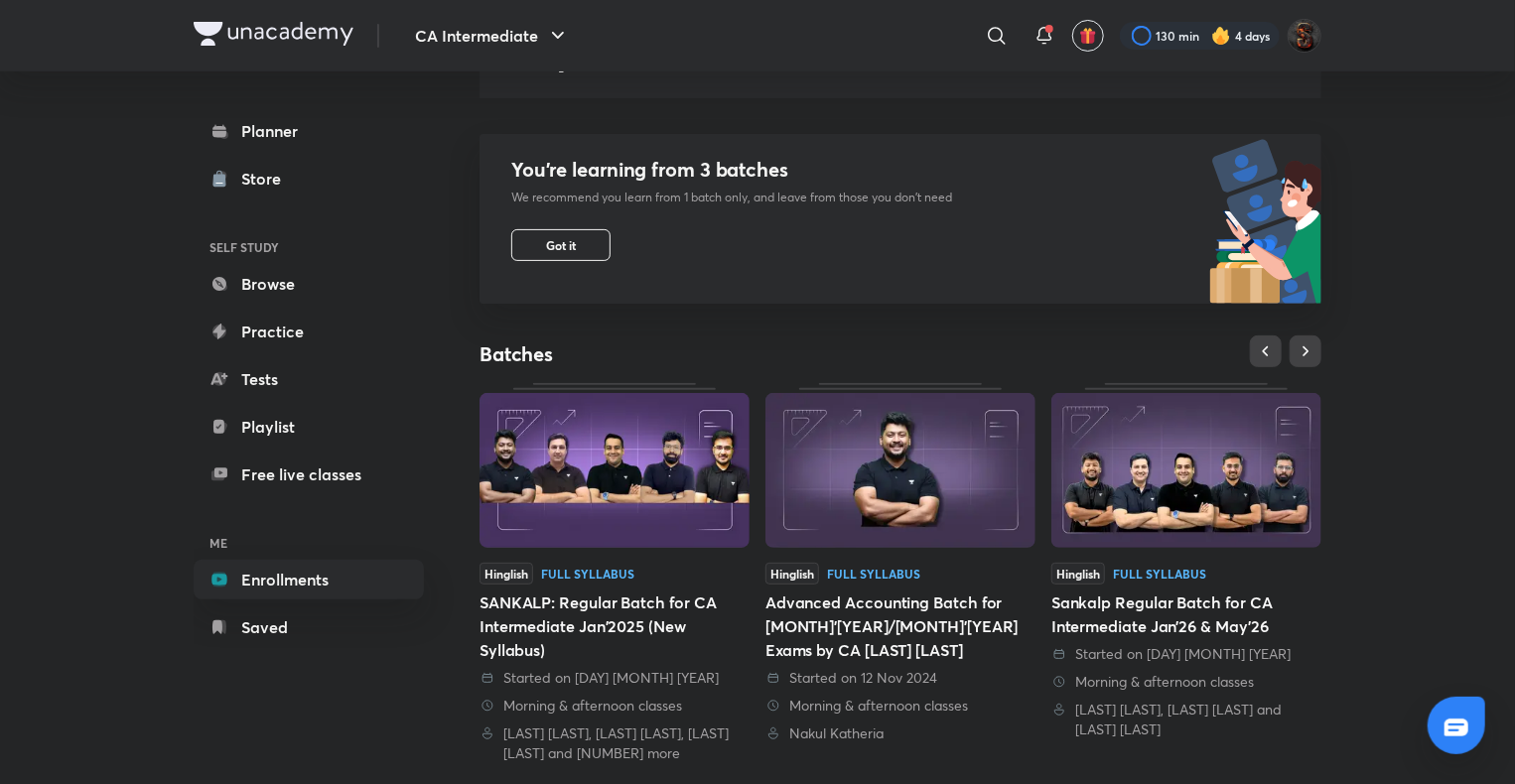 scroll, scrollTop: 147, scrollLeft: 0, axis: vertical 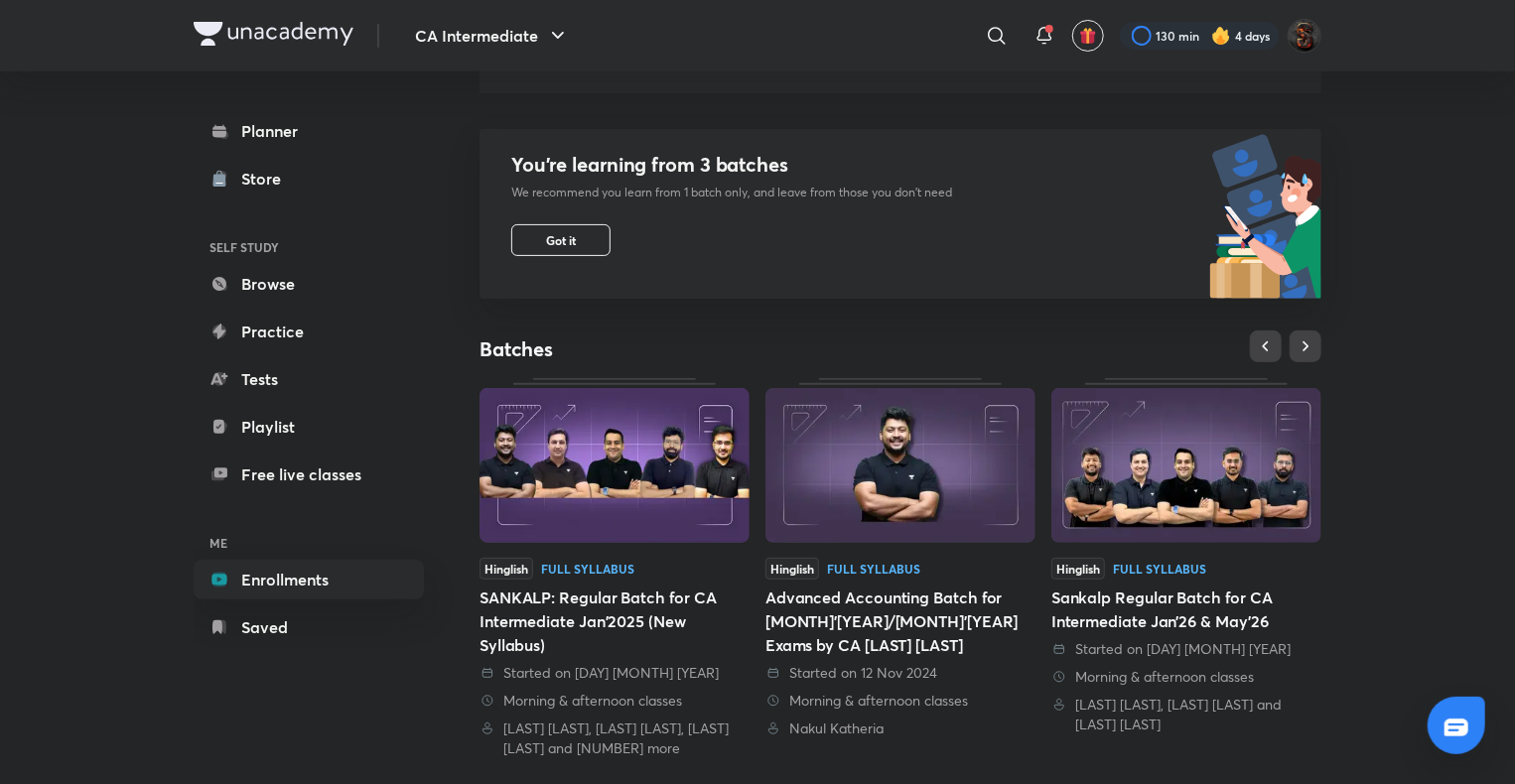 click at bounding box center [1186, 465] 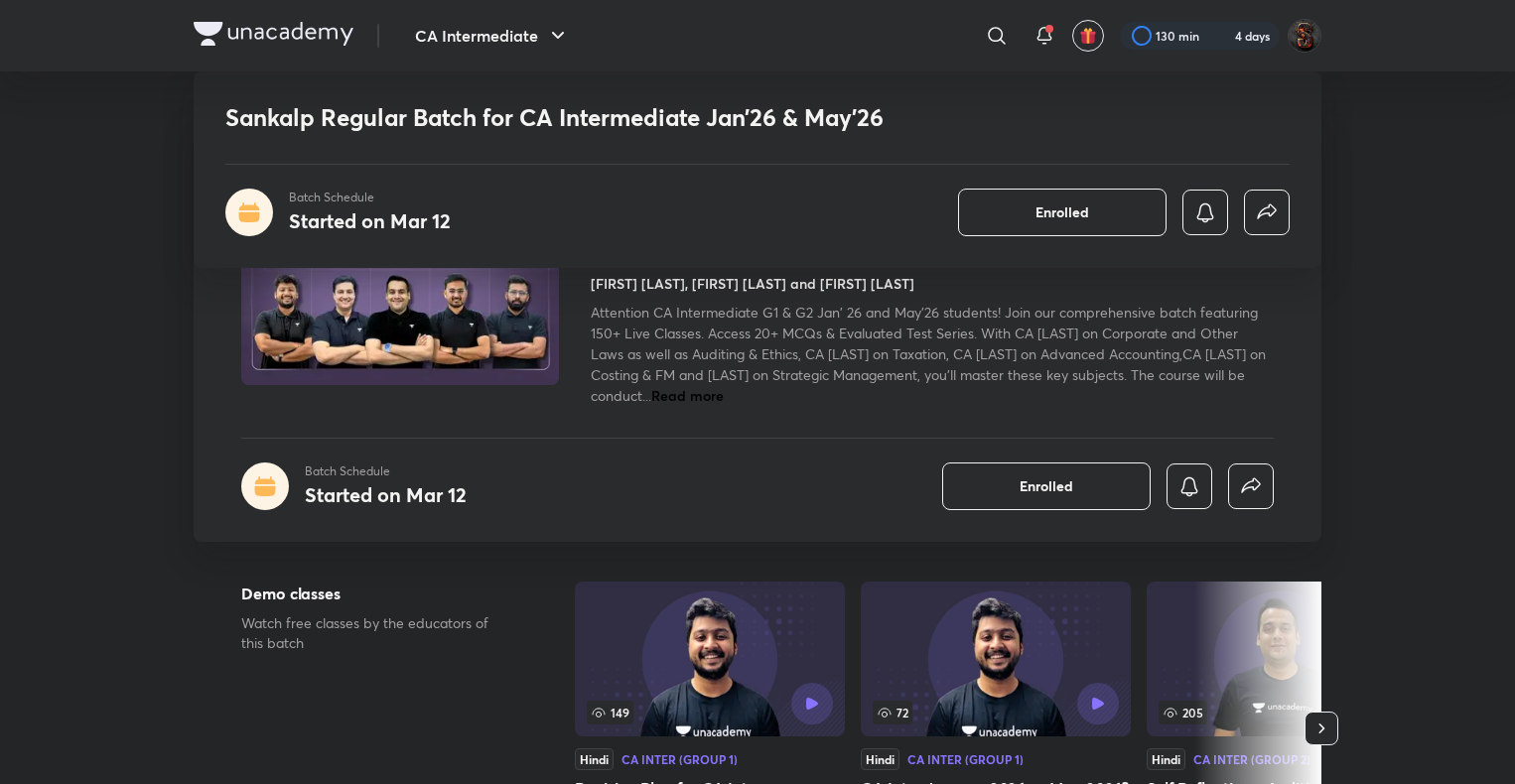 scroll, scrollTop: 1179, scrollLeft: 0, axis: vertical 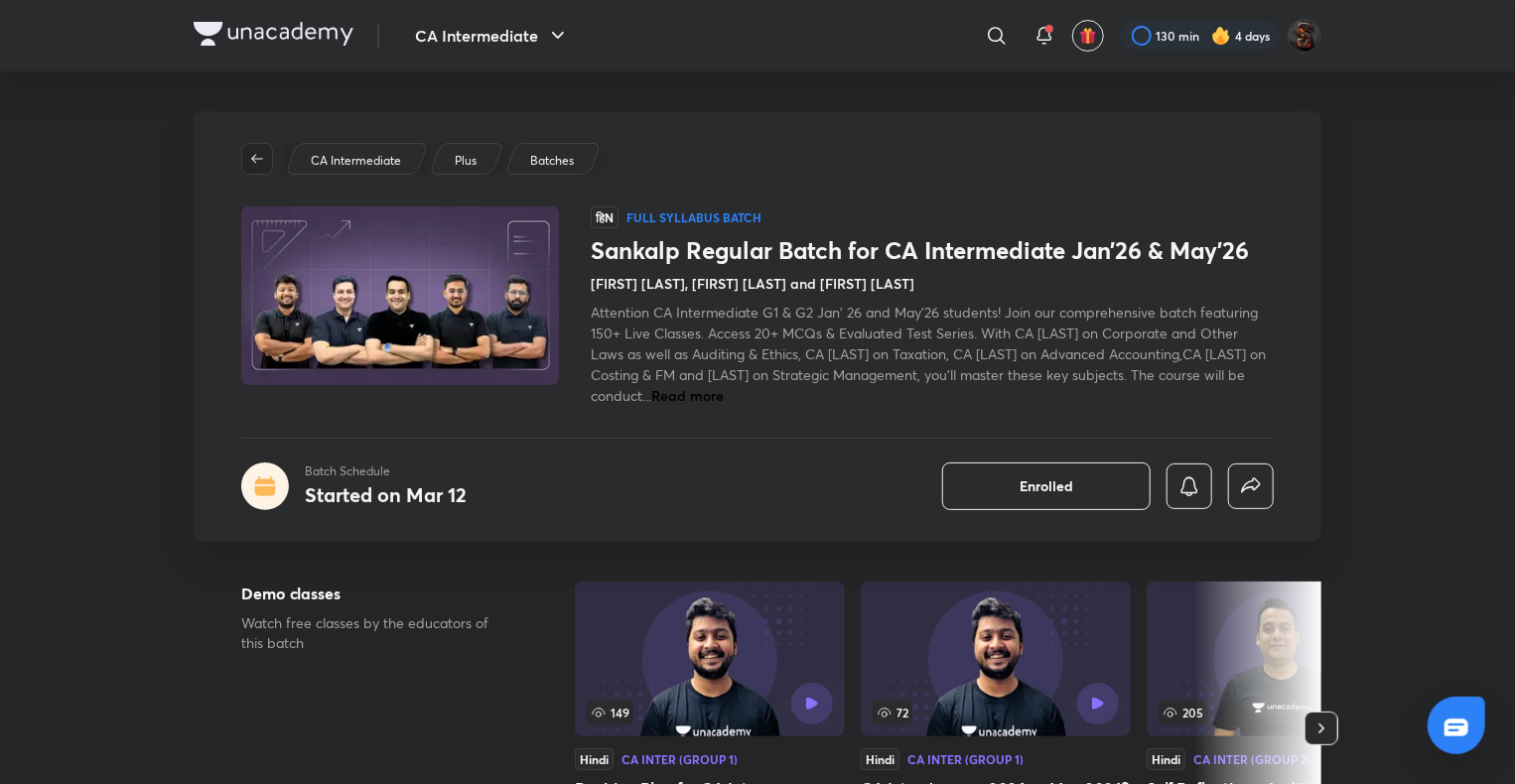click 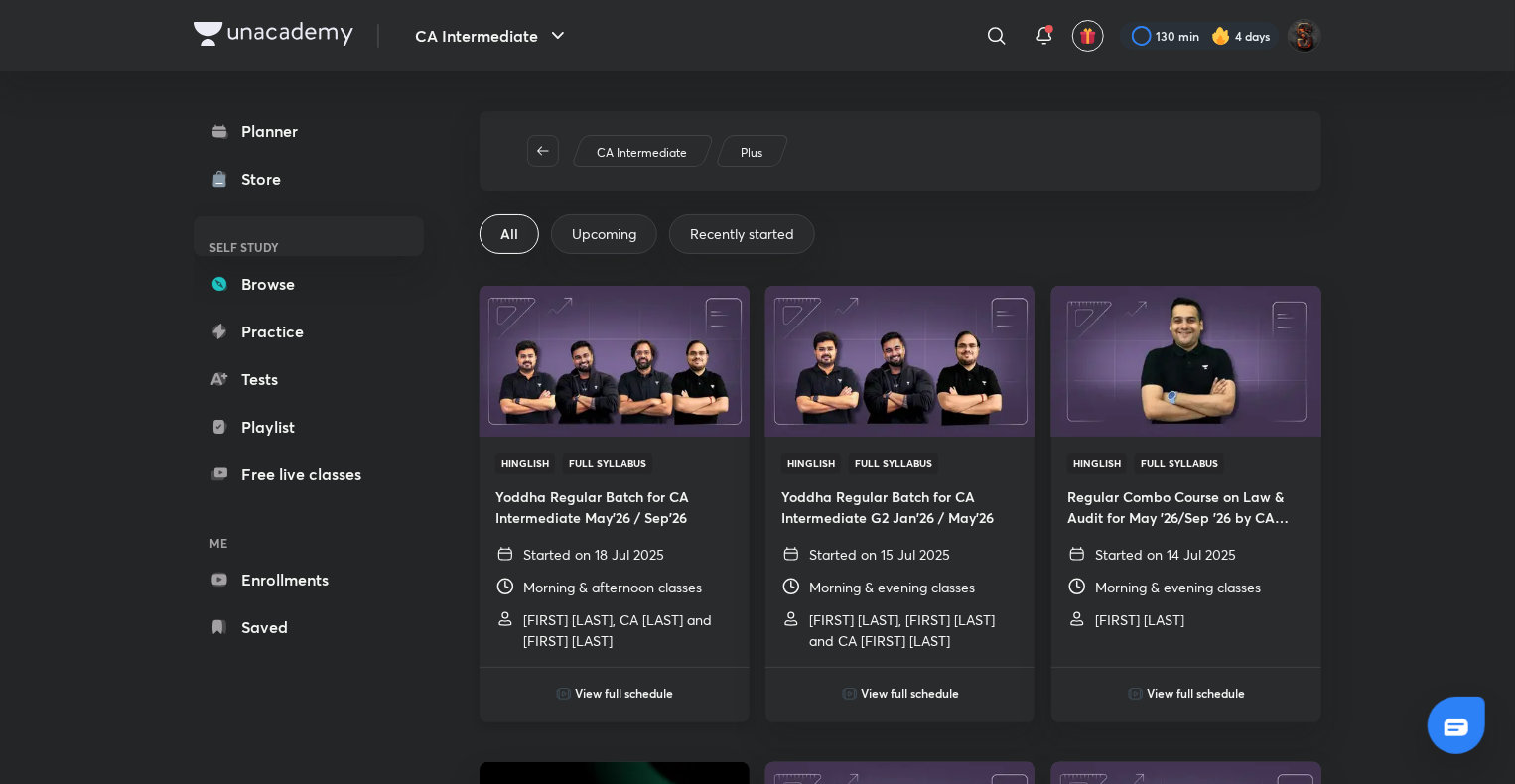 click at bounding box center (614, 360) 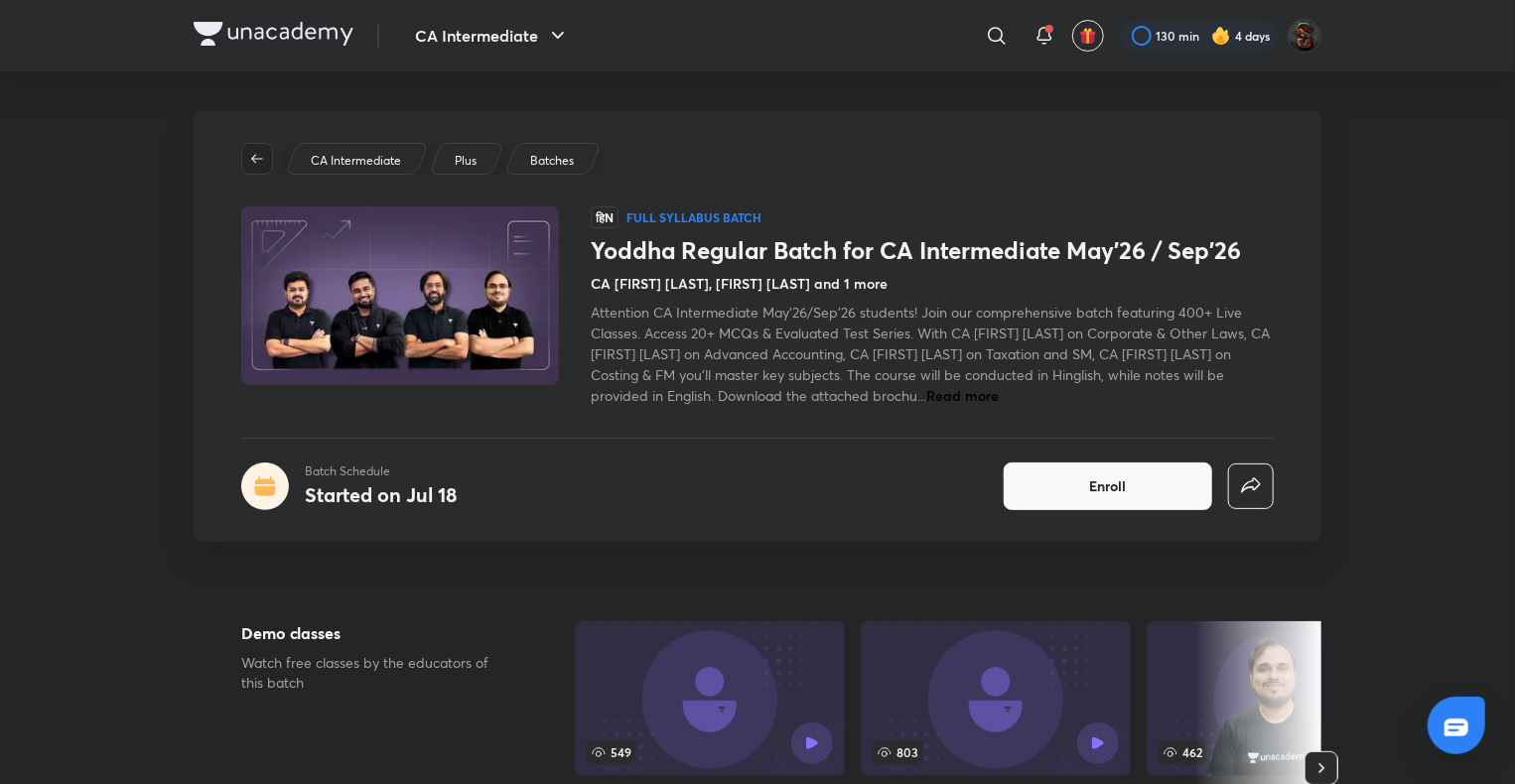click at bounding box center (257, 159) 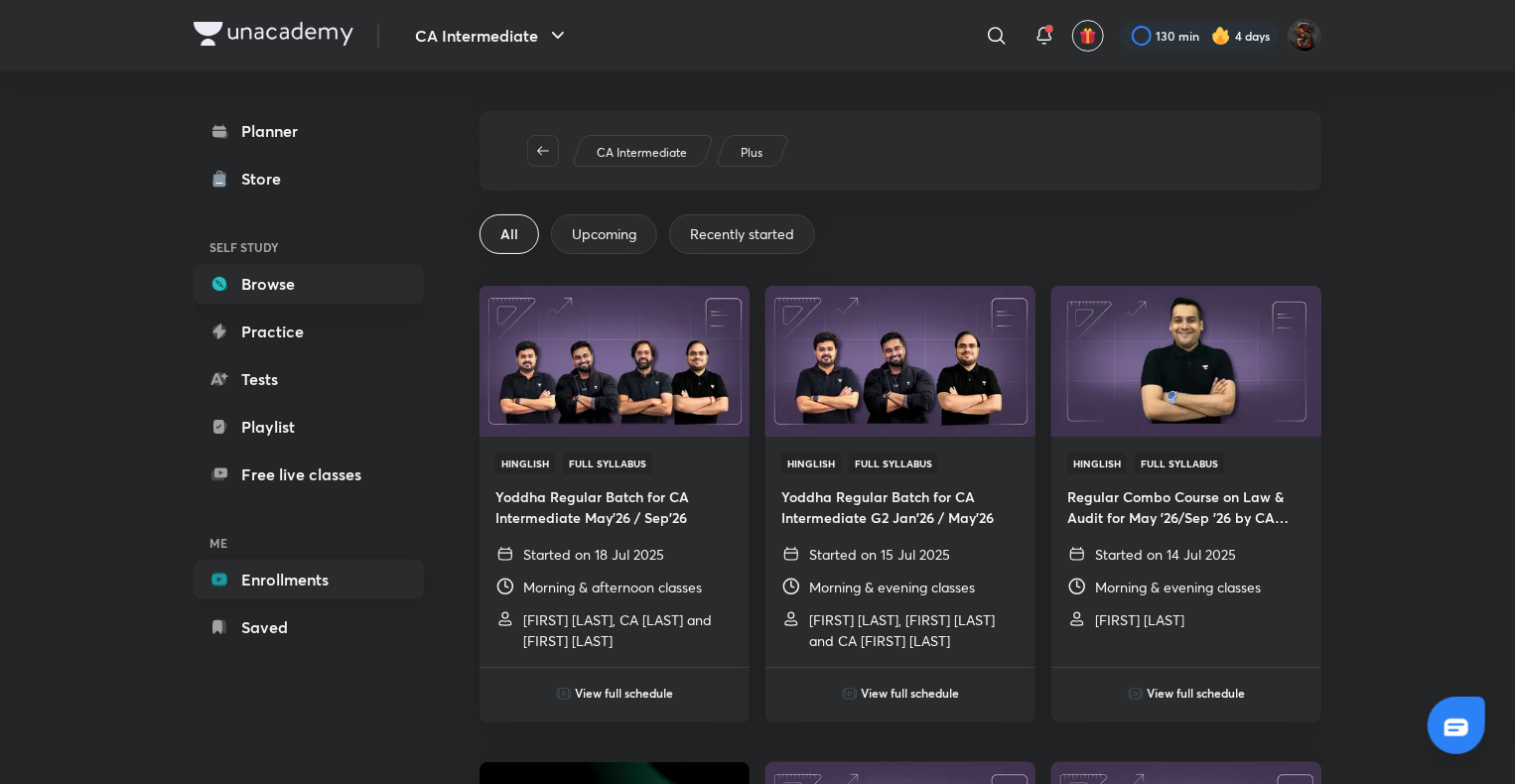 click on "Enrollments" at bounding box center (309, 580) 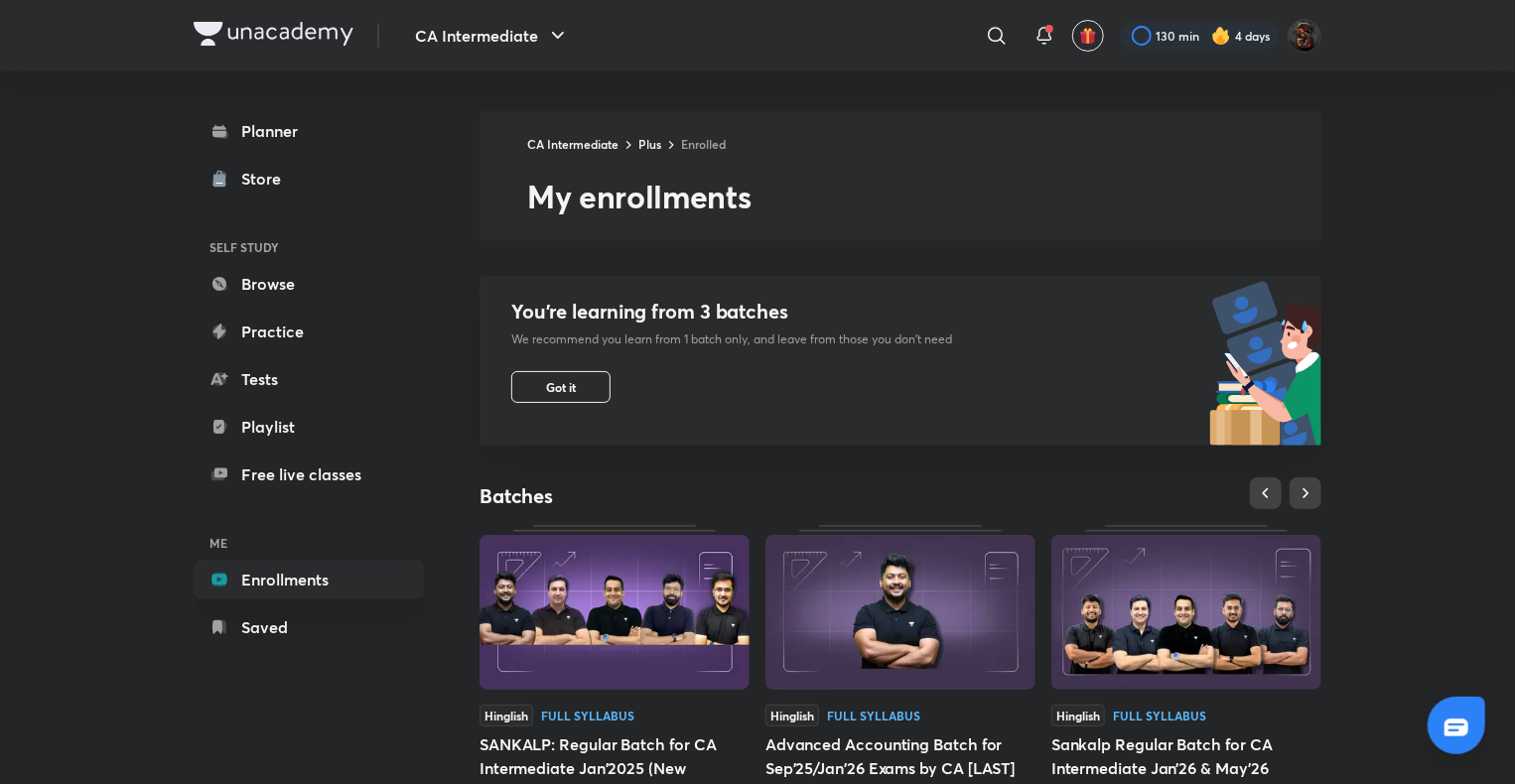 click at bounding box center [615, 612] 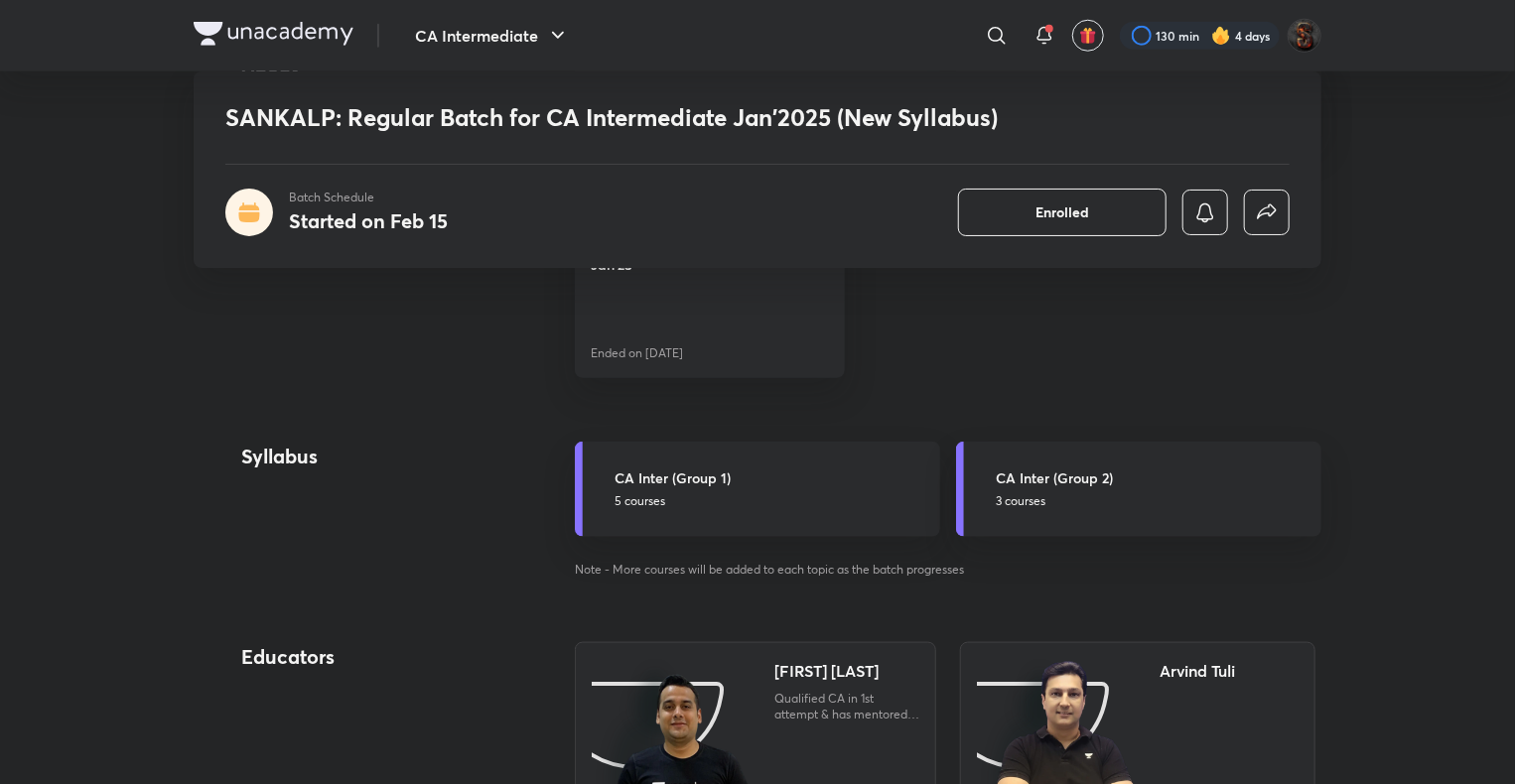 scroll, scrollTop: 0, scrollLeft: 0, axis: both 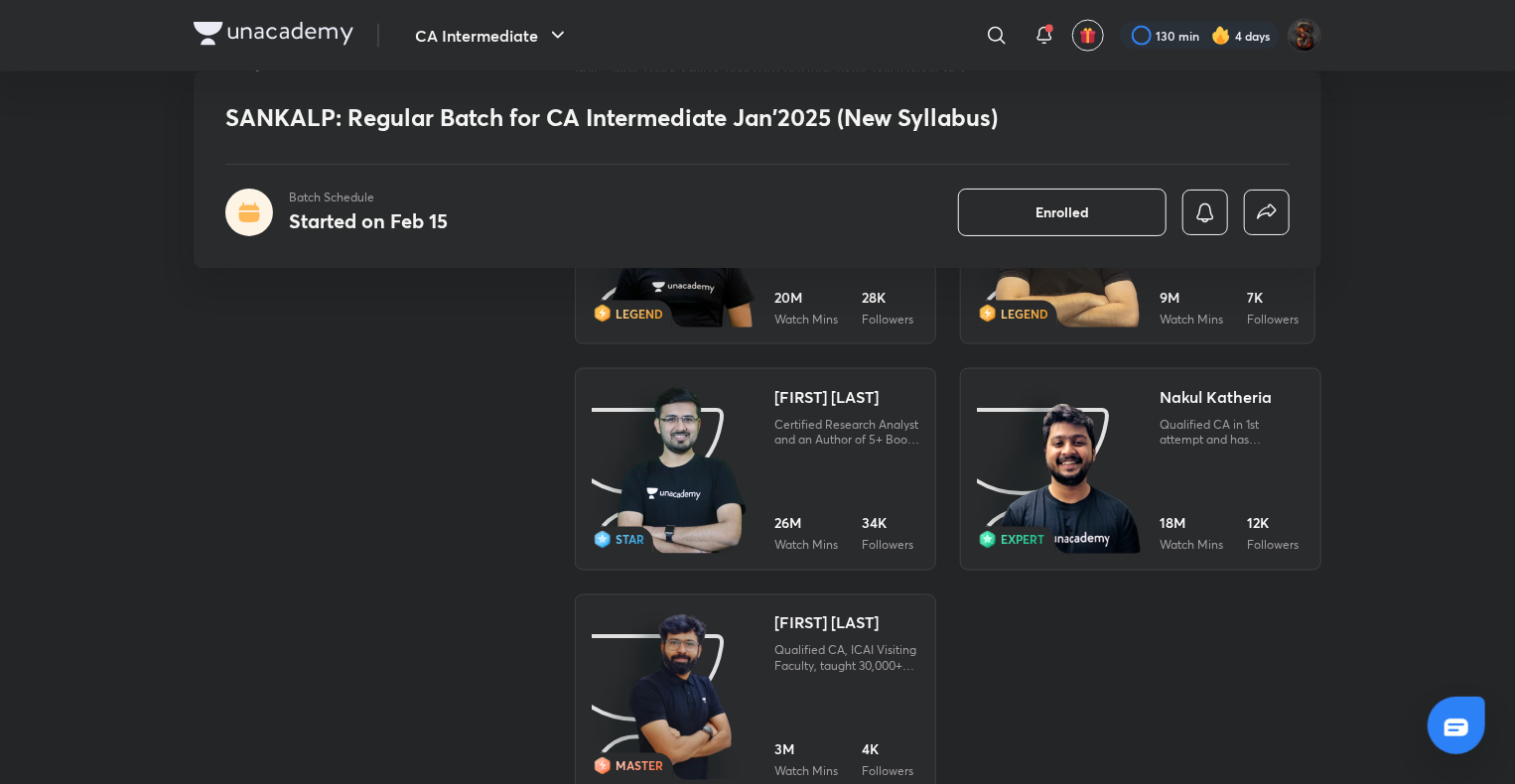 click at bounding box center (682, 470) 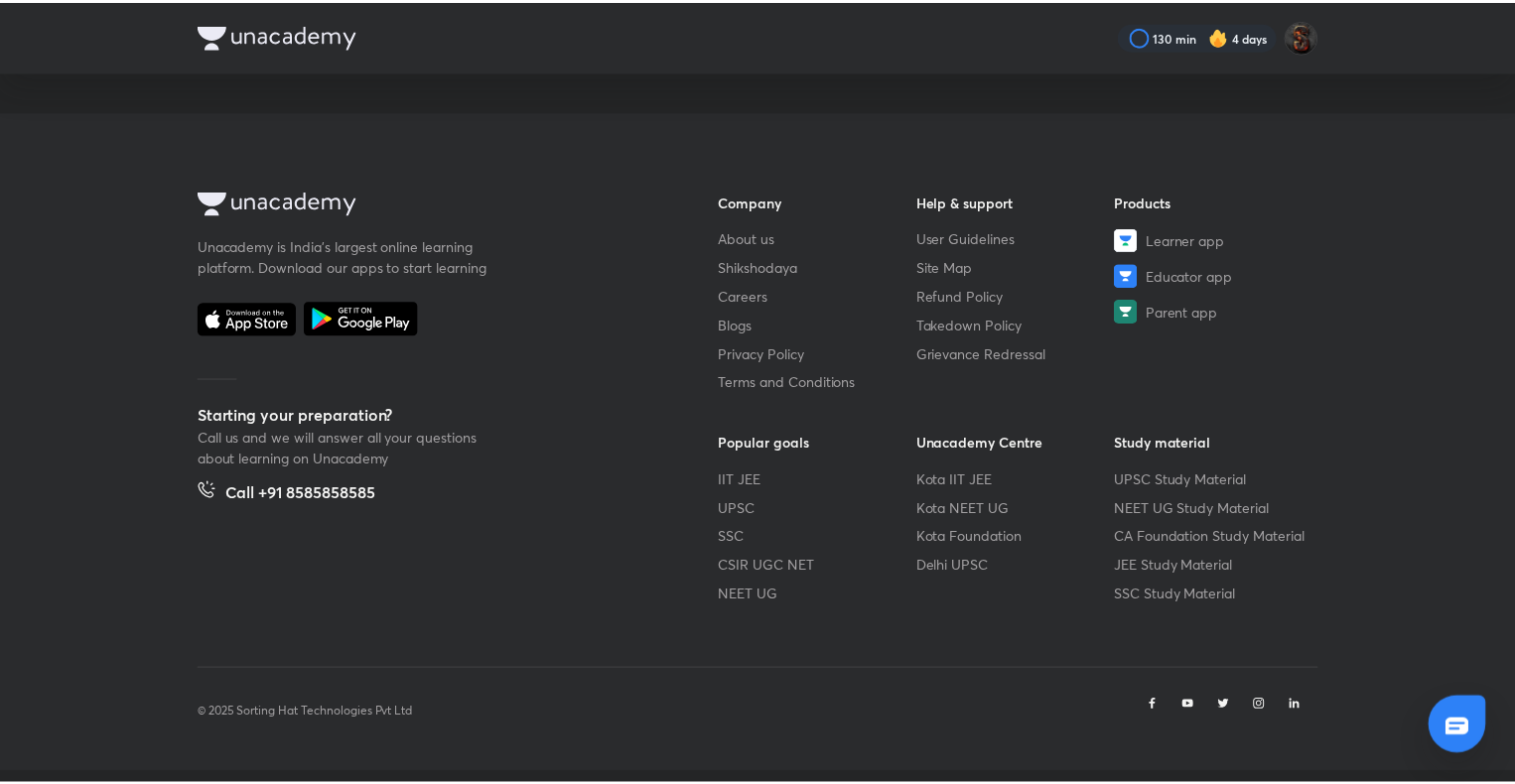 scroll, scrollTop: 0, scrollLeft: 0, axis: both 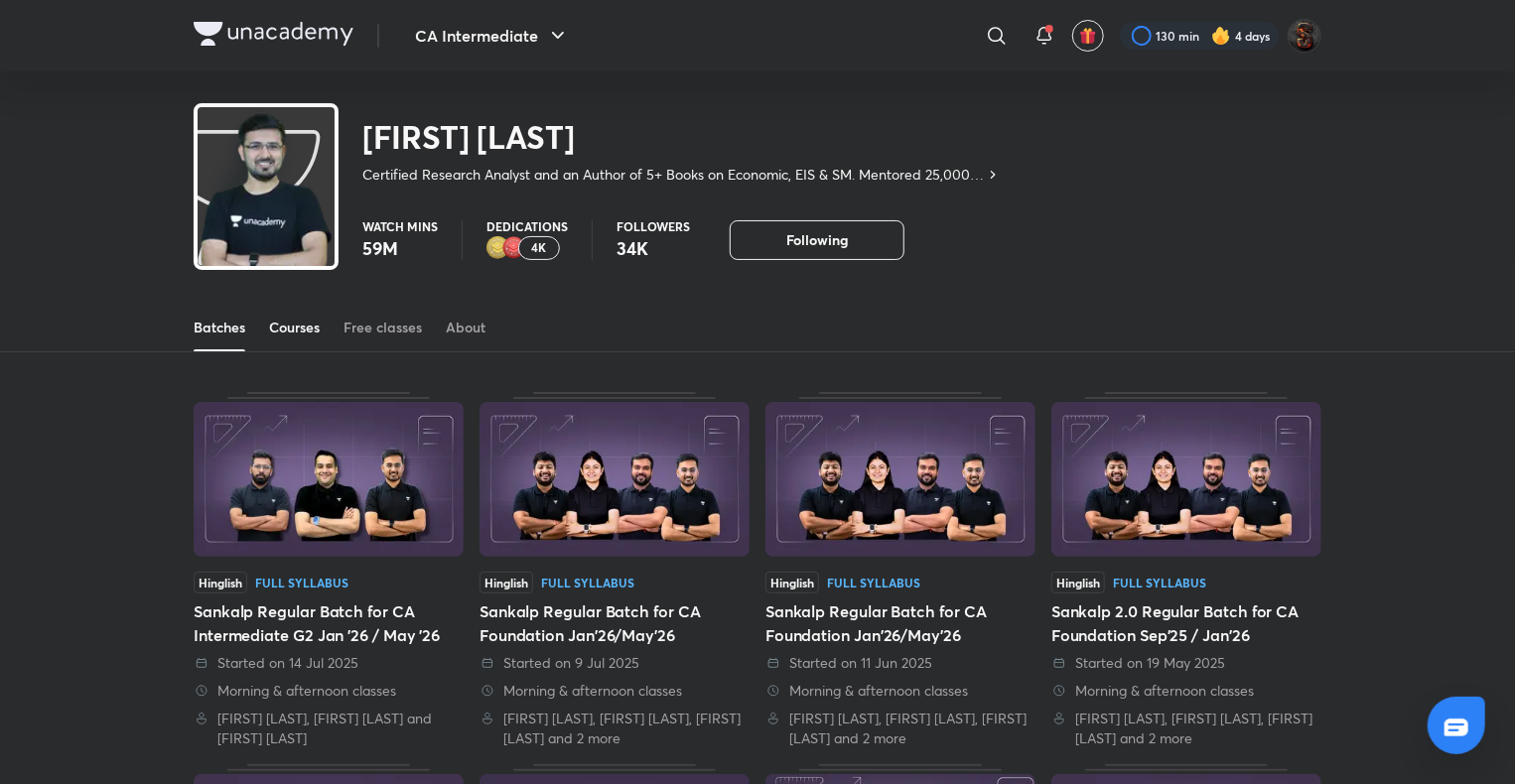 click on "Courses" at bounding box center (294, 327) 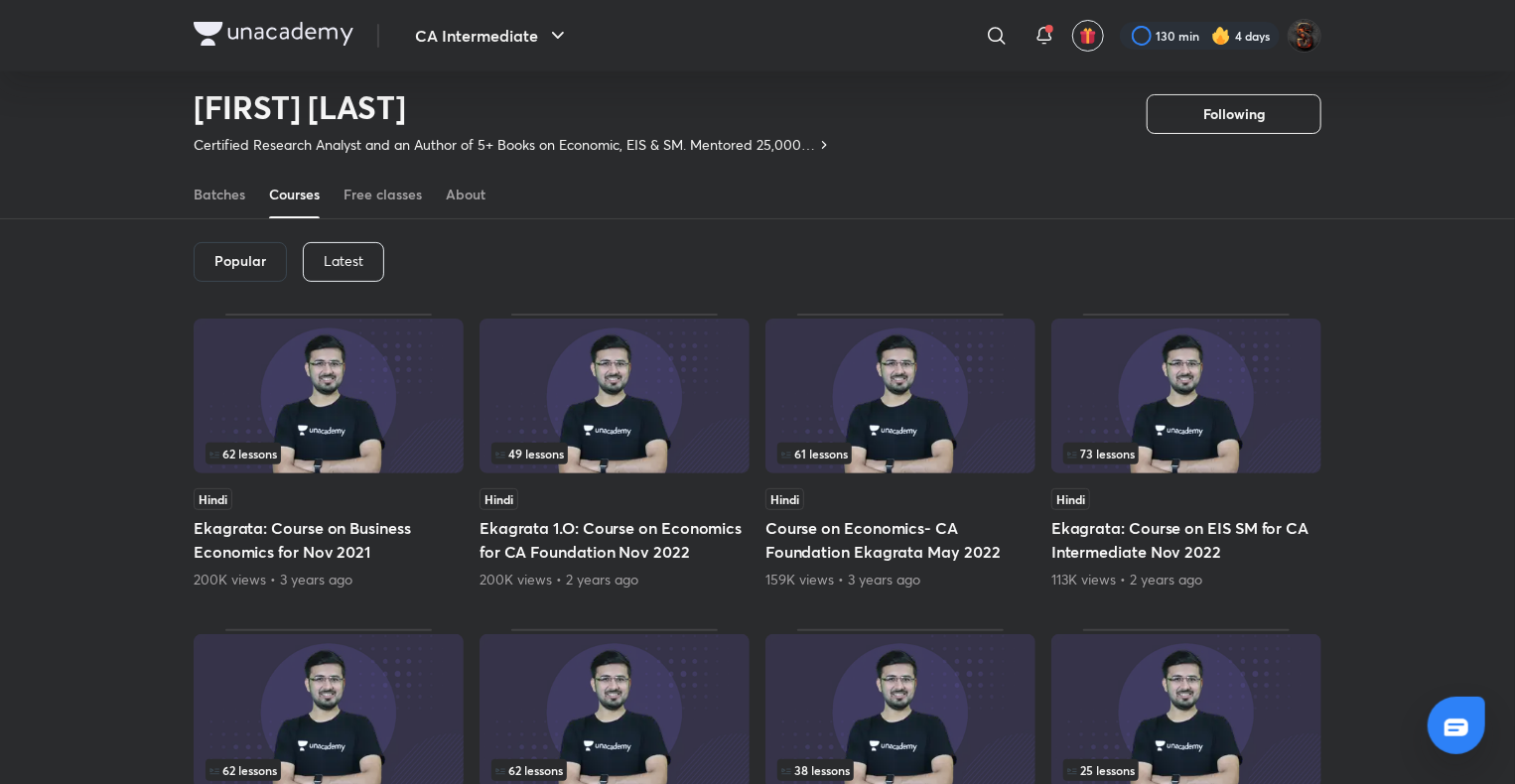 scroll, scrollTop: 0, scrollLeft: 0, axis: both 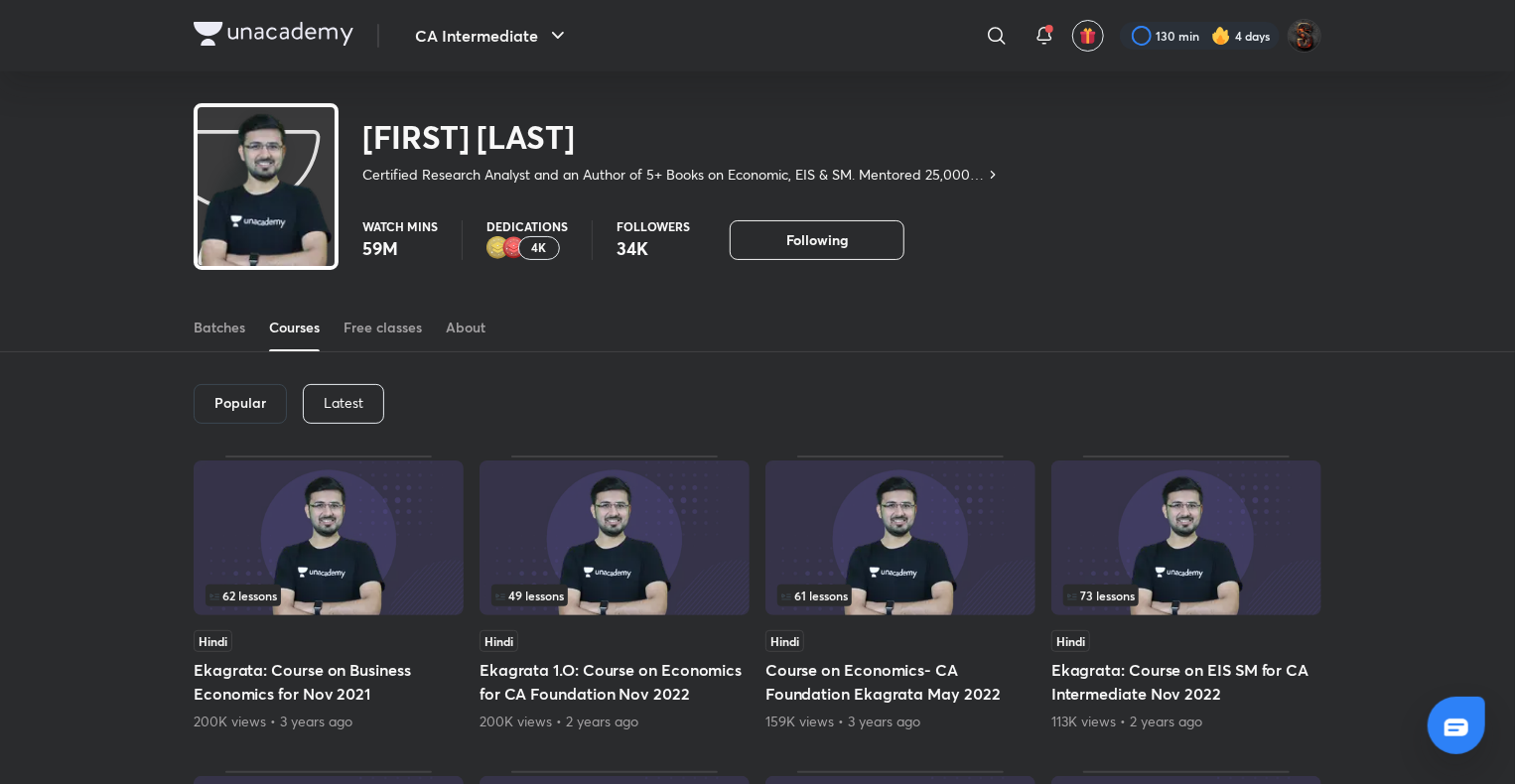 click on "Latest" at bounding box center (344, 404) 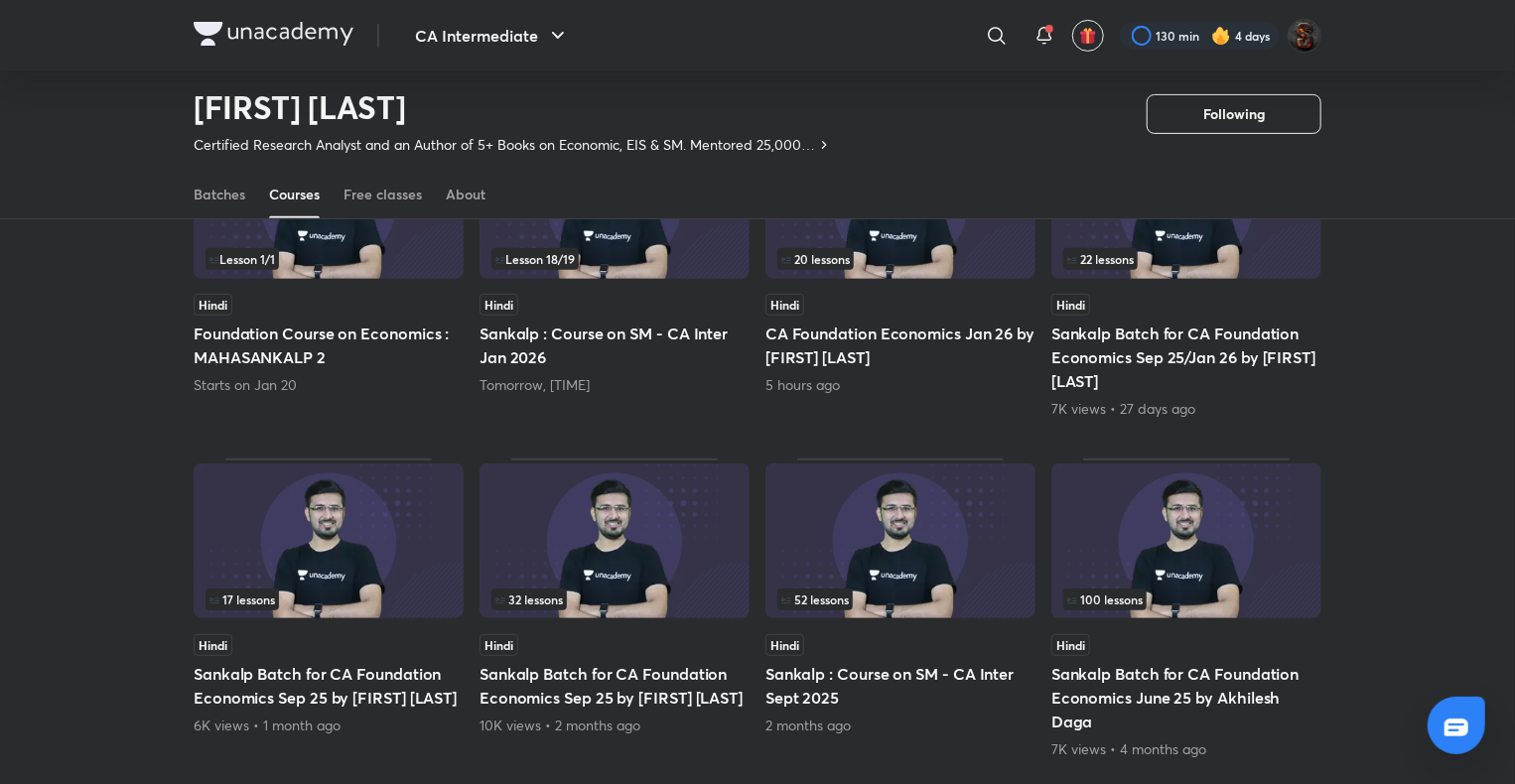 scroll, scrollTop: 278, scrollLeft: 0, axis: vertical 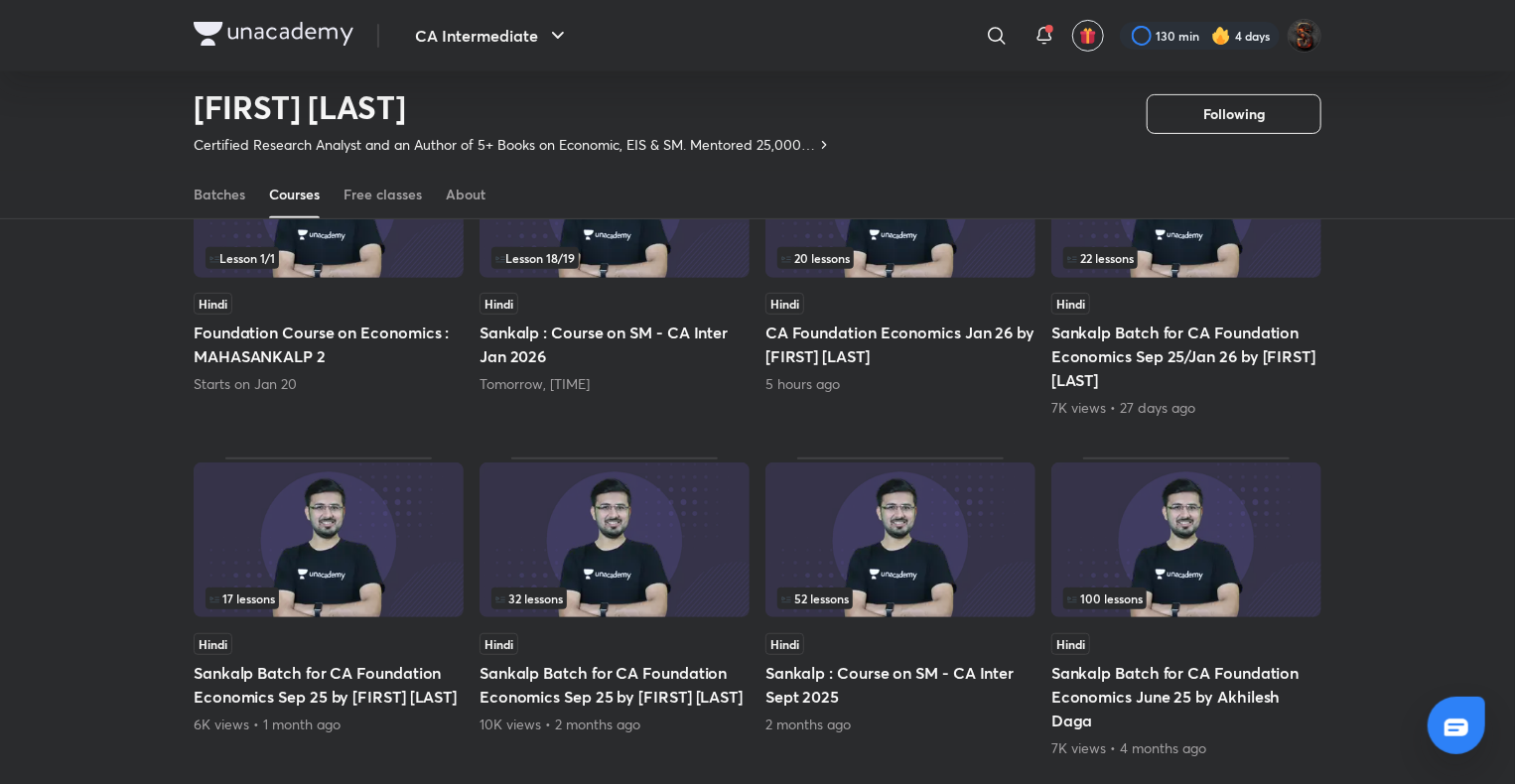 click at bounding box center [900, 540] 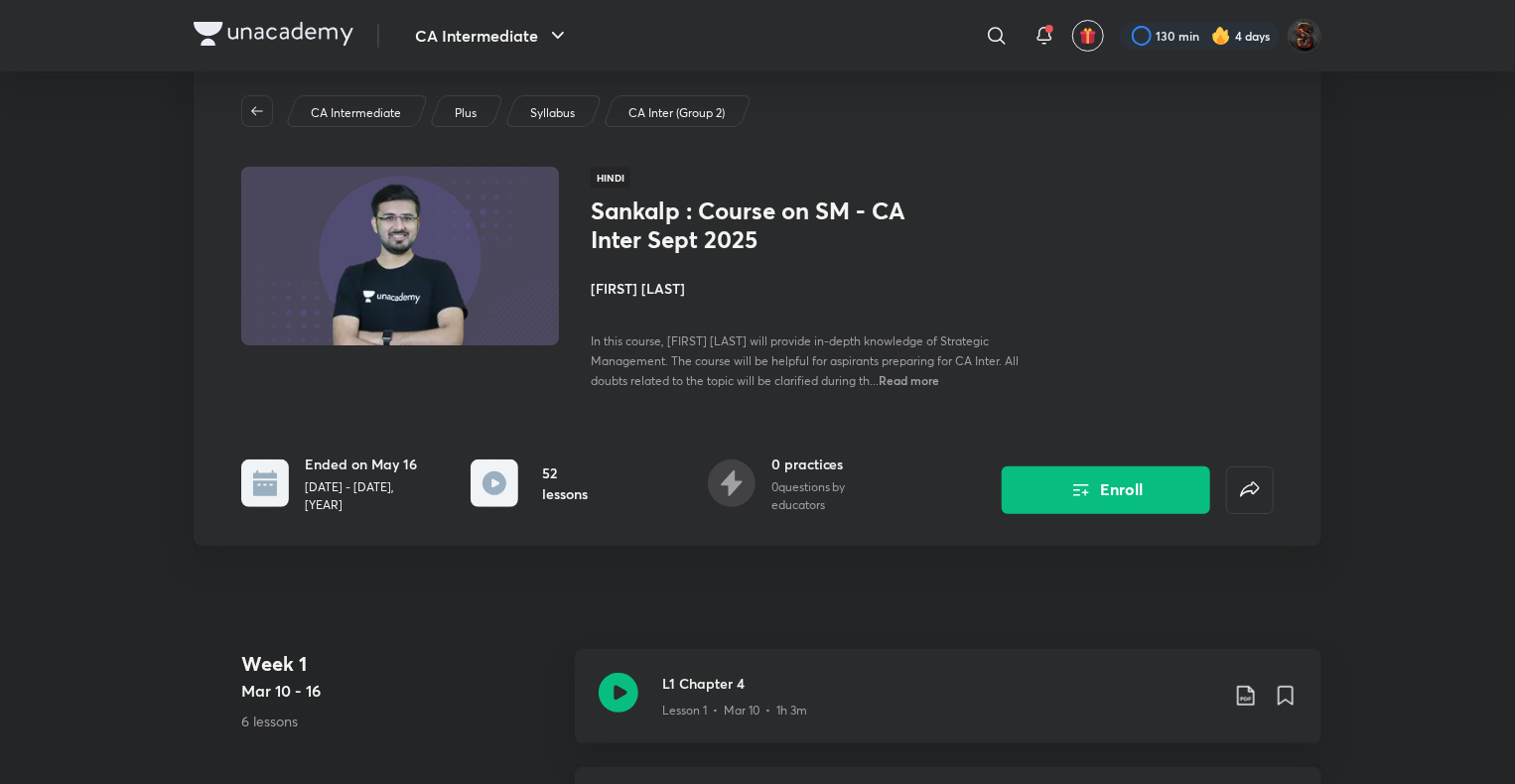 scroll, scrollTop: 0, scrollLeft: 0, axis: both 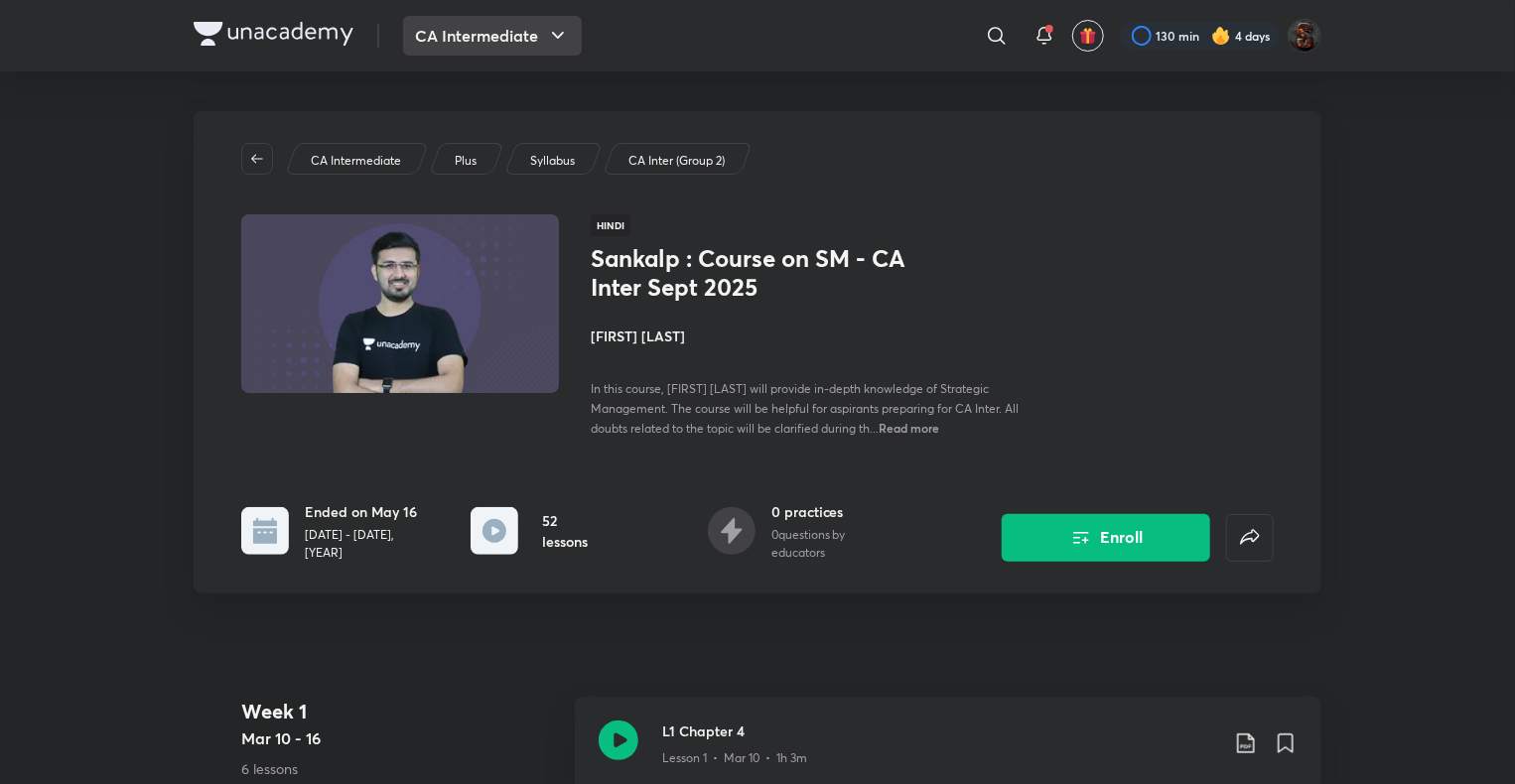click on "CA Intermediate" at bounding box center [492, 36] 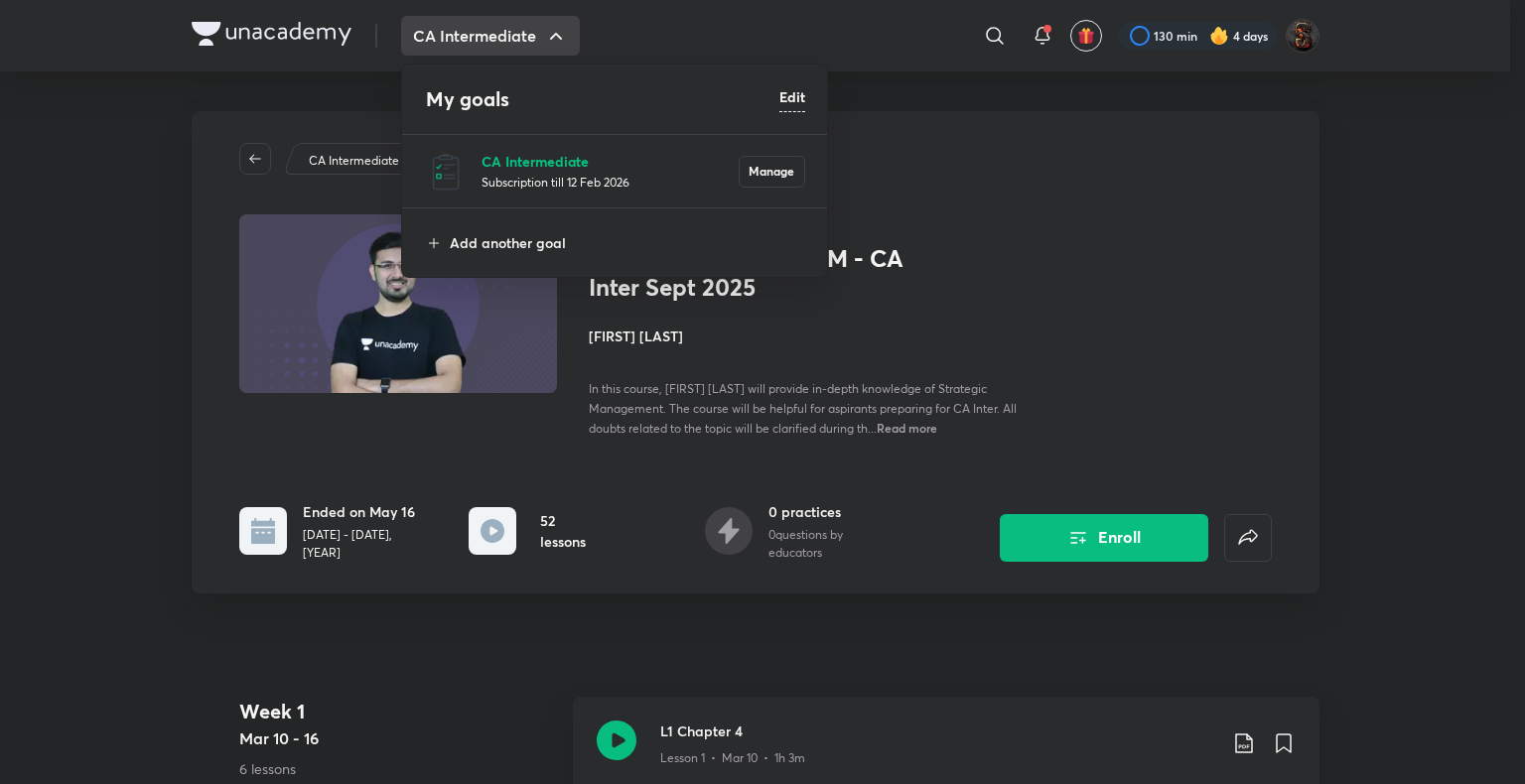 click on "CA Intermediate" at bounding box center (610, 161) 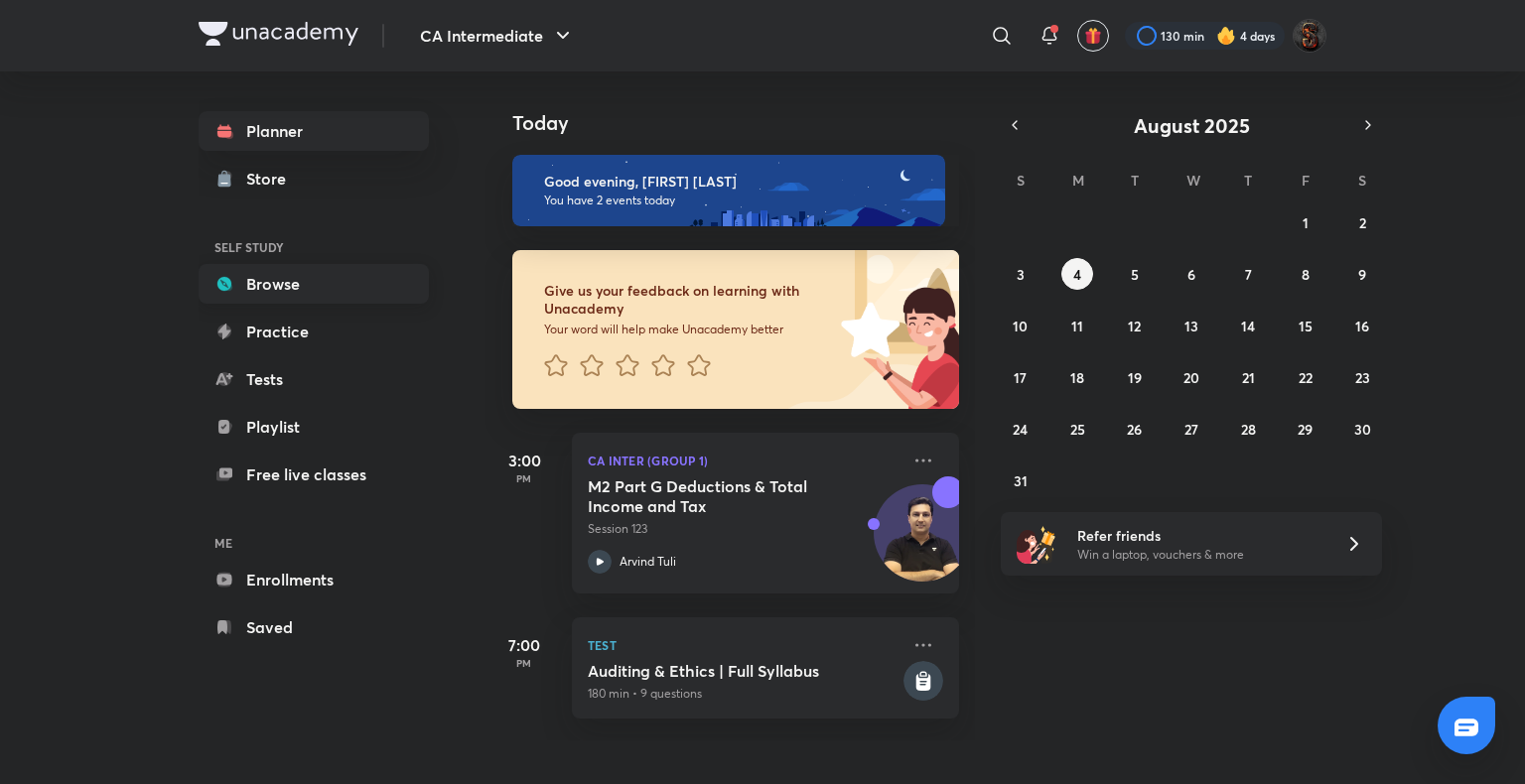 click on "Browse" at bounding box center [314, 284] 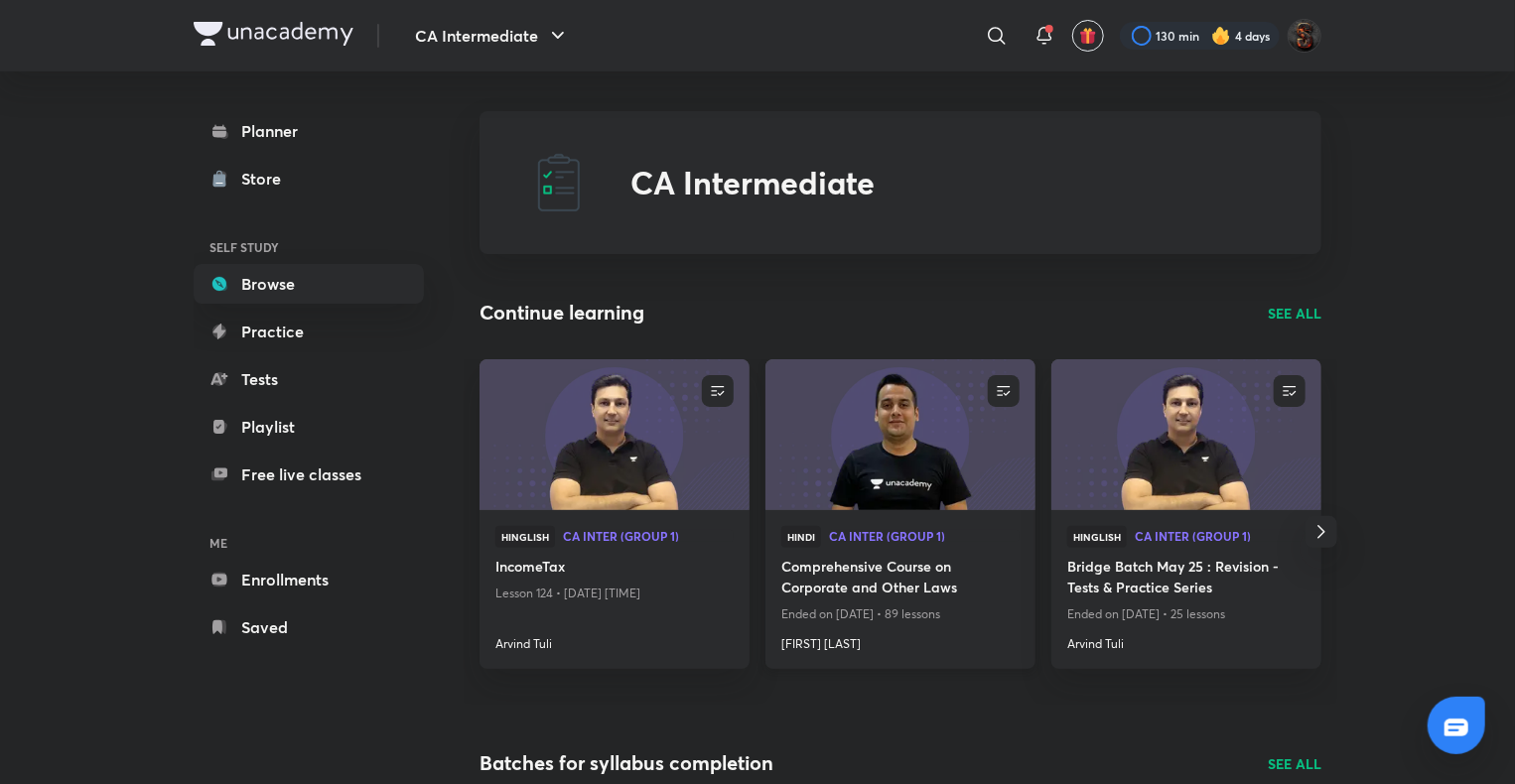 click at bounding box center (899, 434) 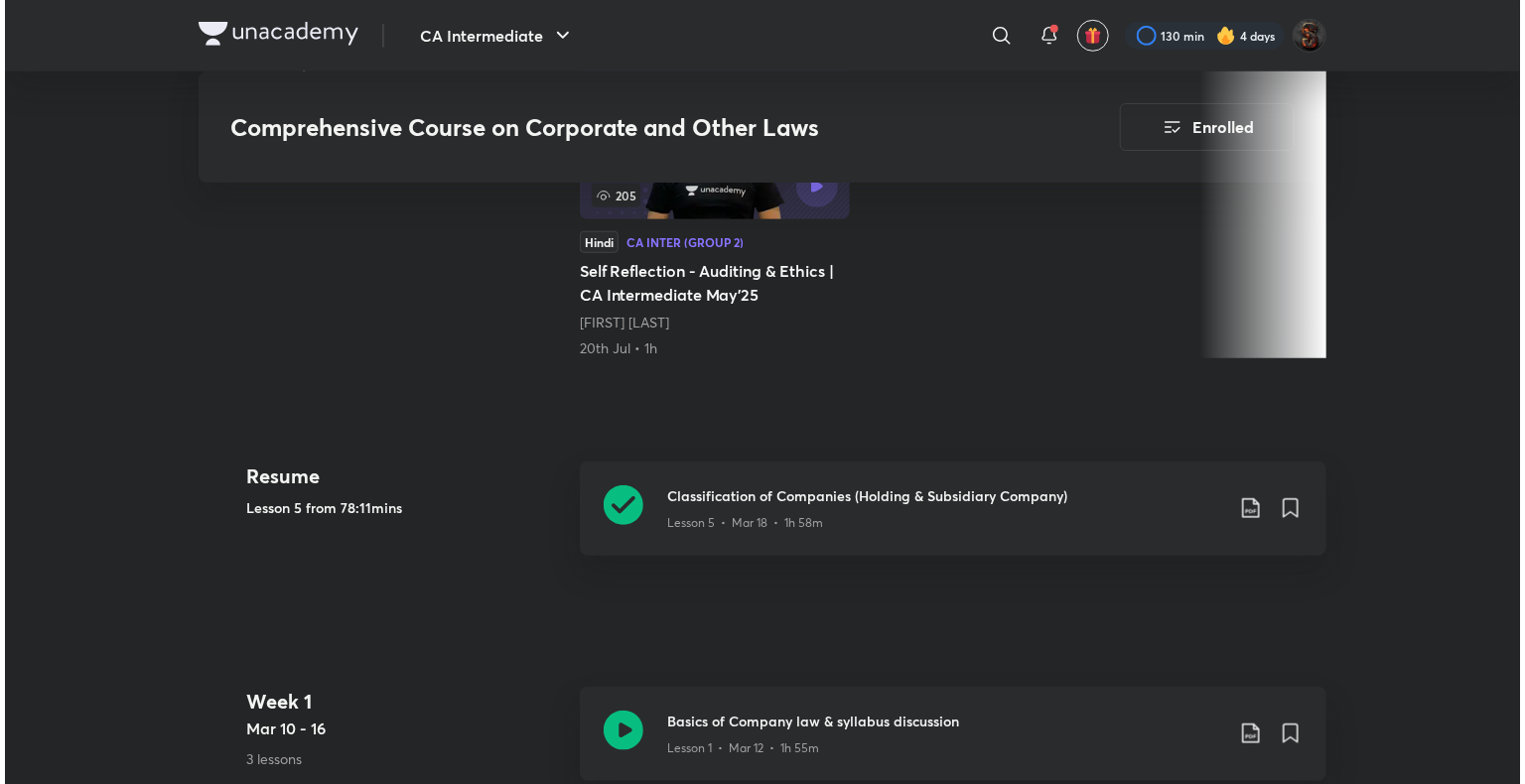 scroll, scrollTop: 695, scrollLeft: 0, axis: vertical 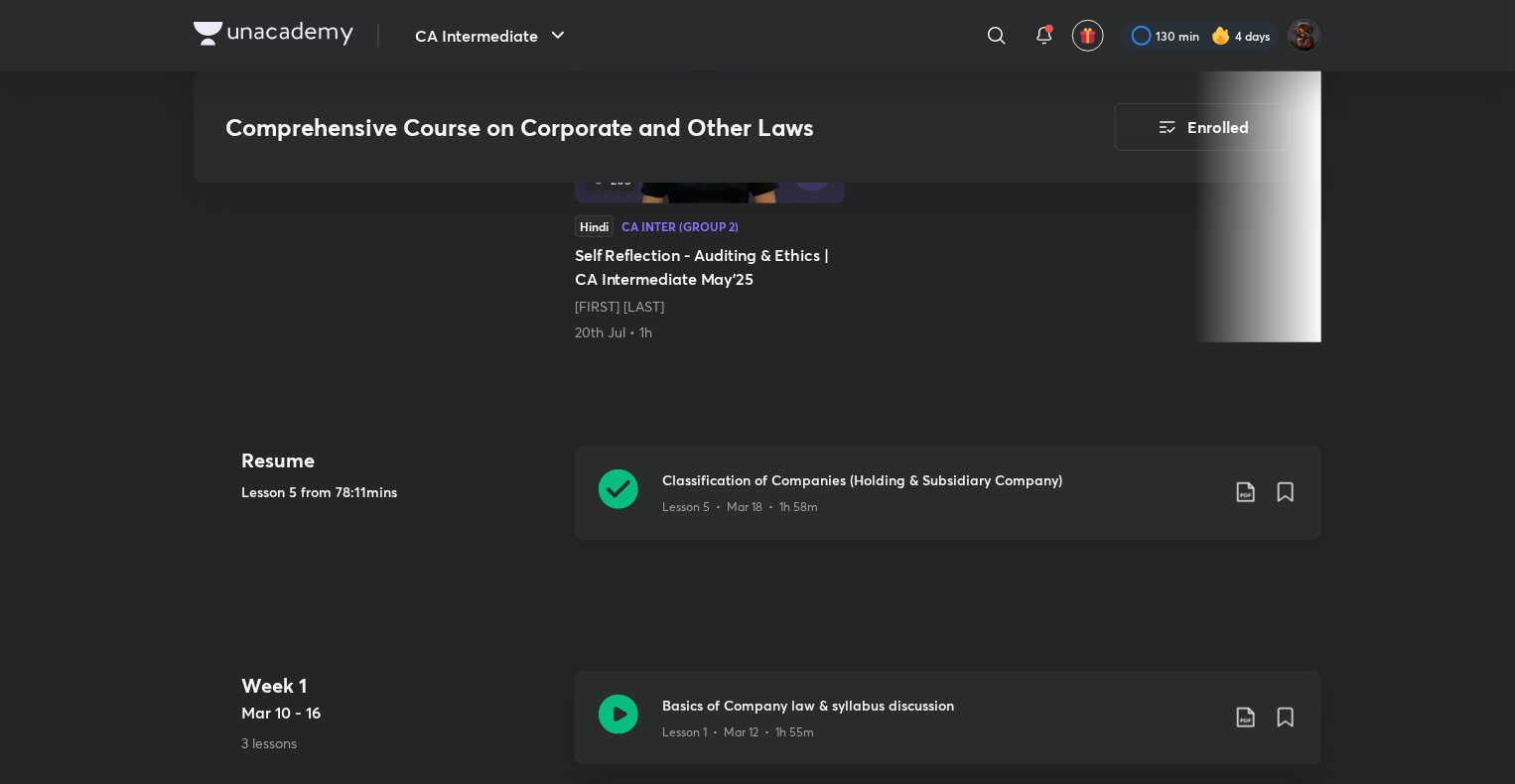 click on "Classification of Companies (Holding & Subsidiary Company) Lesson 5  •  Mar 18  •  1h 58m" at bounding box center (948, 492) 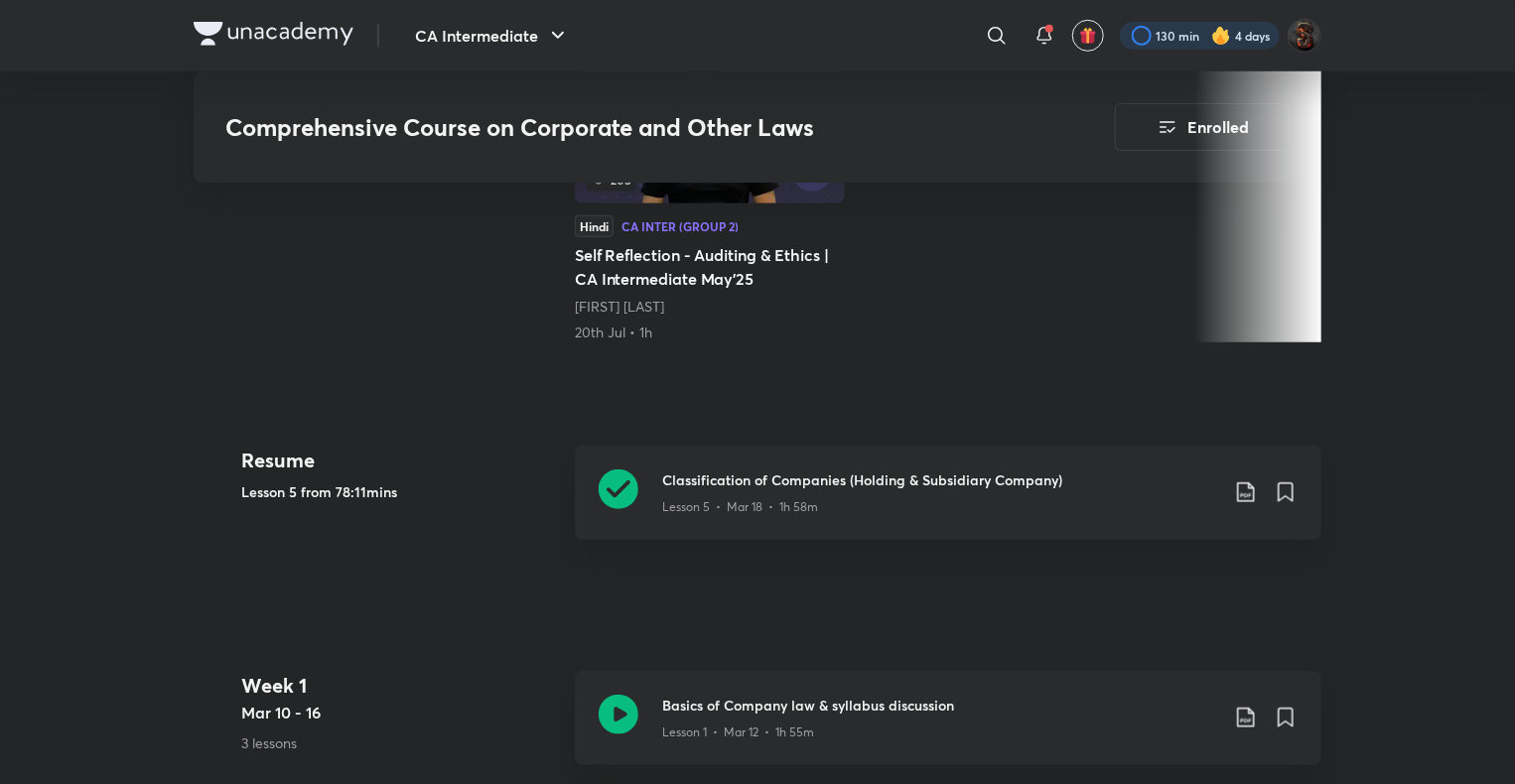 click at bounding box center [1199, 36] 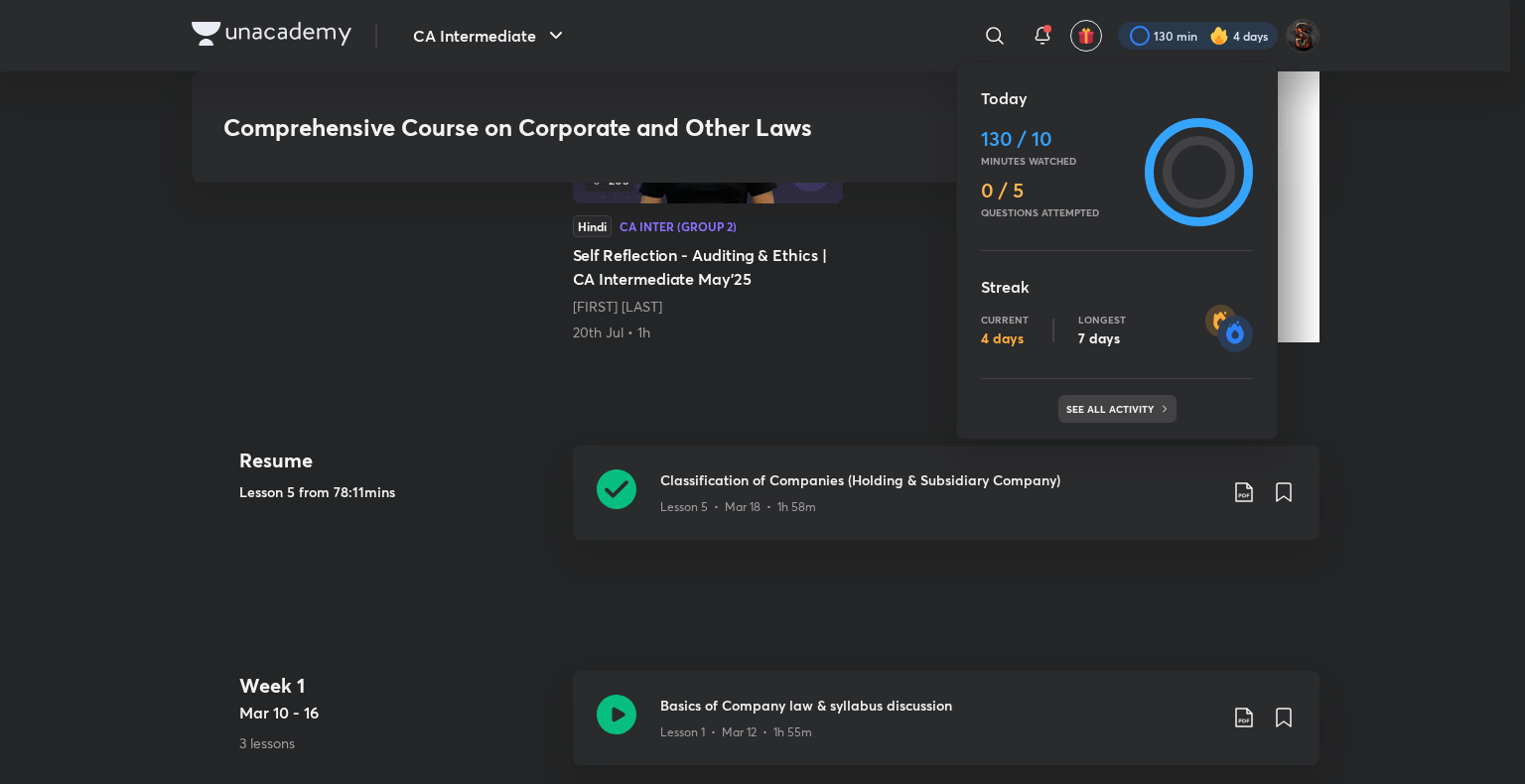 click on "See all activity" at bounding box center [1117, 409] 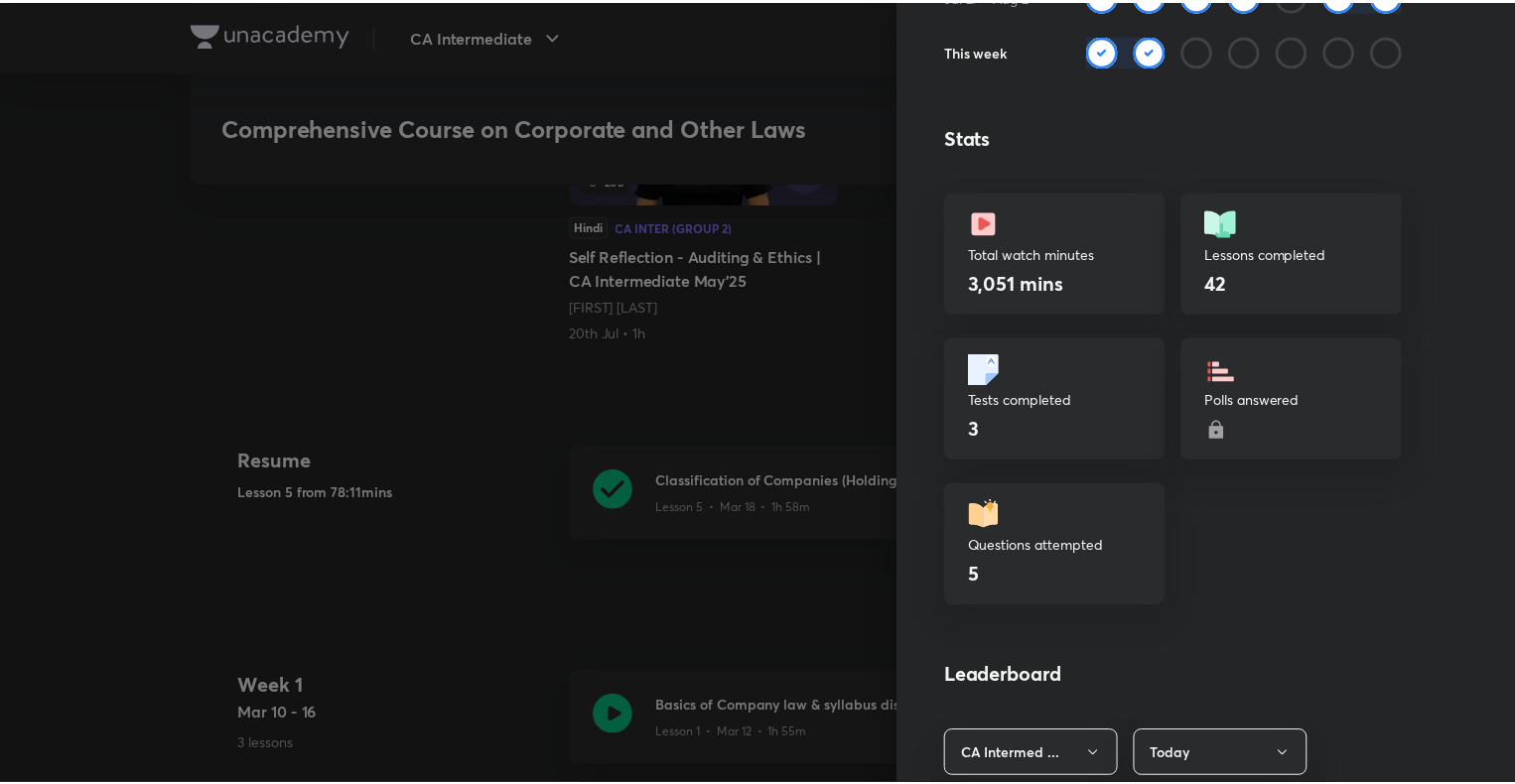 scroll, scrollTop: 0, scrollLeft: 0, axis: both 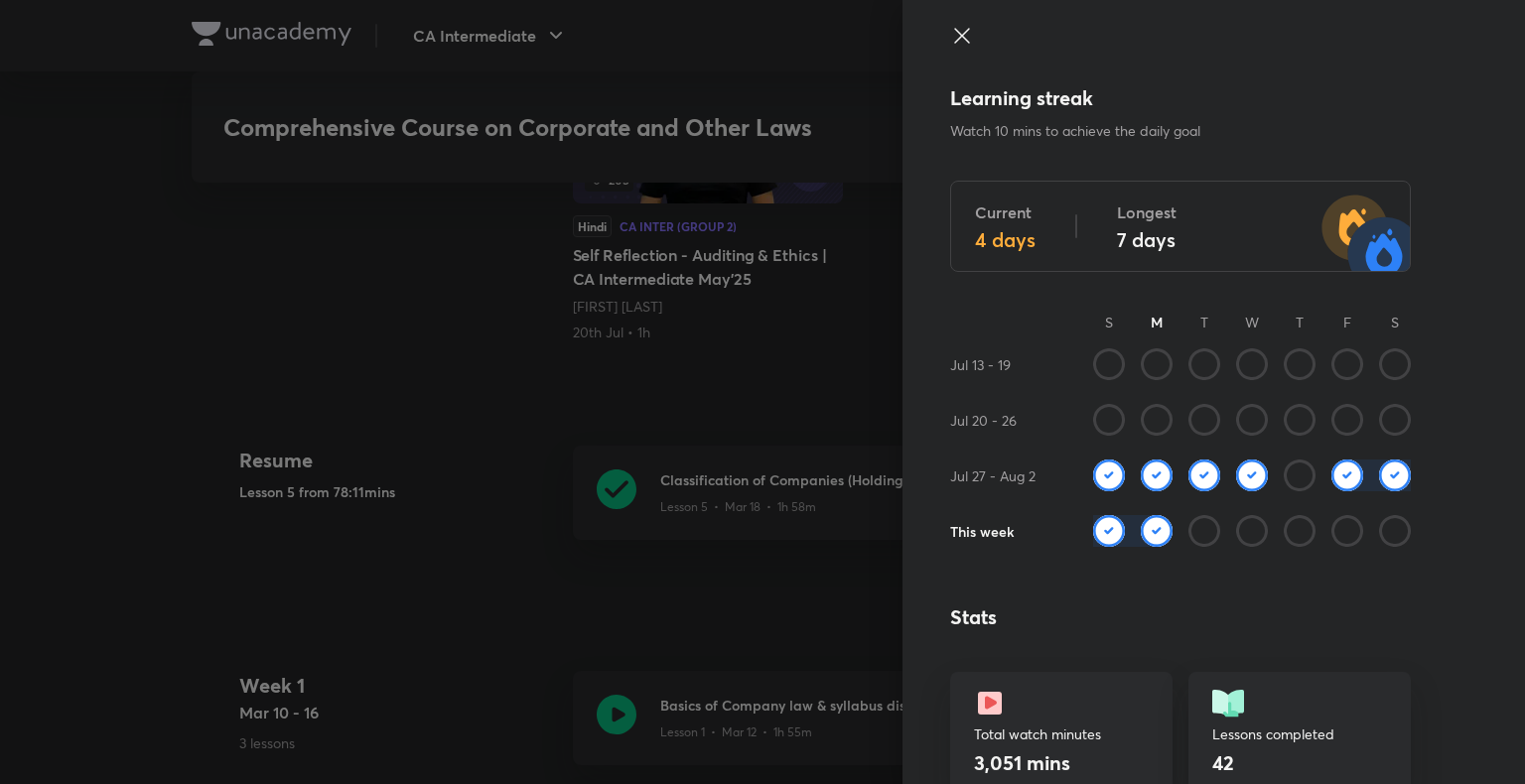 click 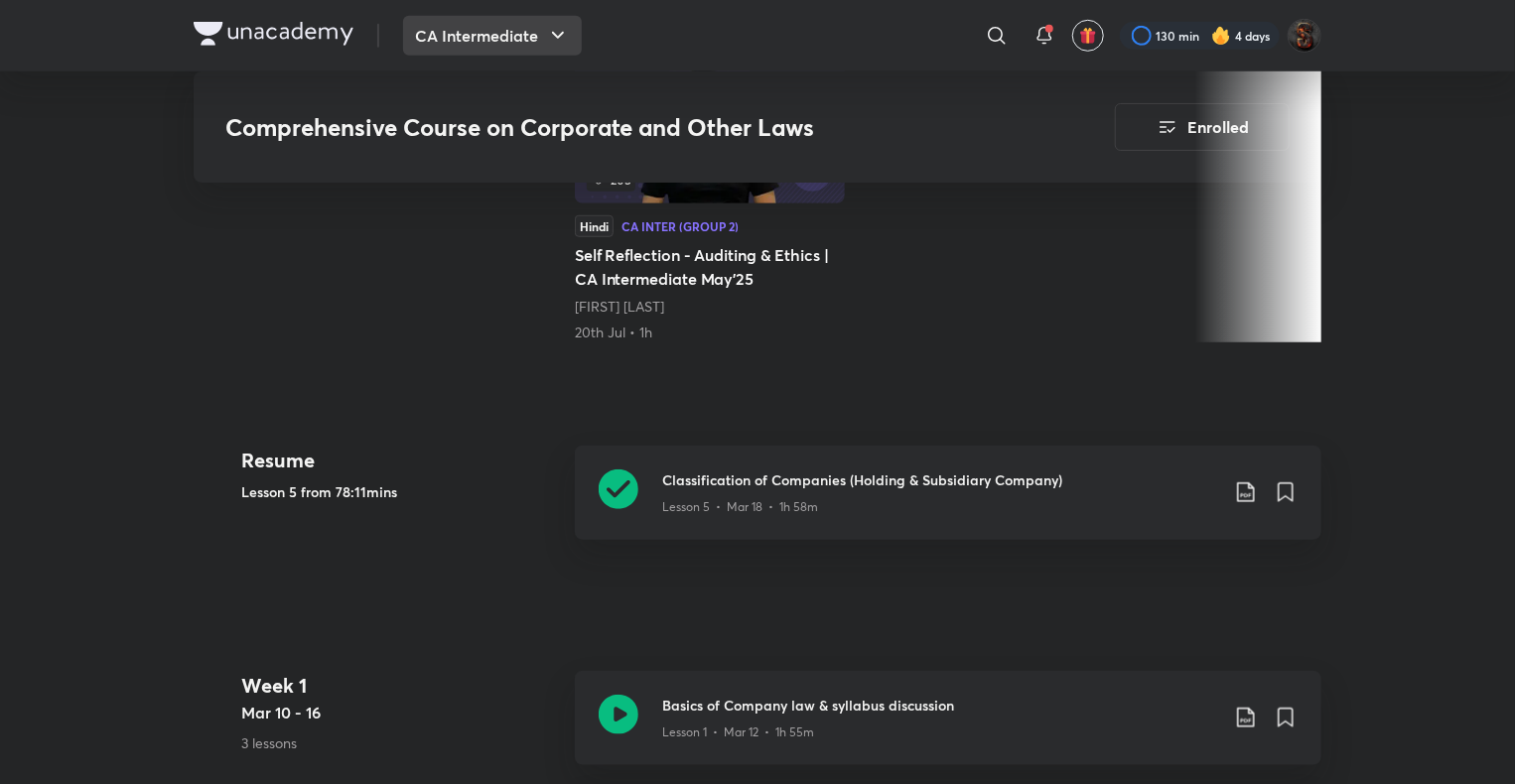 click on "CA Intermediate" at bounding box center (492, 36) 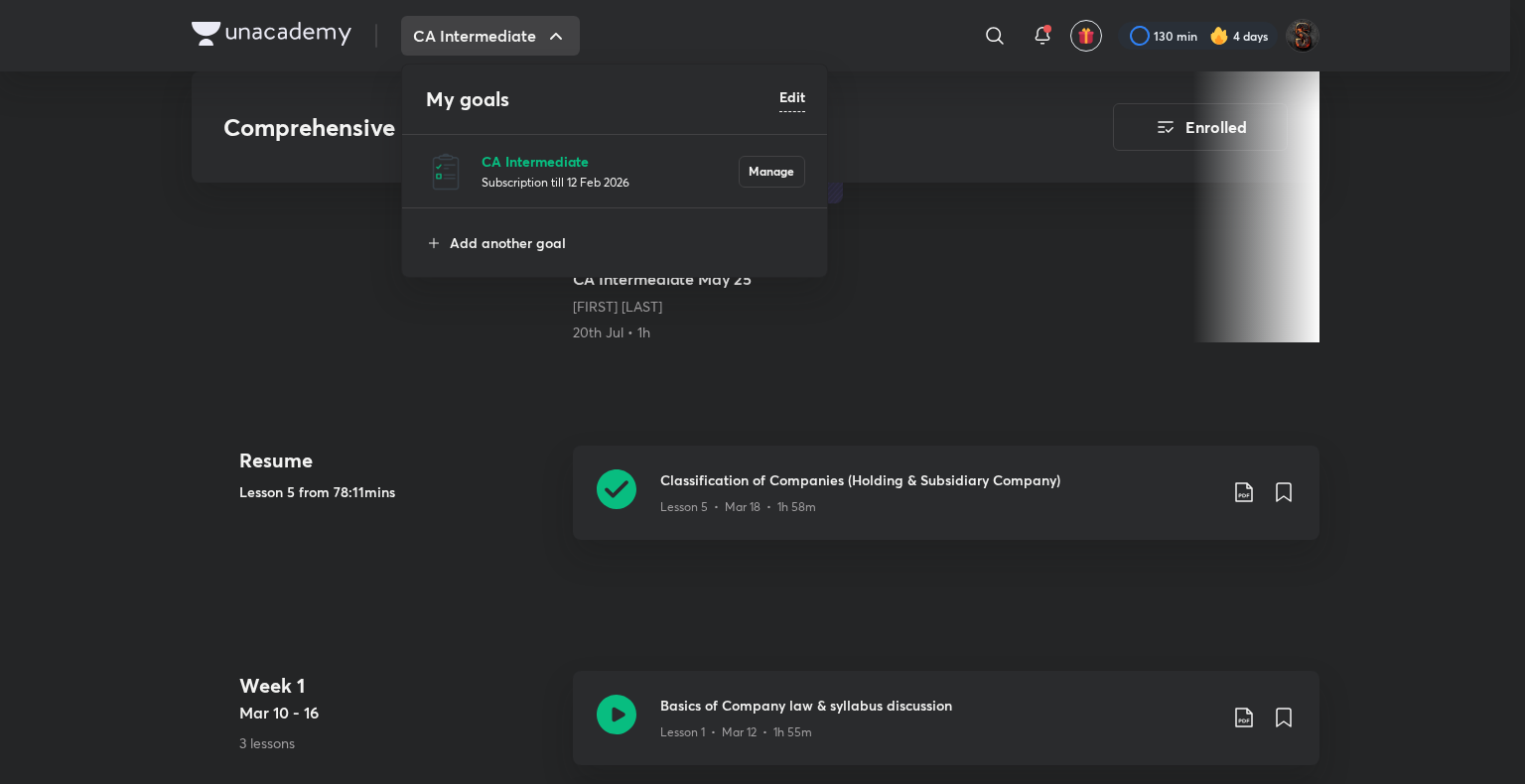 click on "CA Intermediate" at bounding box center (610, 161) 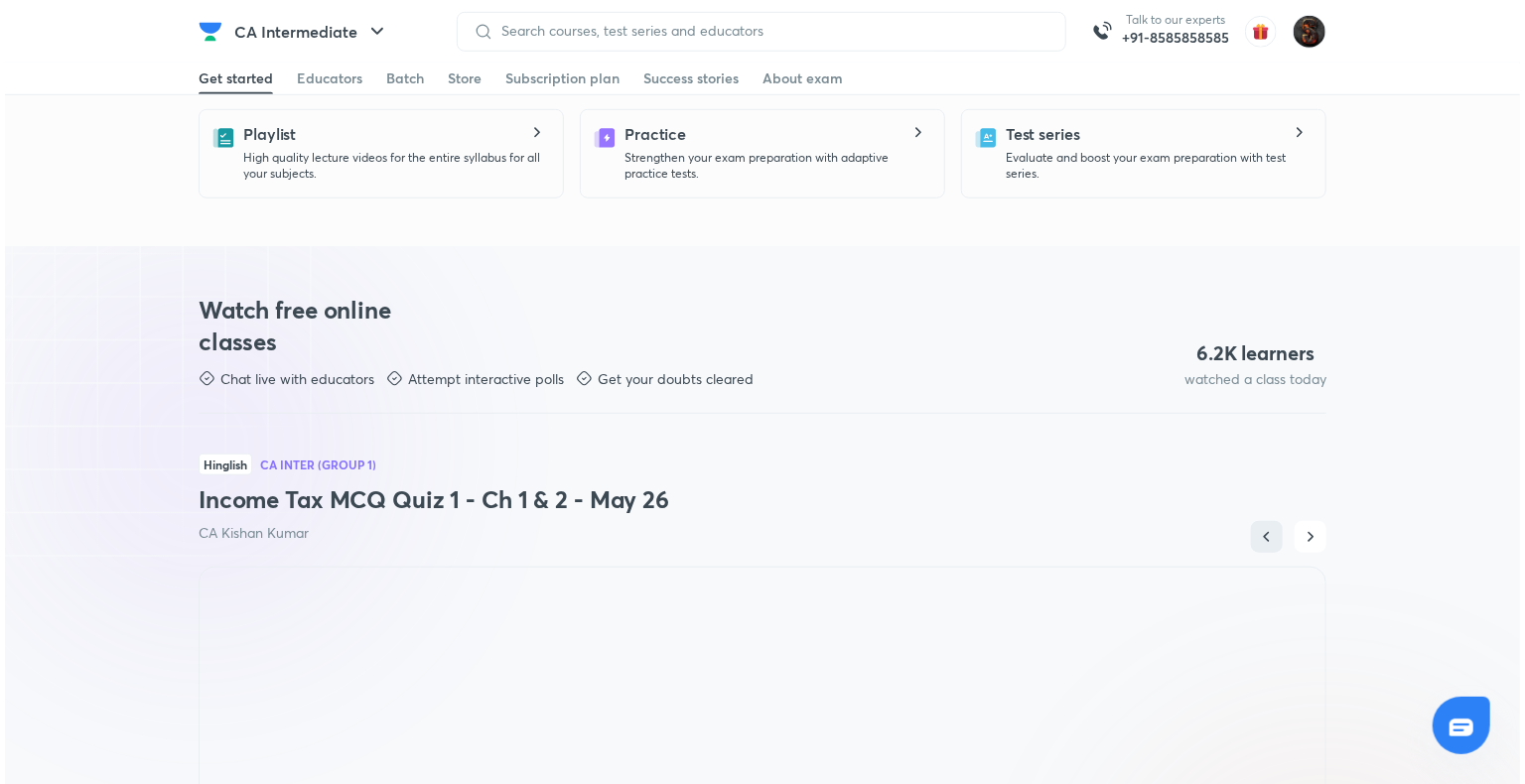 scroll, scrollTop: 0, scrollLeft: 0, axis: both 